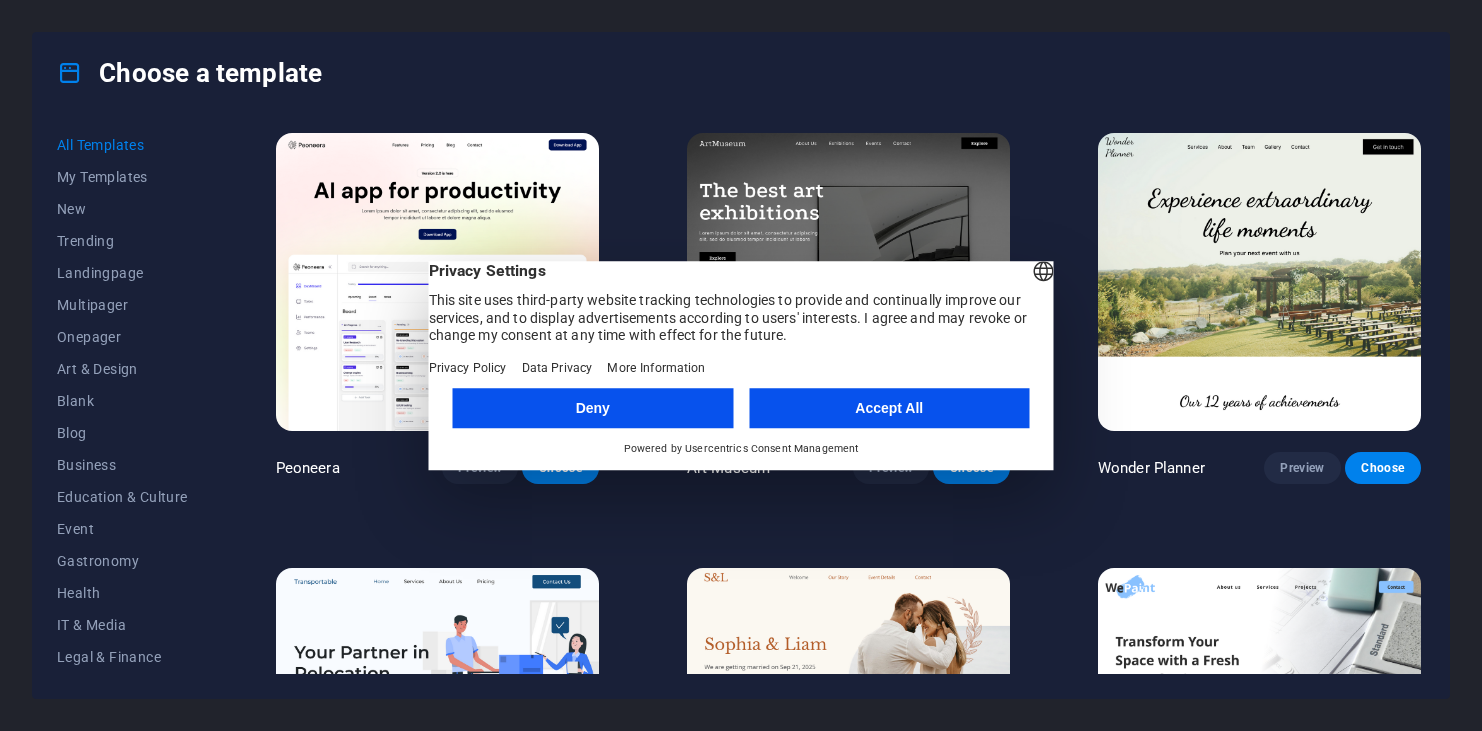 scroll, scrollTop: 0, scrollLeft: 0, axis: both 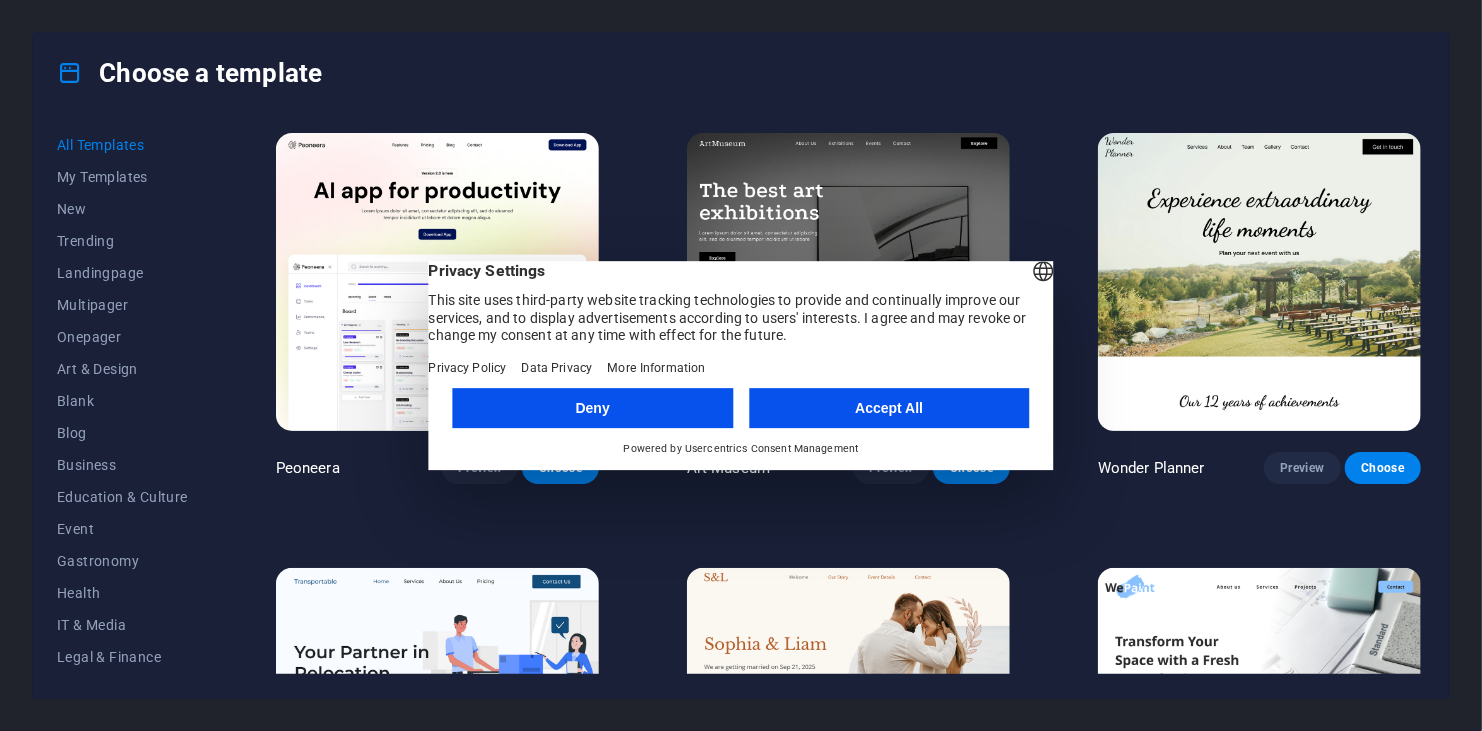 click on "Accept All" at bounding box center (889, 408) 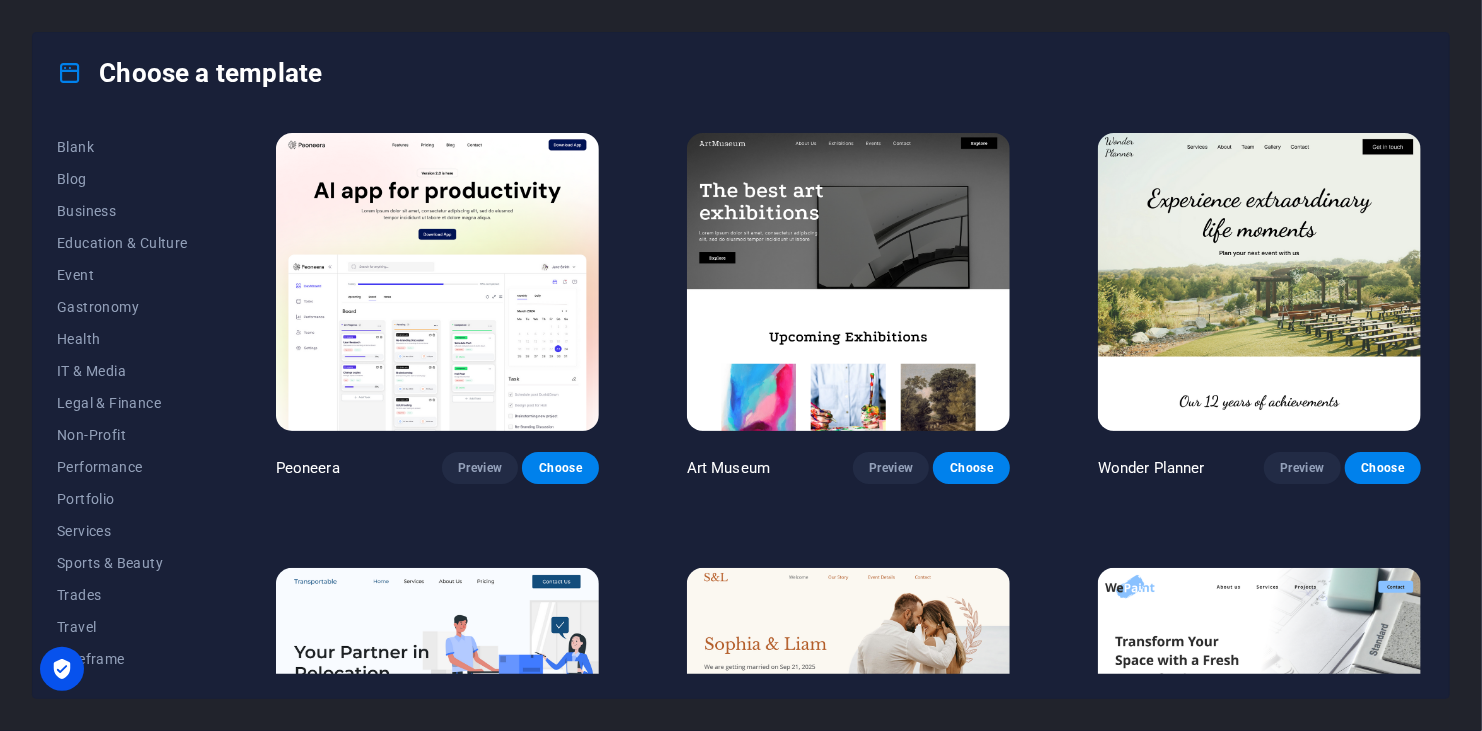 scroll, scrollTop: 0, scrollLeft: 0, axis: both 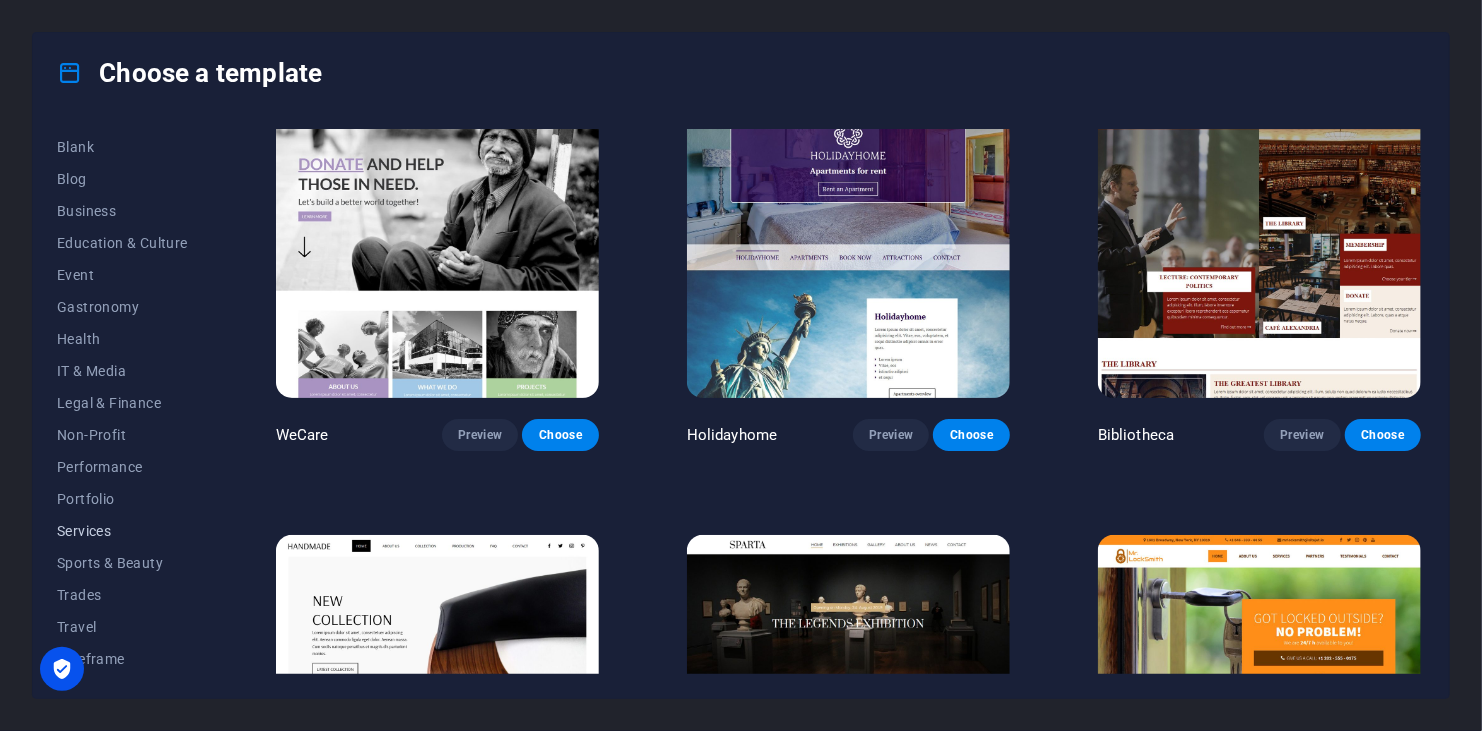 click on "Services" at bounding box center (122, 531) 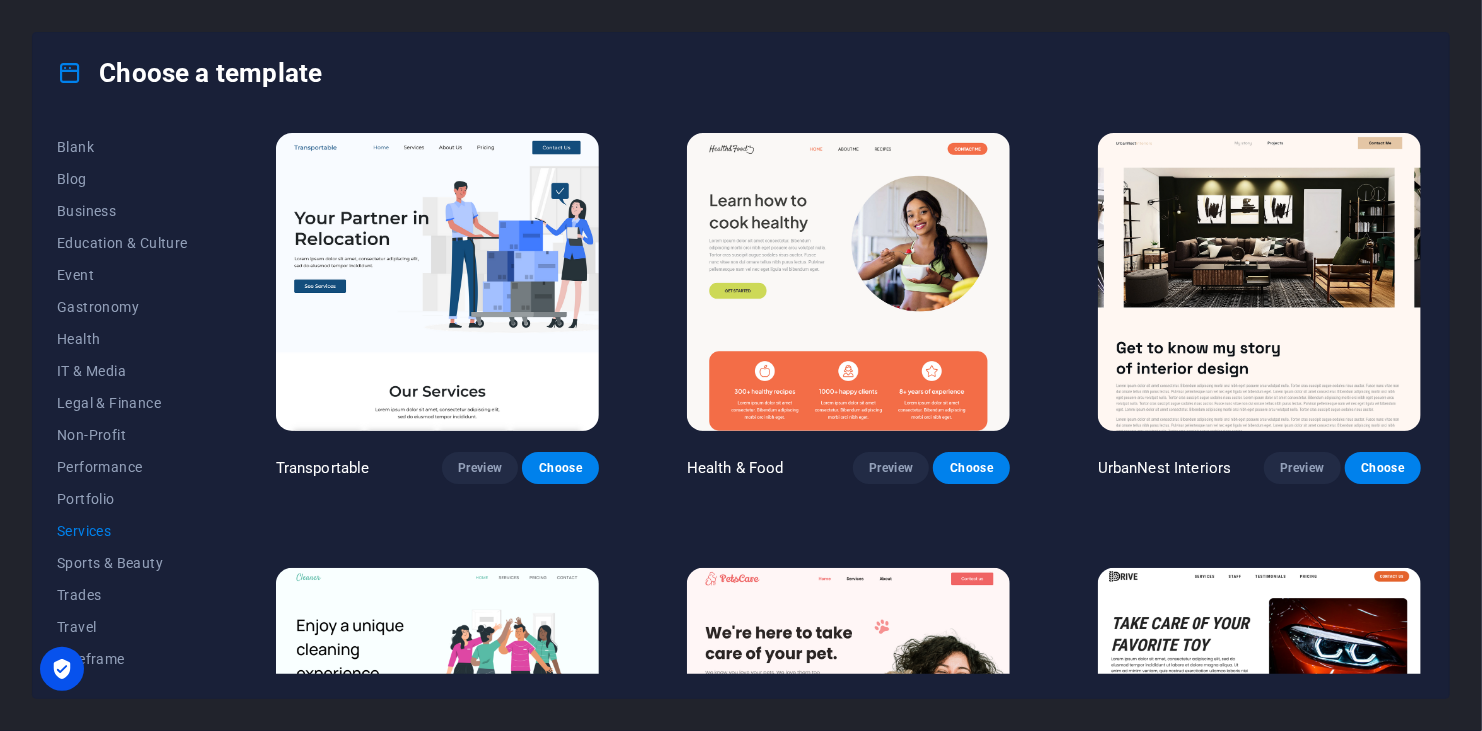 scroll, scrollTop: 0, scrollLeft: 0, axis: both 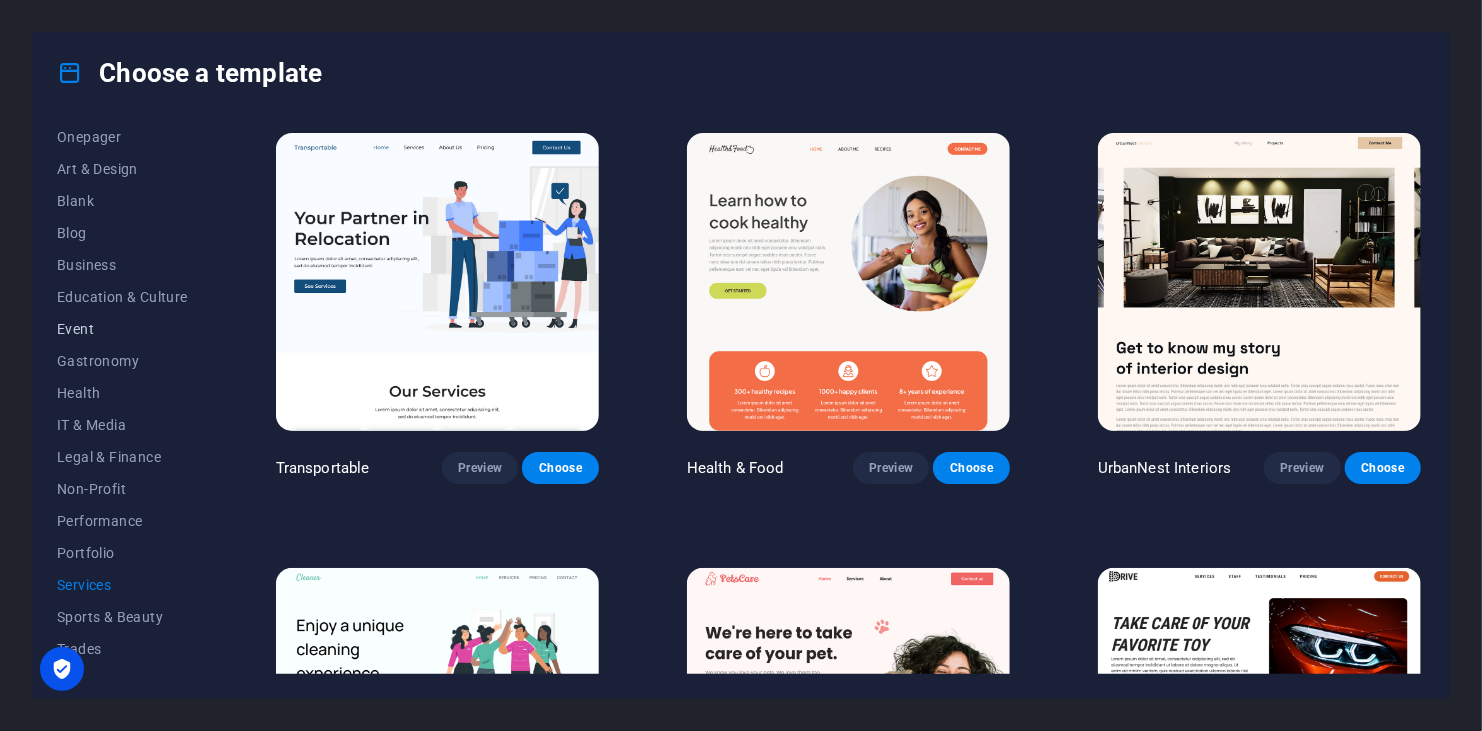 click on "Event" at bounding box center [122, 329] 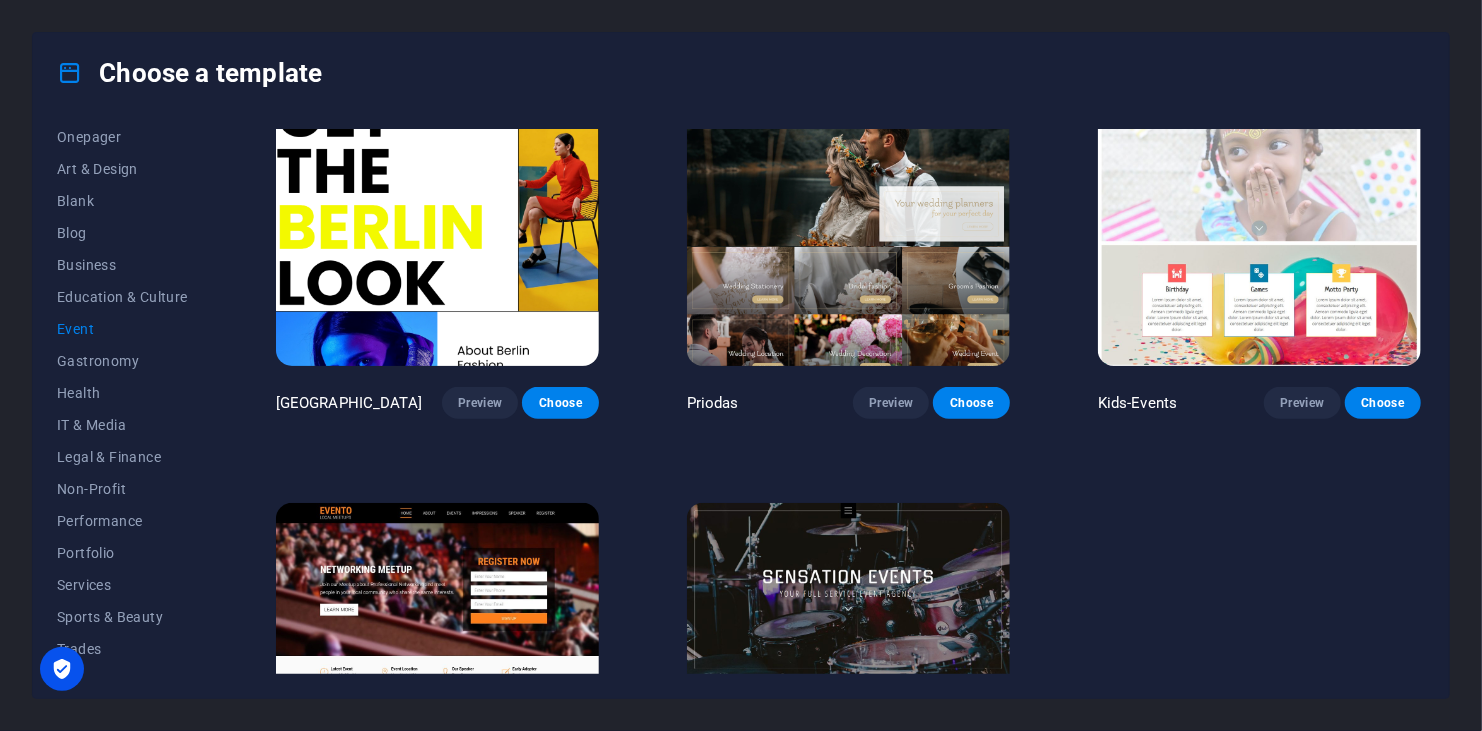 scroll, scrollTop: 500, scrollLeft: 0, axis: vertical 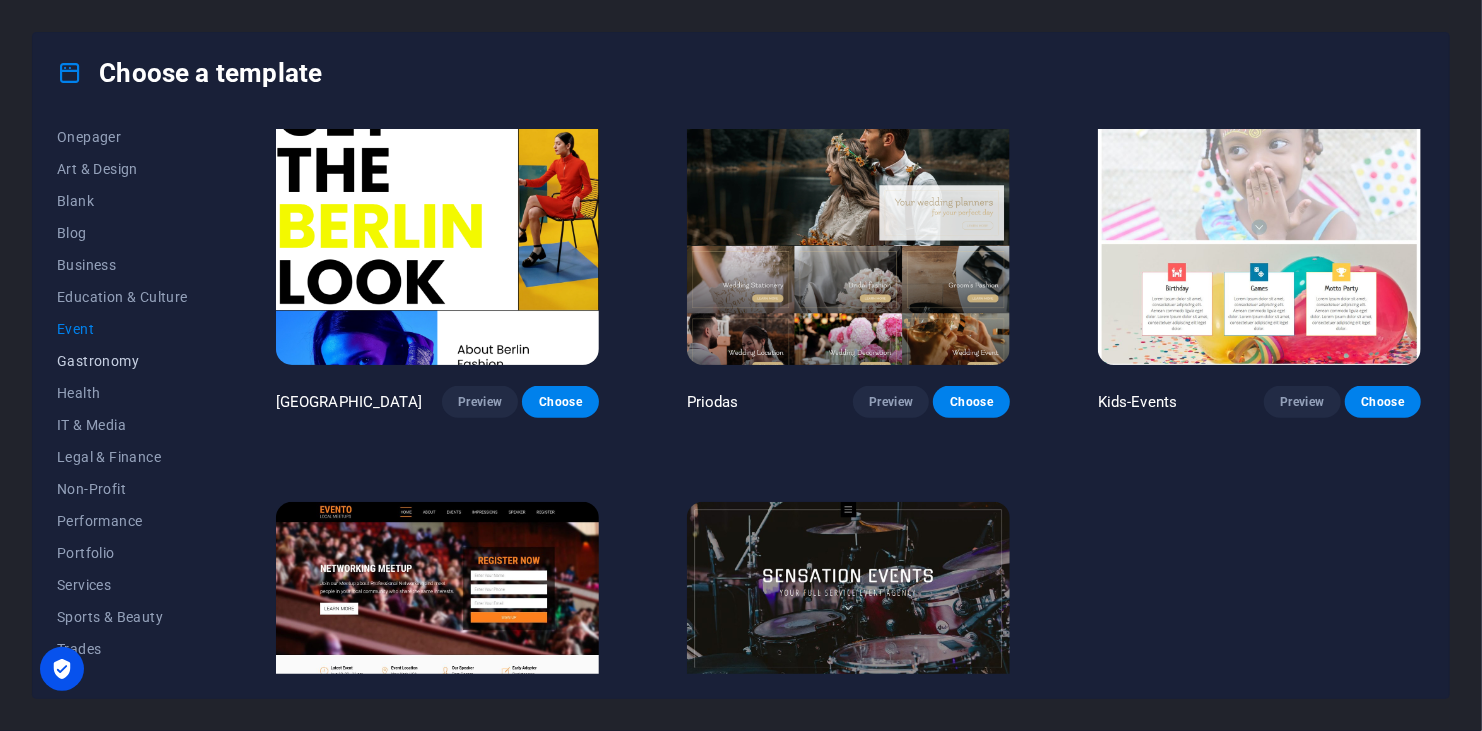 click on "Gastronomy" at bounding box center (122, 361) 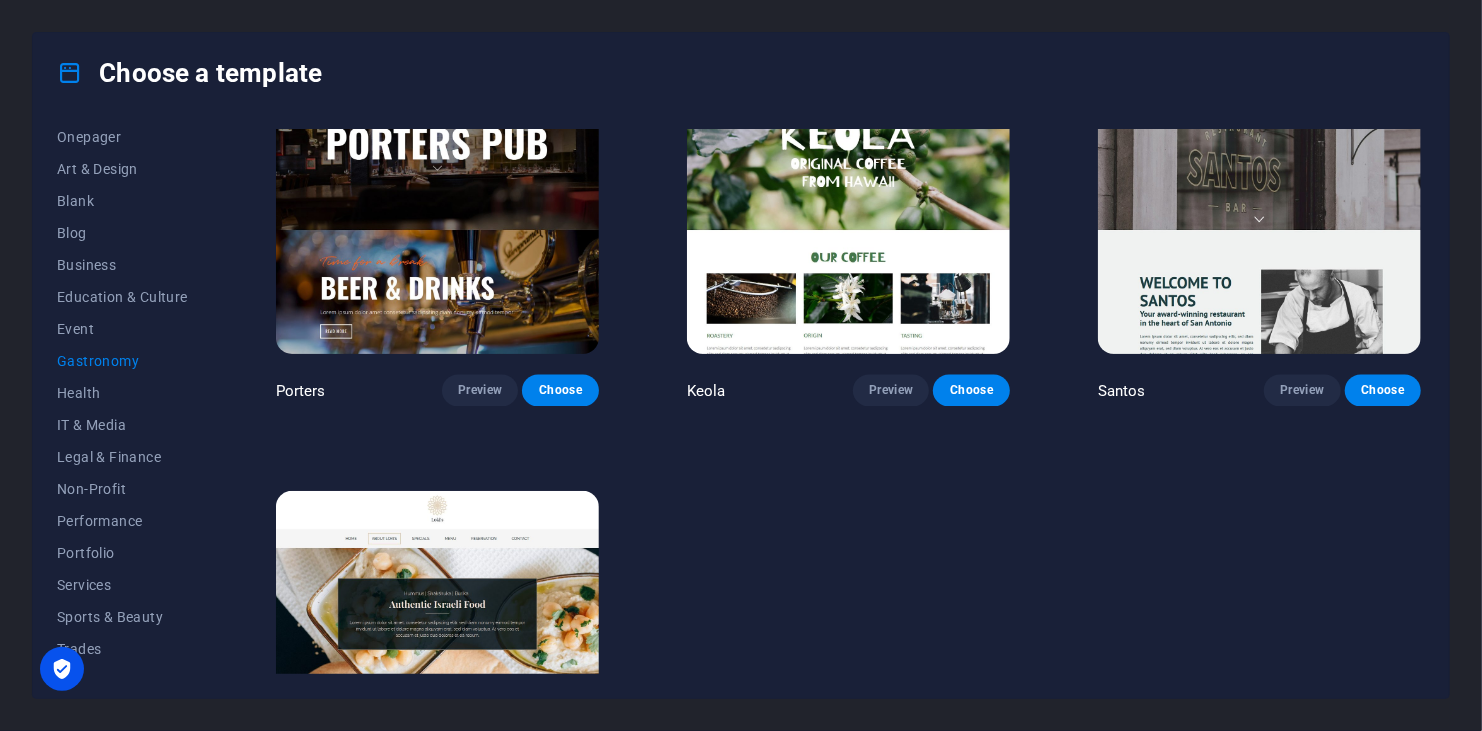 scroll, scrollTop: 1972, scrollLeft: 0, axis: vertical 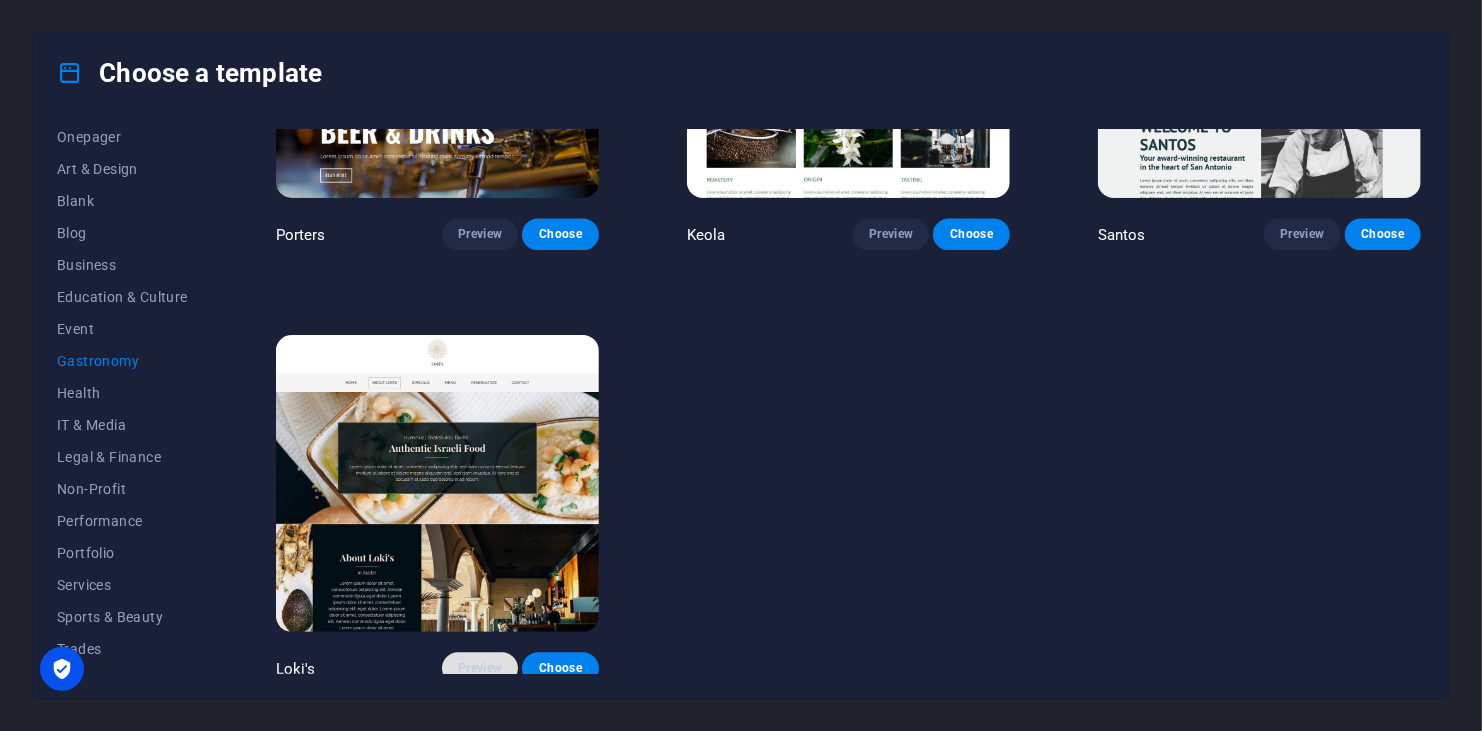 click on "Preview" at bounding box center (480, 669) 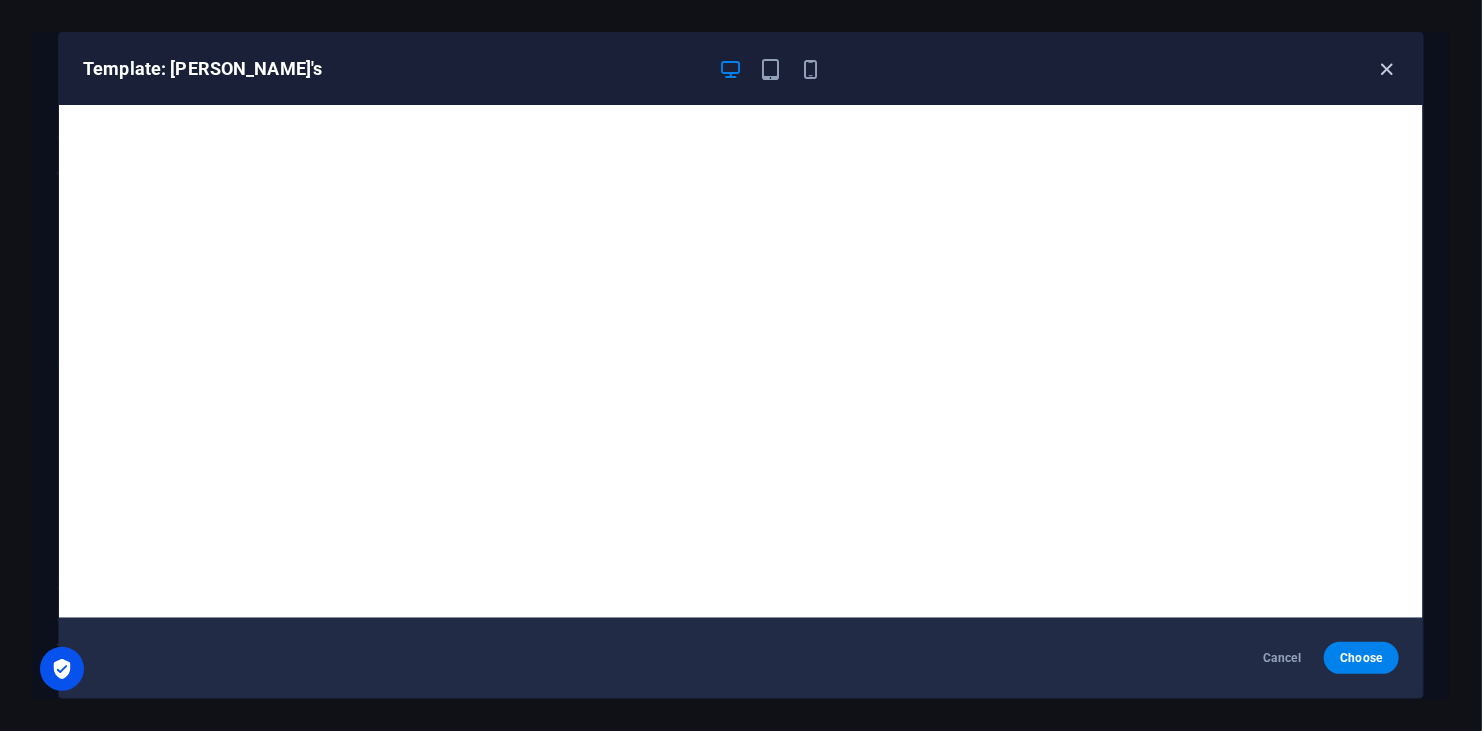 click at bounding box center [1387, 69] 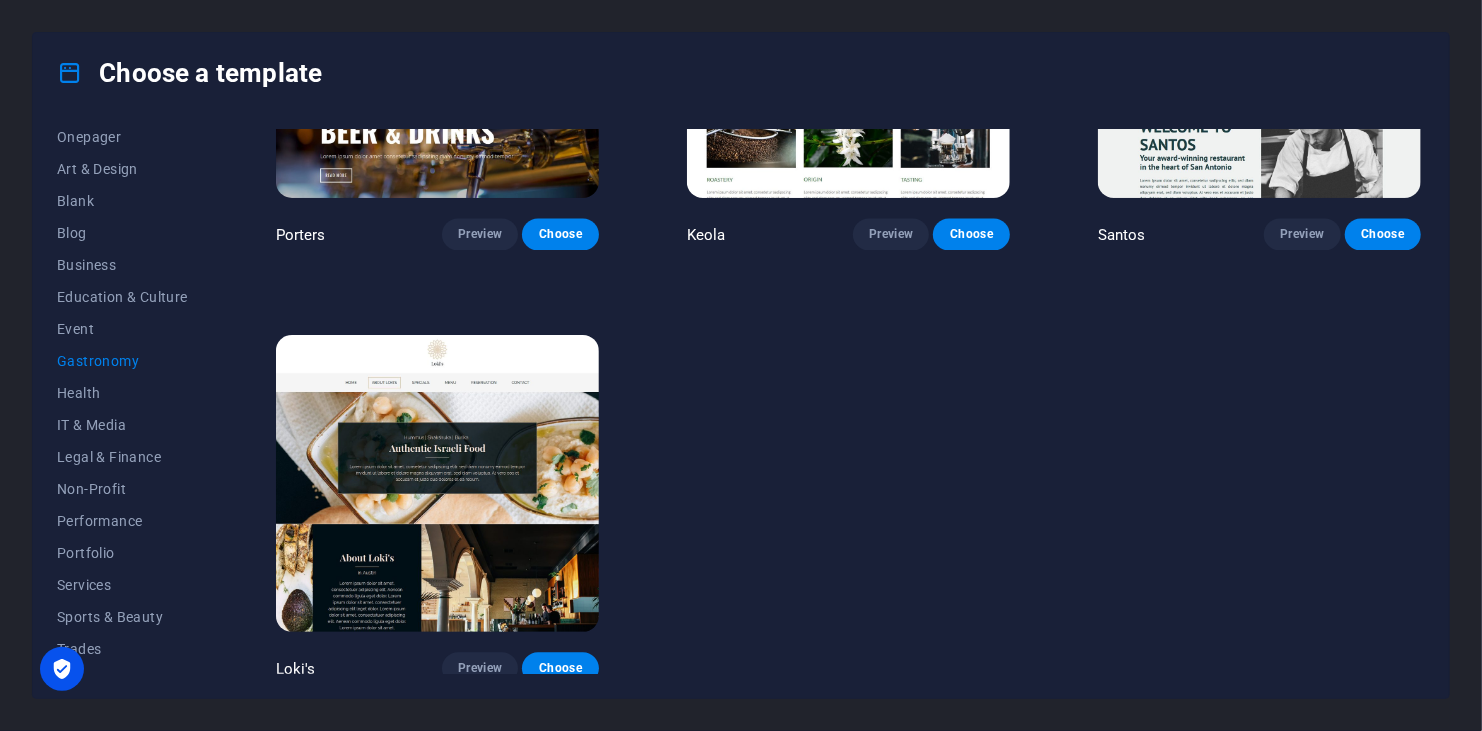 scroll, scrollTop: 254, scrollLeft: 0, axis: vertical 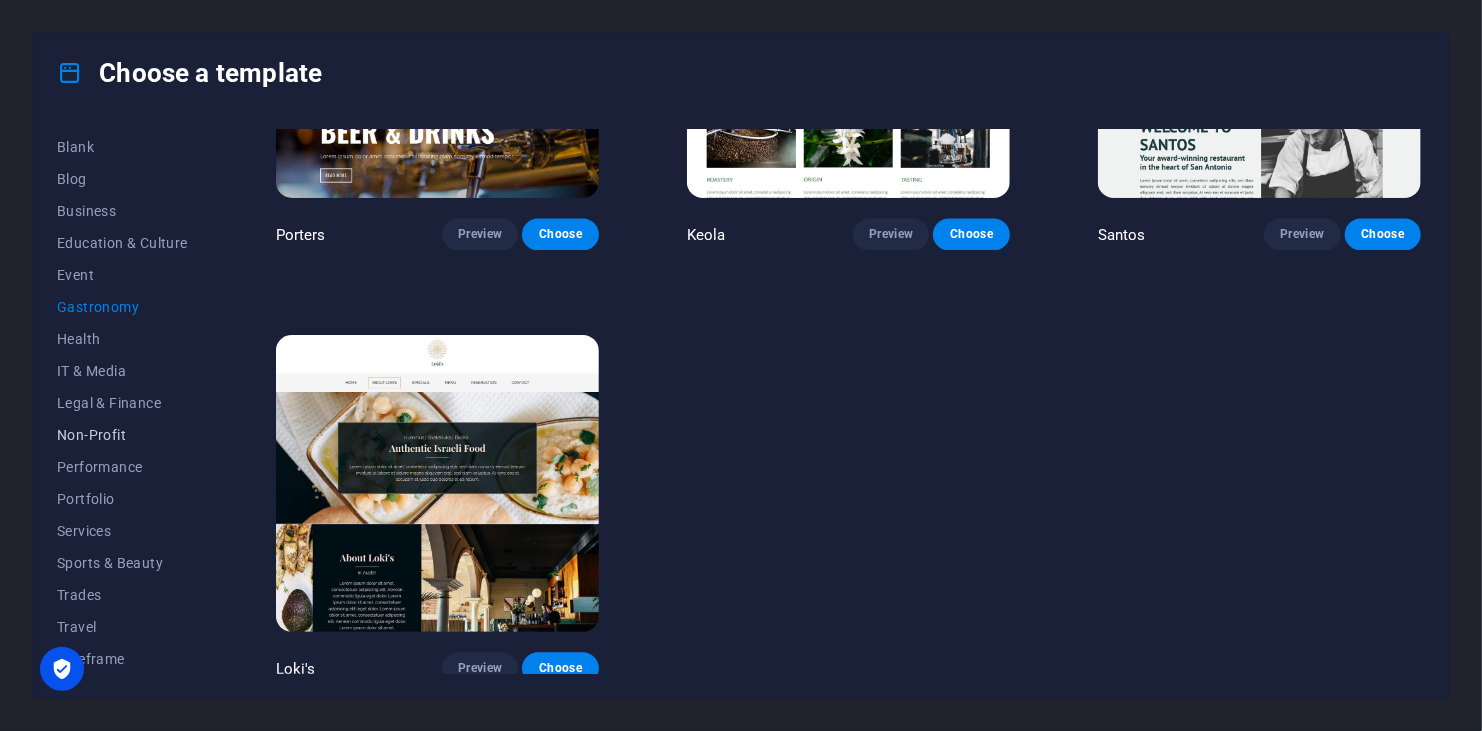 click on "Non-Profit" at bounding box center (122, 435) 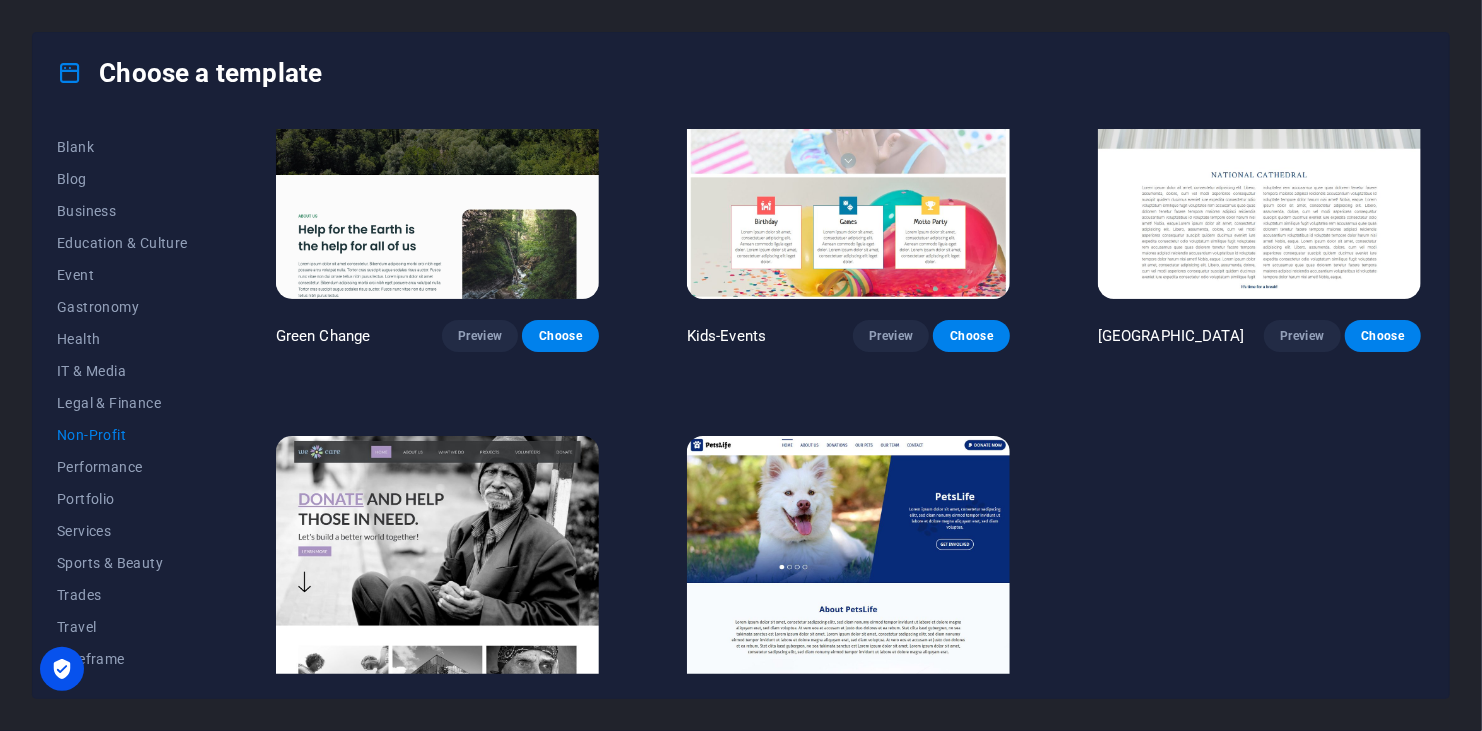 scroll, scrollTop: 240, scrollLeft: 0, axis: vertical 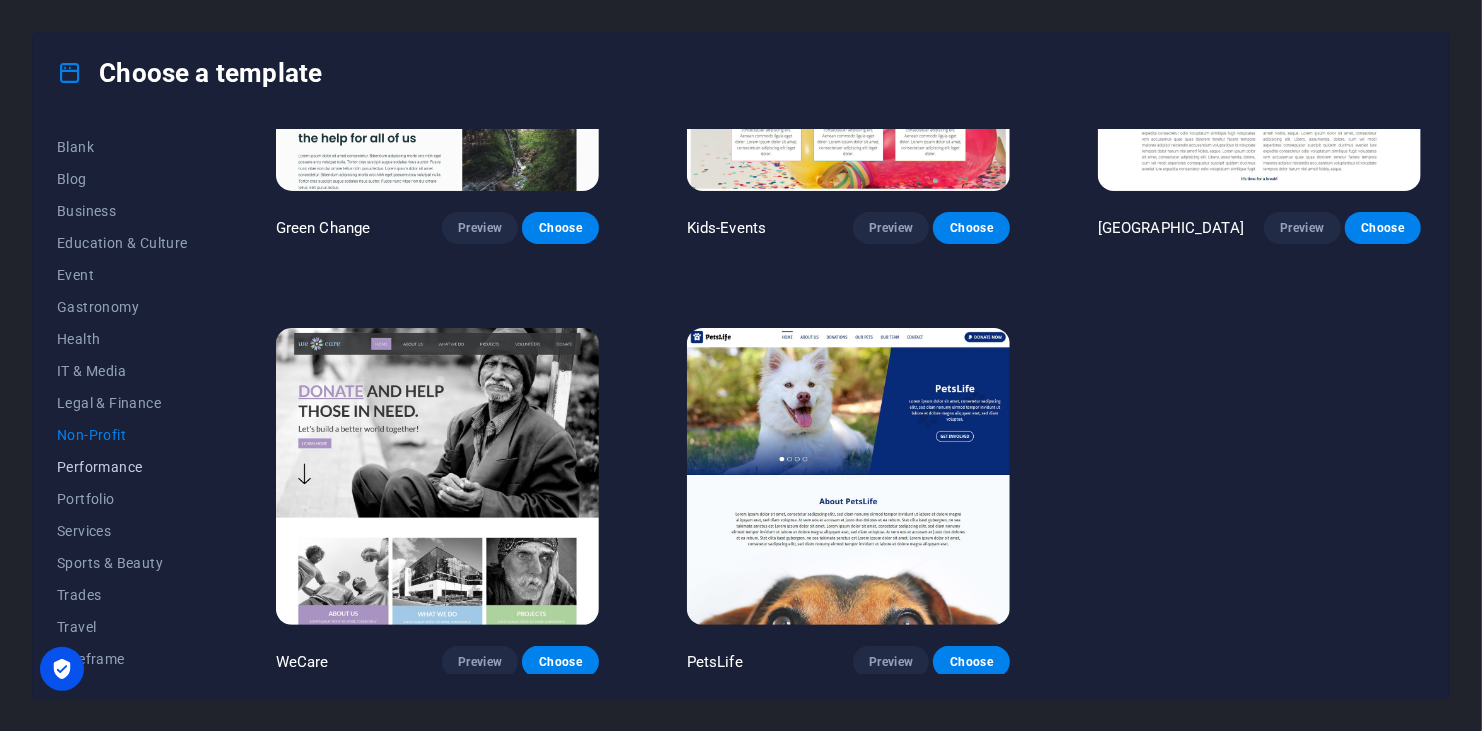 click on "Performance" at bounding box center (122, 467) 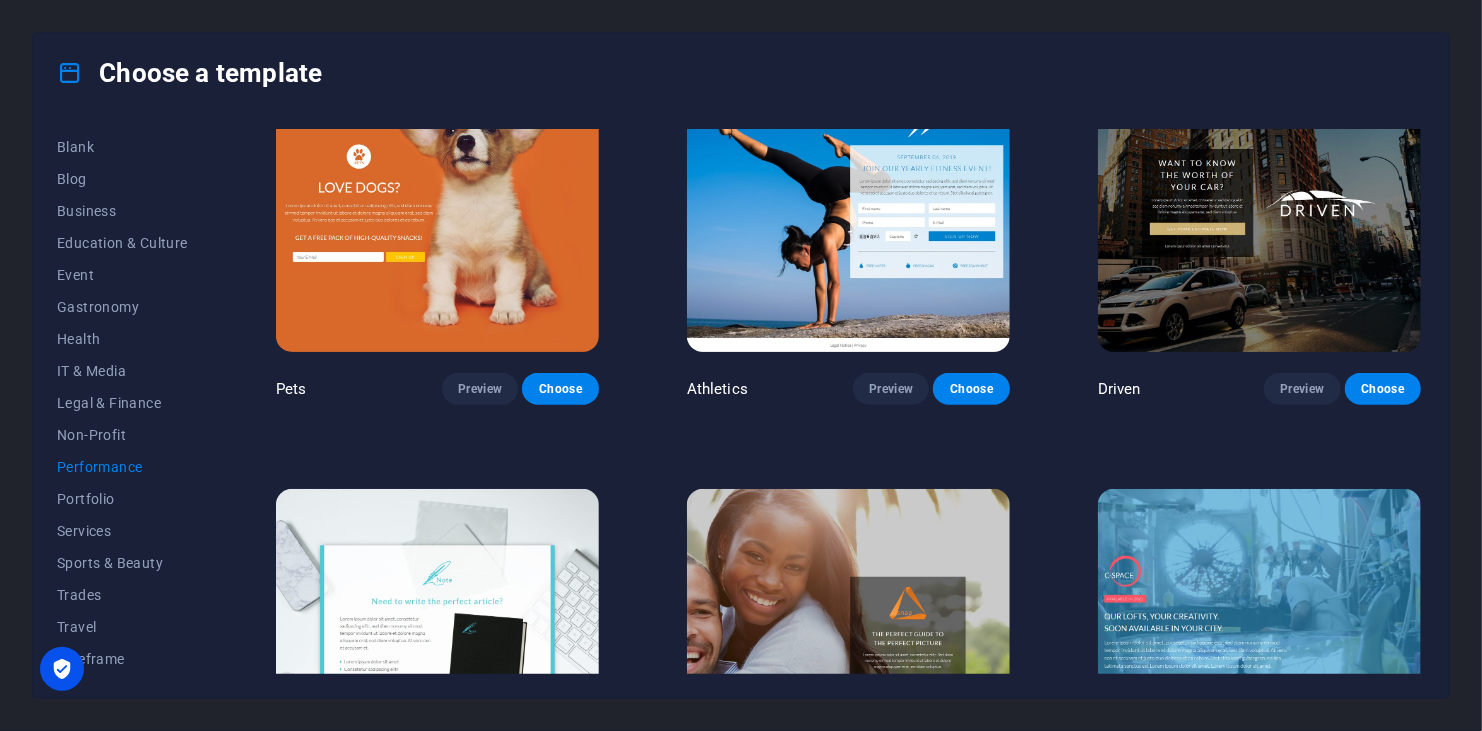 scroll, scrollTop: 1000, scrollLeft: 0, axis: vertical 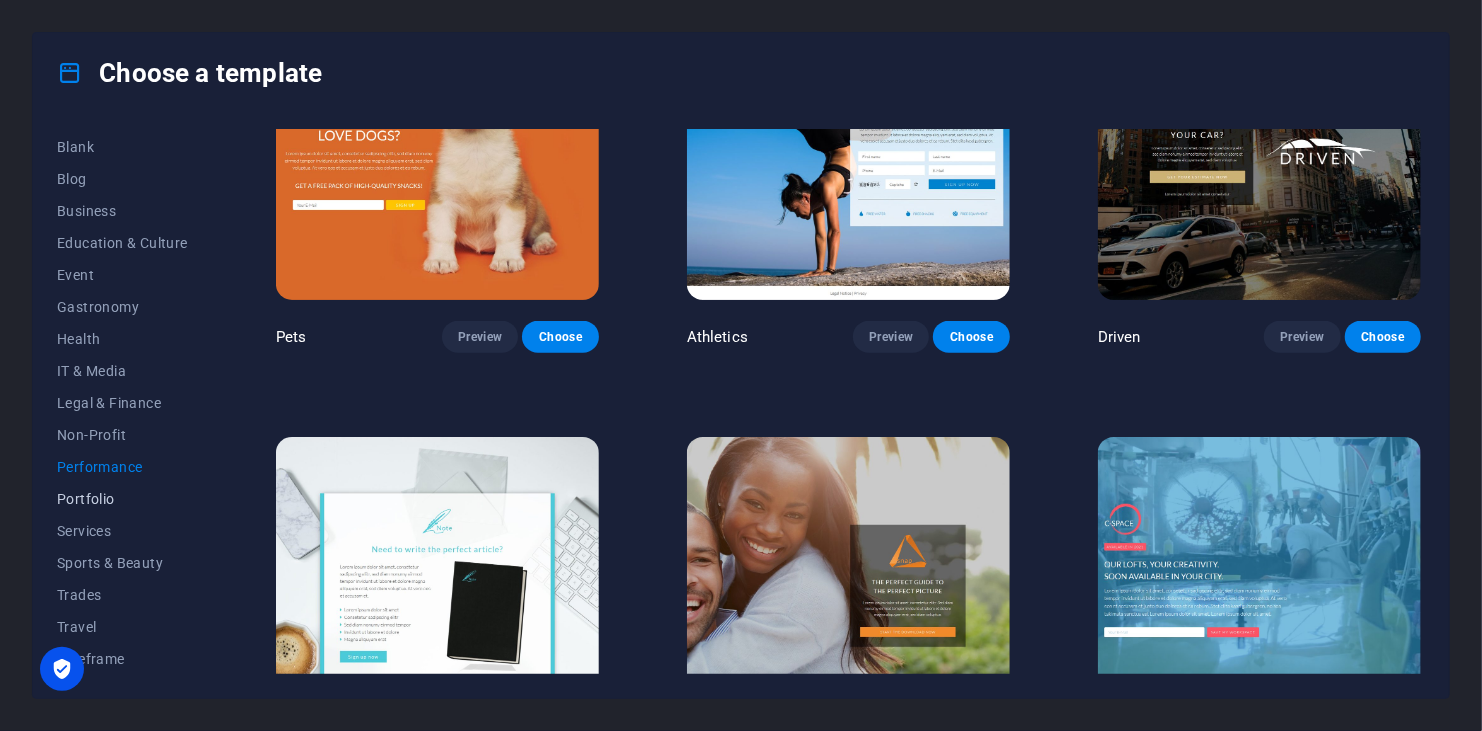 click on "Portfolio" at bounding box center (122, 499) 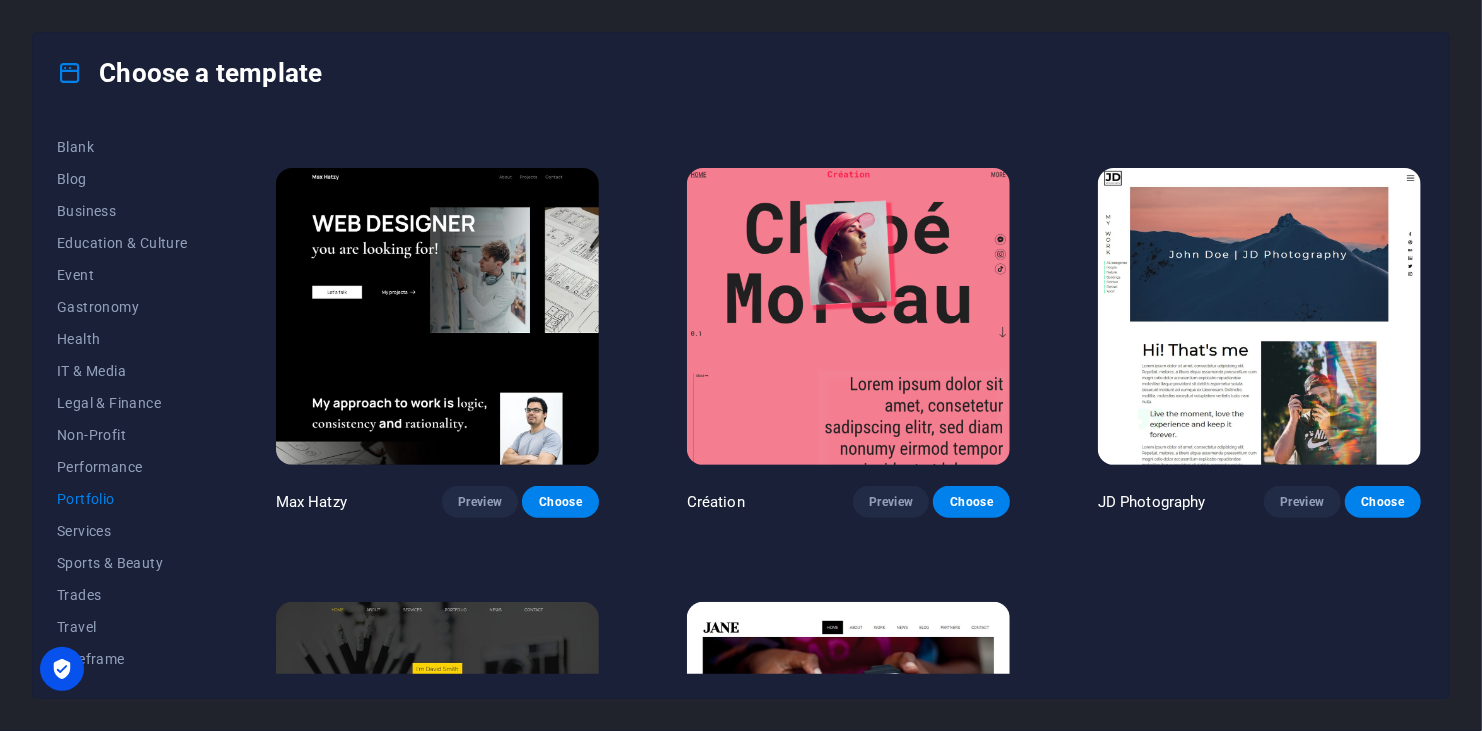 scroll, scrollTop: 672, scrollLeft: 0, axis: vertical 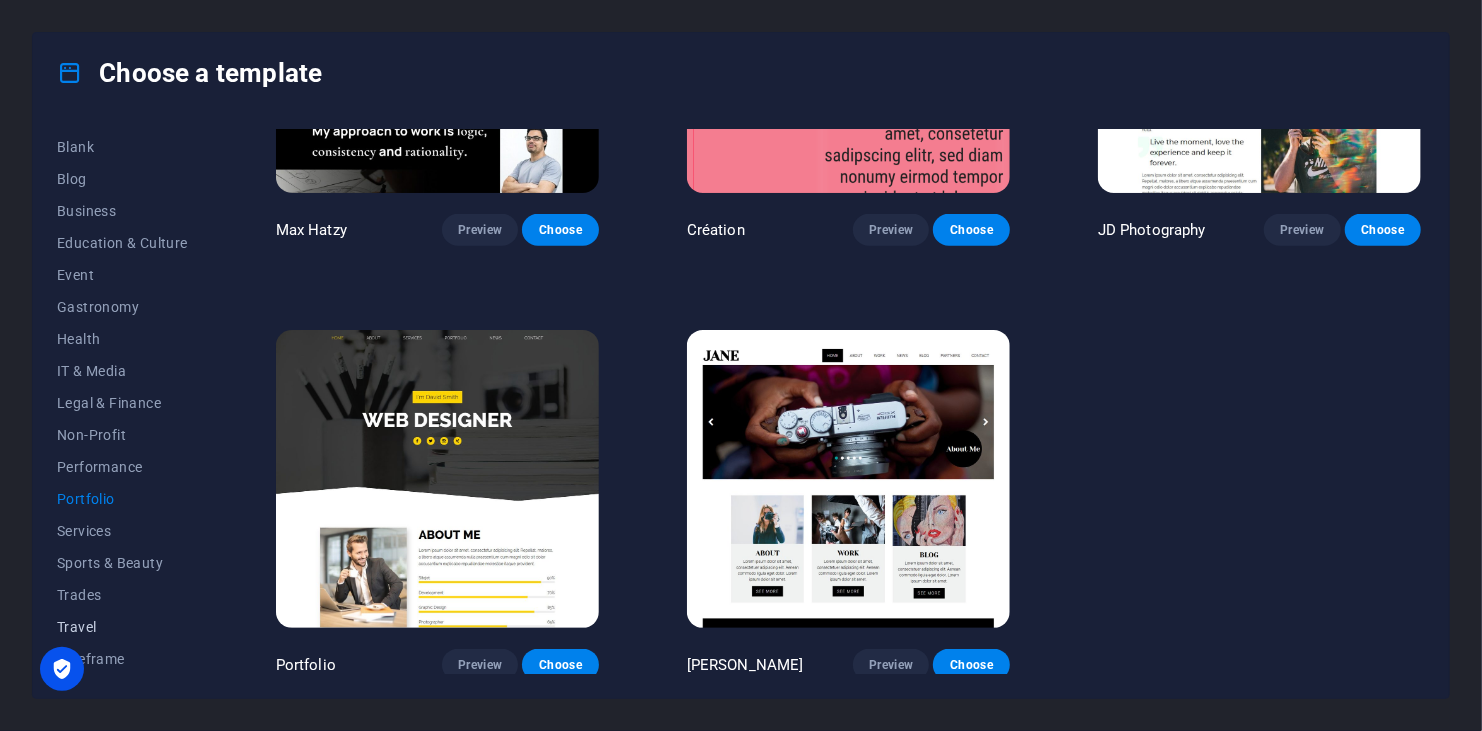 click on "Travel" at bounding box center (122, 627) 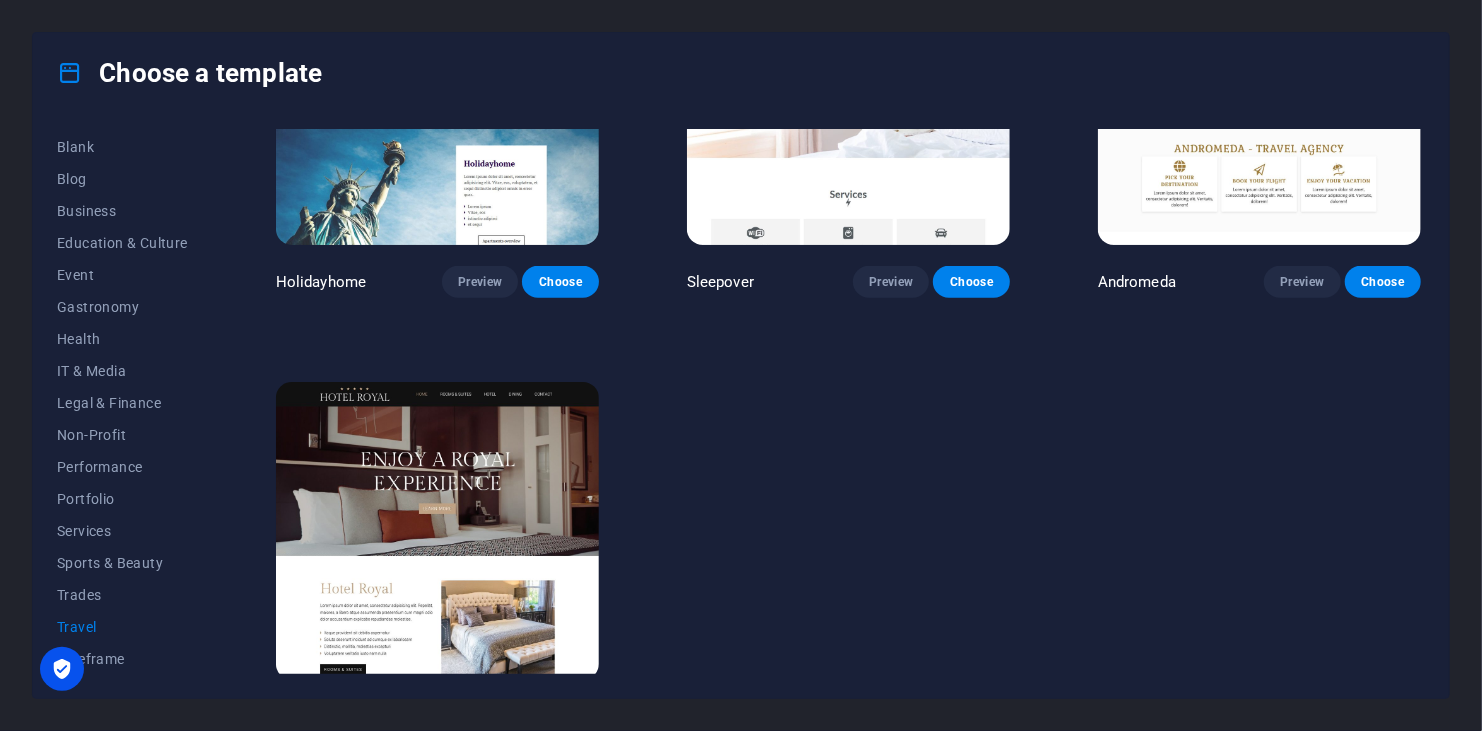 scroll, scrollTop: 672, scrollLeft: 0, axis: vertical 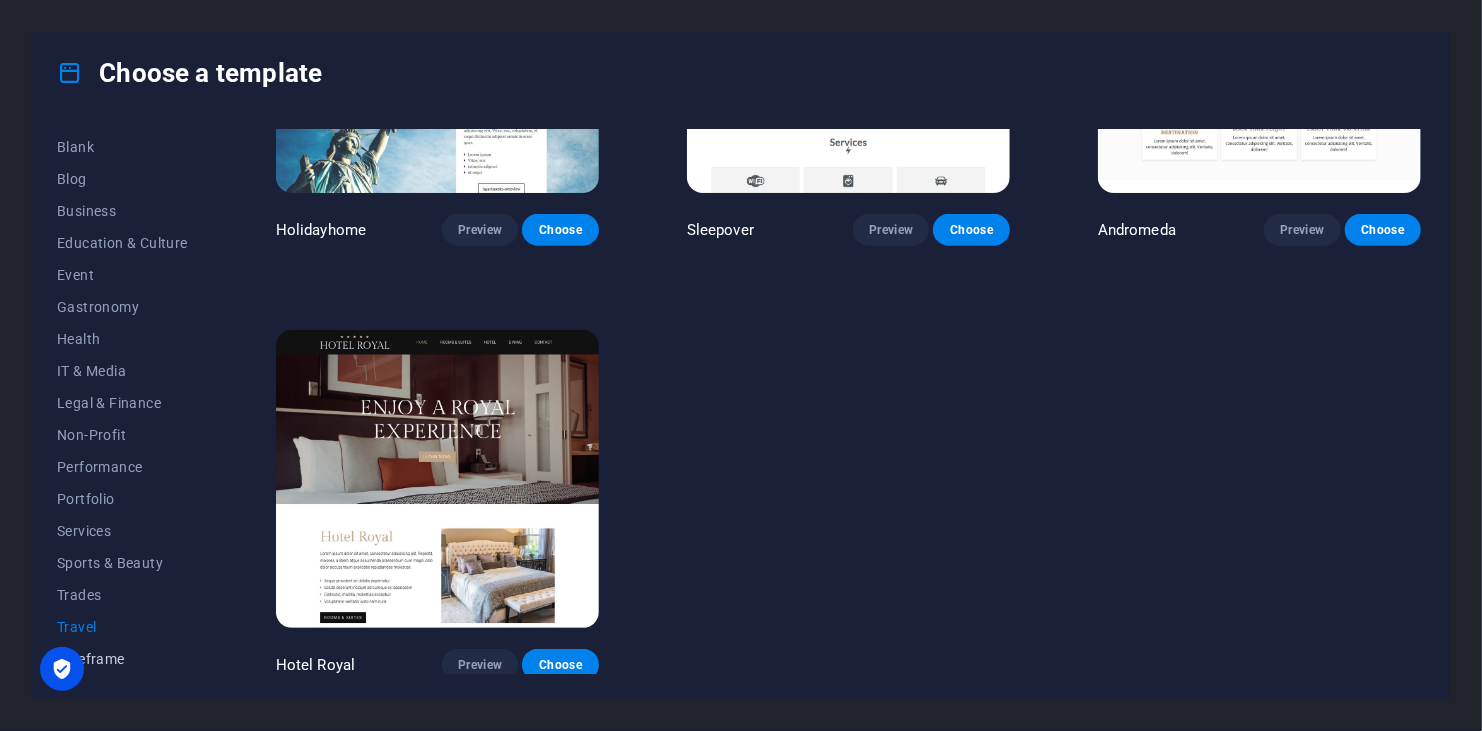 click on "Wireframe" at bounding box center [122, 659] 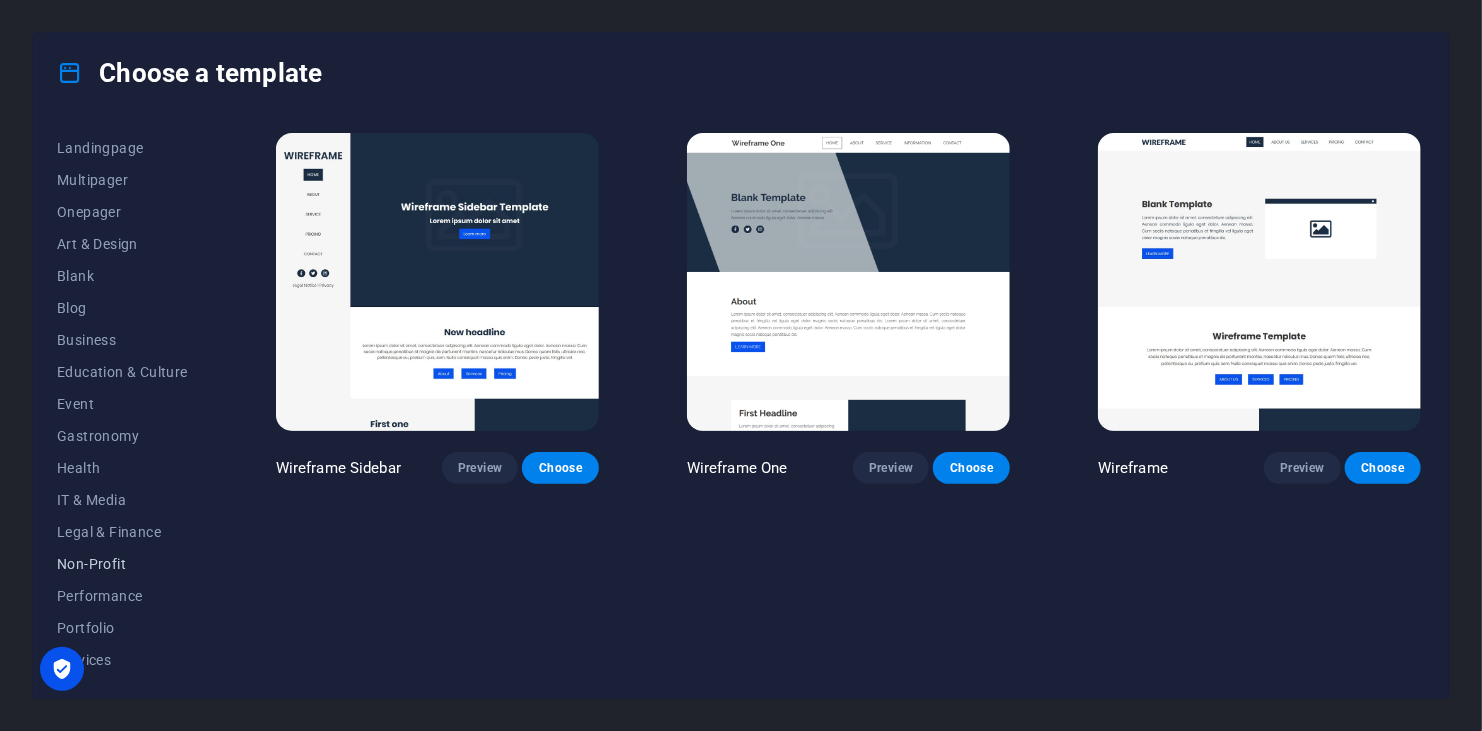 scroll, scrollTop: 0, scrollLeft: 0, axis: both 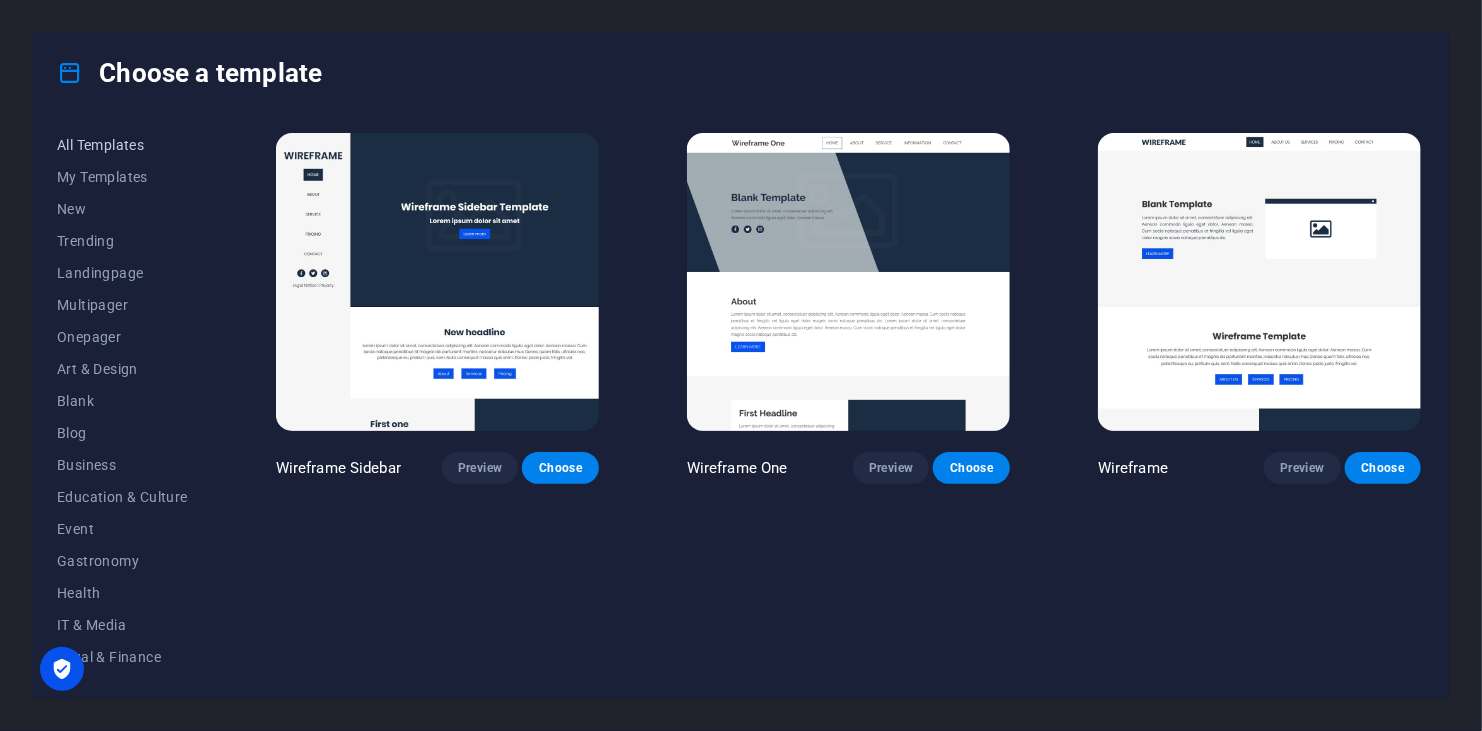 click on "All Templates" at bounding box center [122, 145] 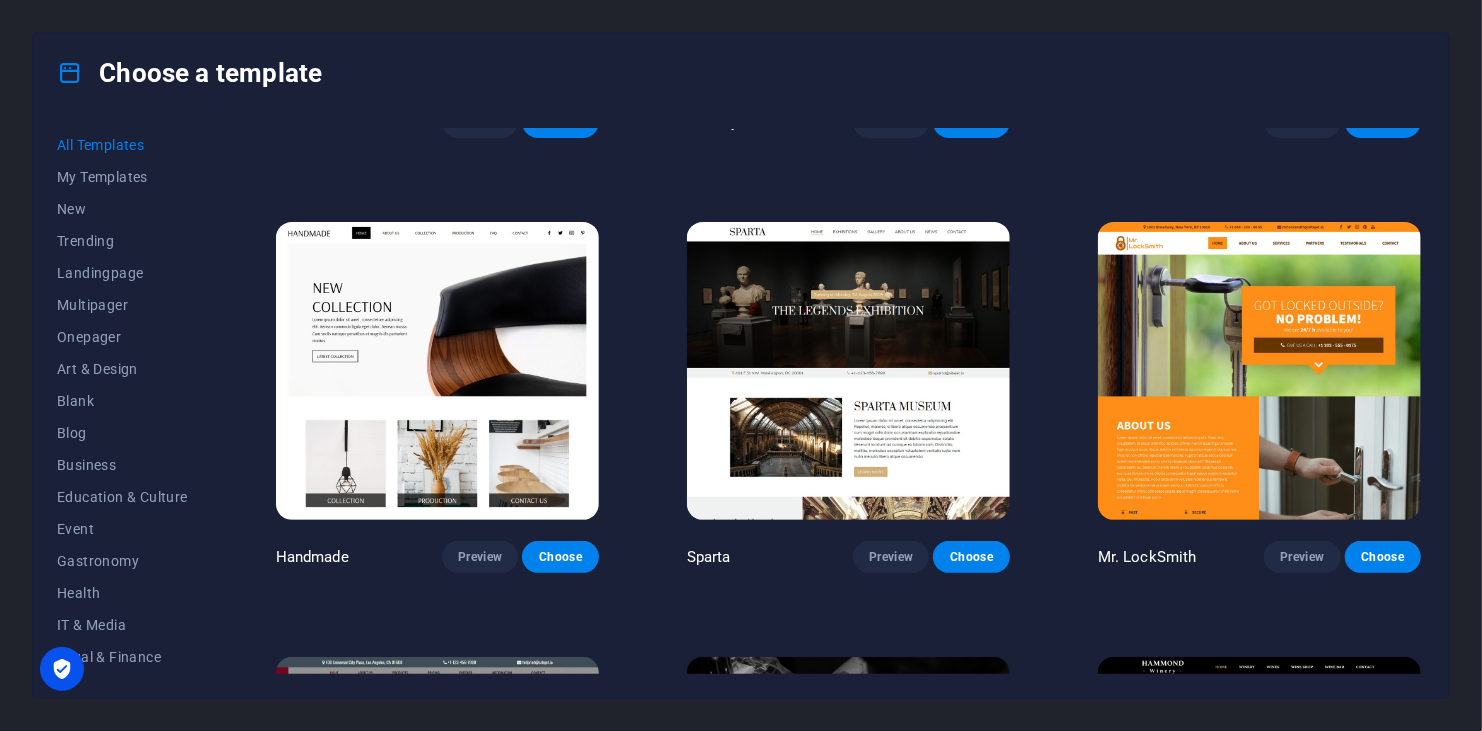 scroll, scrollTop: 11200, scrollLeft: 0, axis: vertical 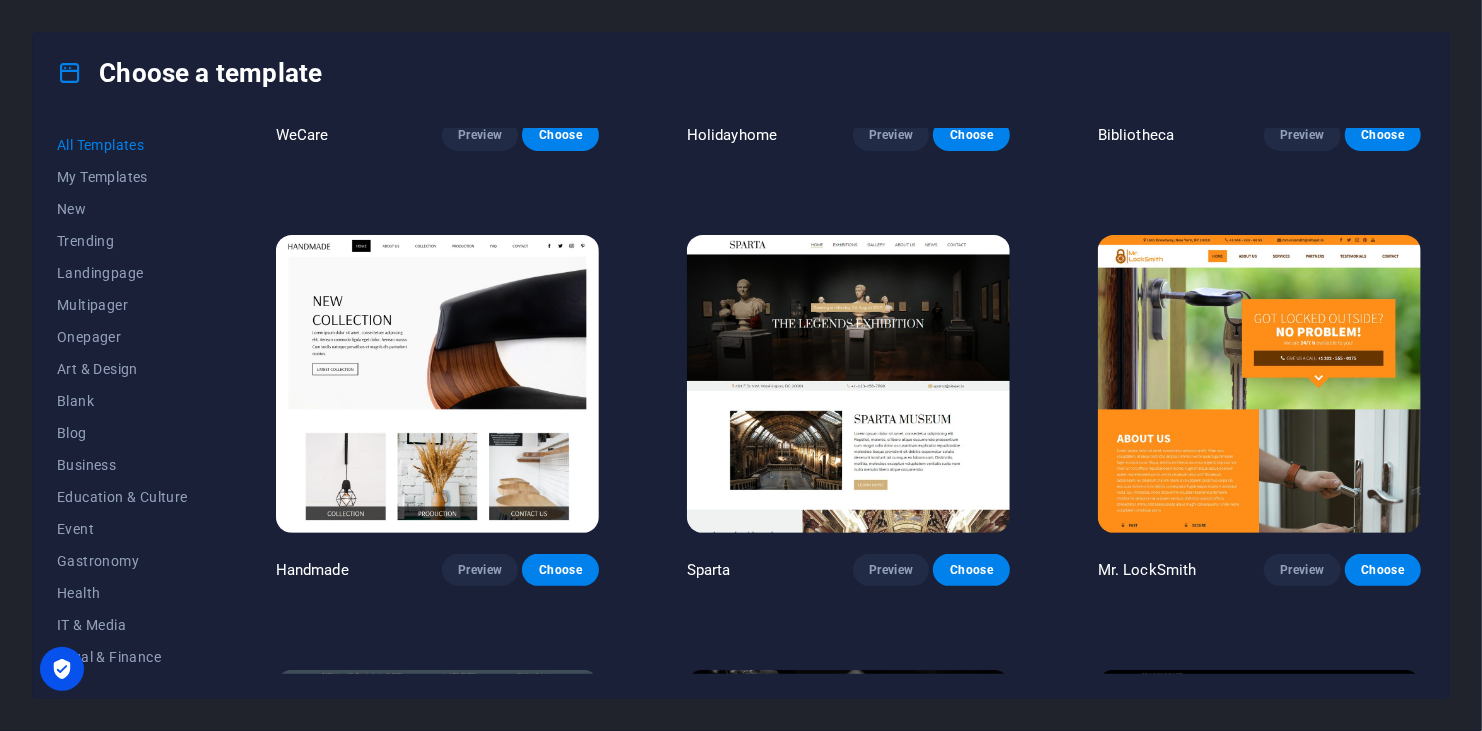 click on "Peoneera Preview Choose Art Museum Preview Choose Wonder Planner Preview Choose Transportable Preview Choose S&L Preview Choose WePaint Preview Choose Eco-Con Preview Choose MeetUp Preview Choose Help & Care Preview Choose Podcaster Preview Choose Academix Preview Choose BIG Barber Shop Preview Choose Health & Food Preview Choose UrbanNest Interiors Preview Choose Green Change Preview Choose The Beauty Temple Preview Choose WeTrain Preview Choose Cleaner Preview Choose Johanna James Preview Choose Delicioso Preview Choose Dream Garden Preview Choose LumeDeAqua Preview Choose Pets Care Preview Choose SafeSpace Preview Choose Midnight Rain Bar Preview Choose Drive Preview Choose Estator Preview Choose Health Group Preview Choose MakeIt Agency Preview Choose Wanderlust Preview Choose WeSpa Preview Choose BERLIN Preview Choose Gadgets Preview Choose CoffeeScience Preview Choose CoachLife Preview Choose Cafe de Oceana Preview Choose Max Hatzy Preview Choose Denteeth Preview Choose Handyman Preview Choose Blogger" at bounding box center (848, 626) 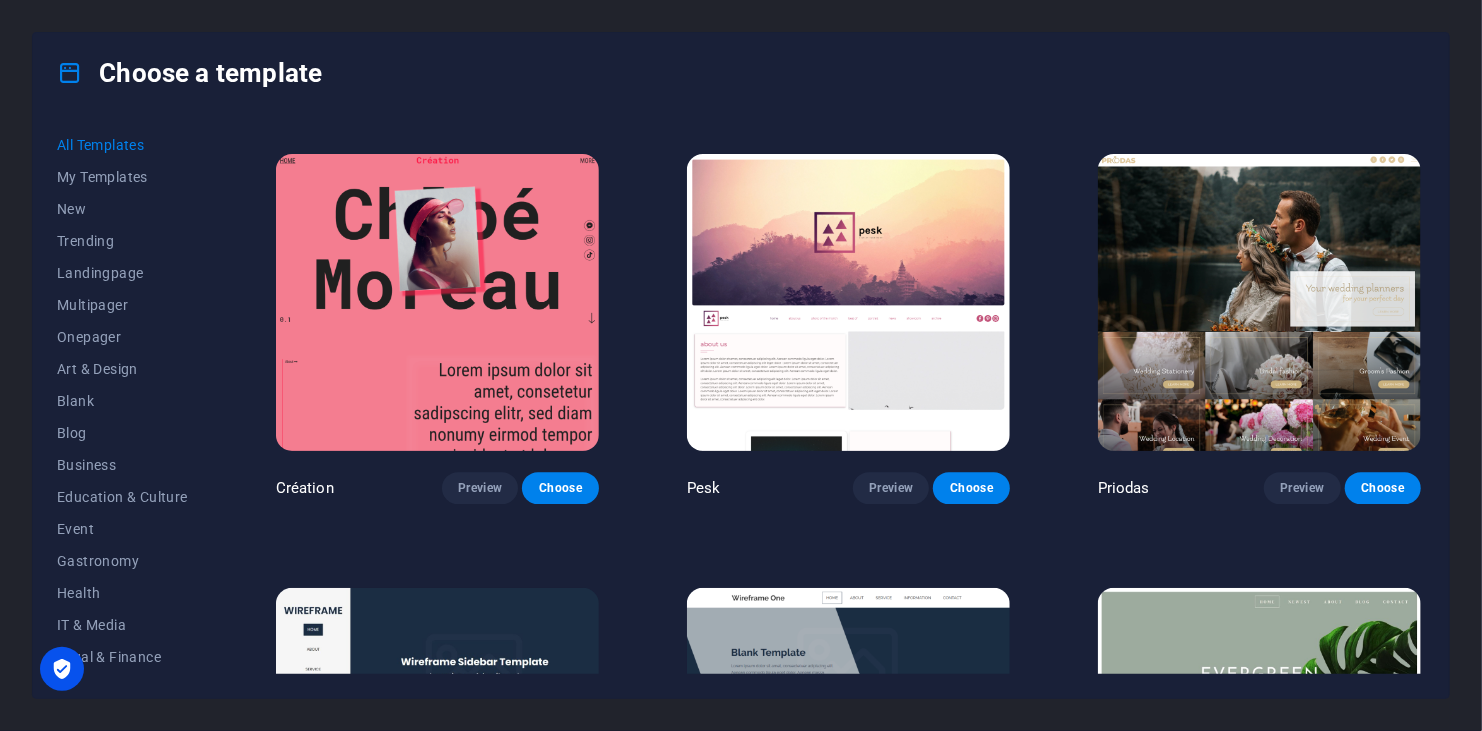 scroll, scrollTop: 6900, scrollLeft: 0, axis: vertical 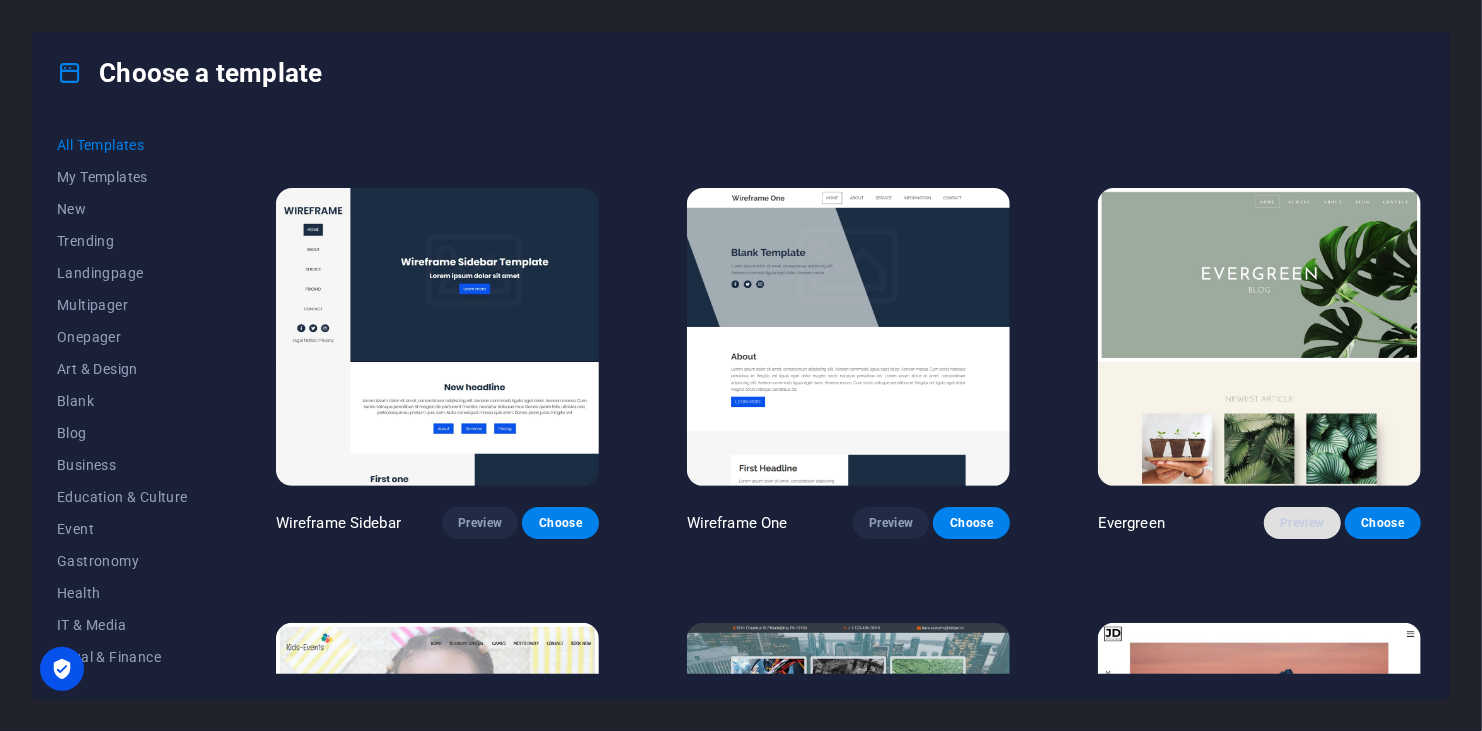 click on "Preview" at bounding box center (1302, 523) 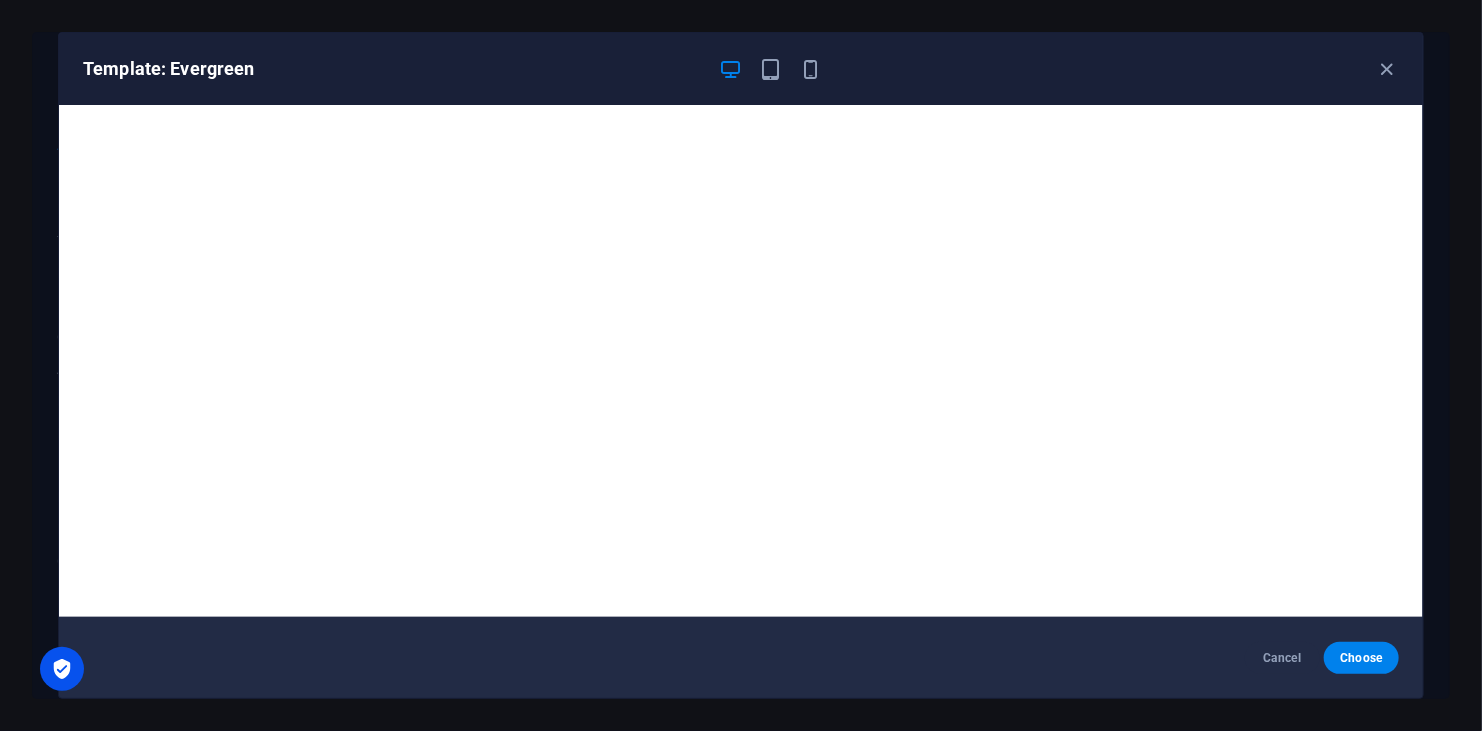scroll, scrollTop: 0, scrollLeft: 0, axis: both 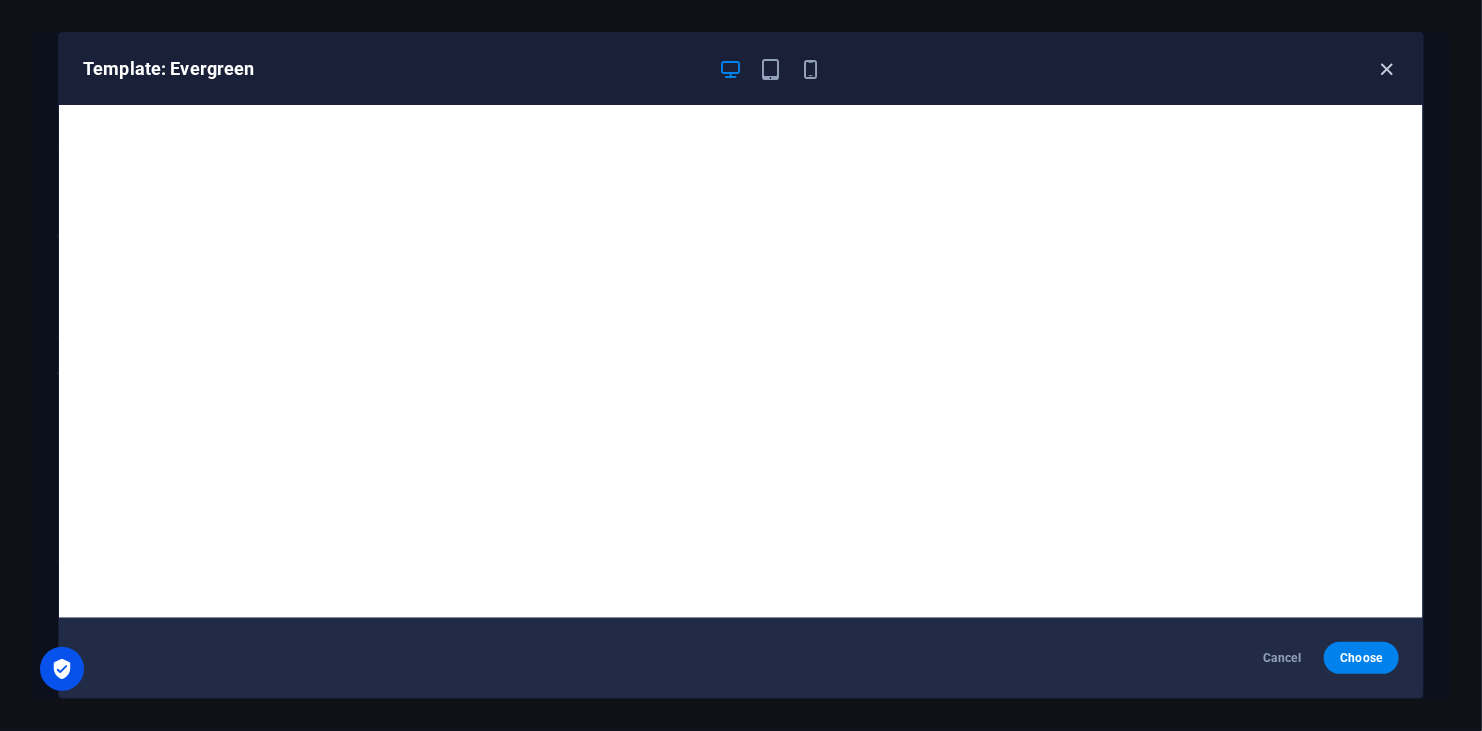 click at bounding box center [1387, 69] 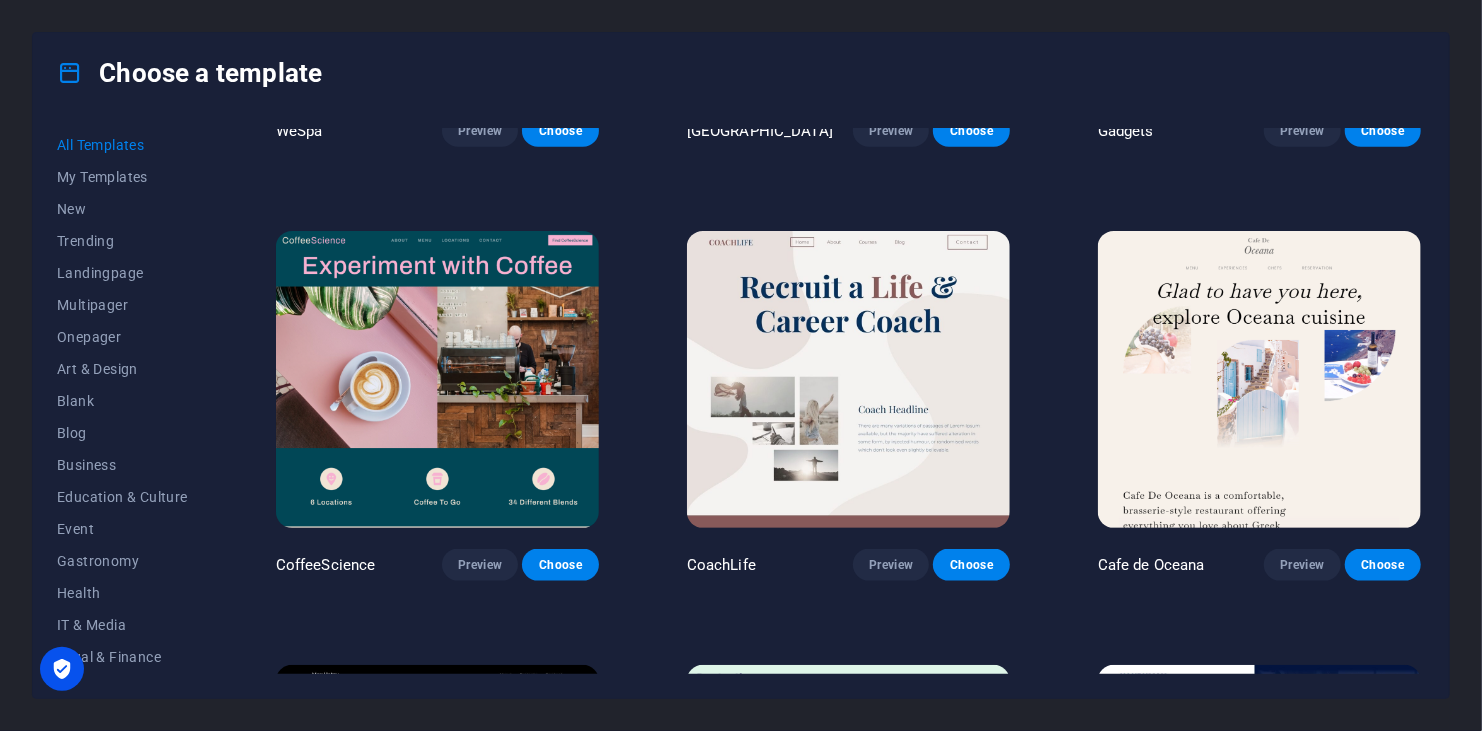 scroll, scrollTop: 4800, scrollLeft: 0, axis: vertical 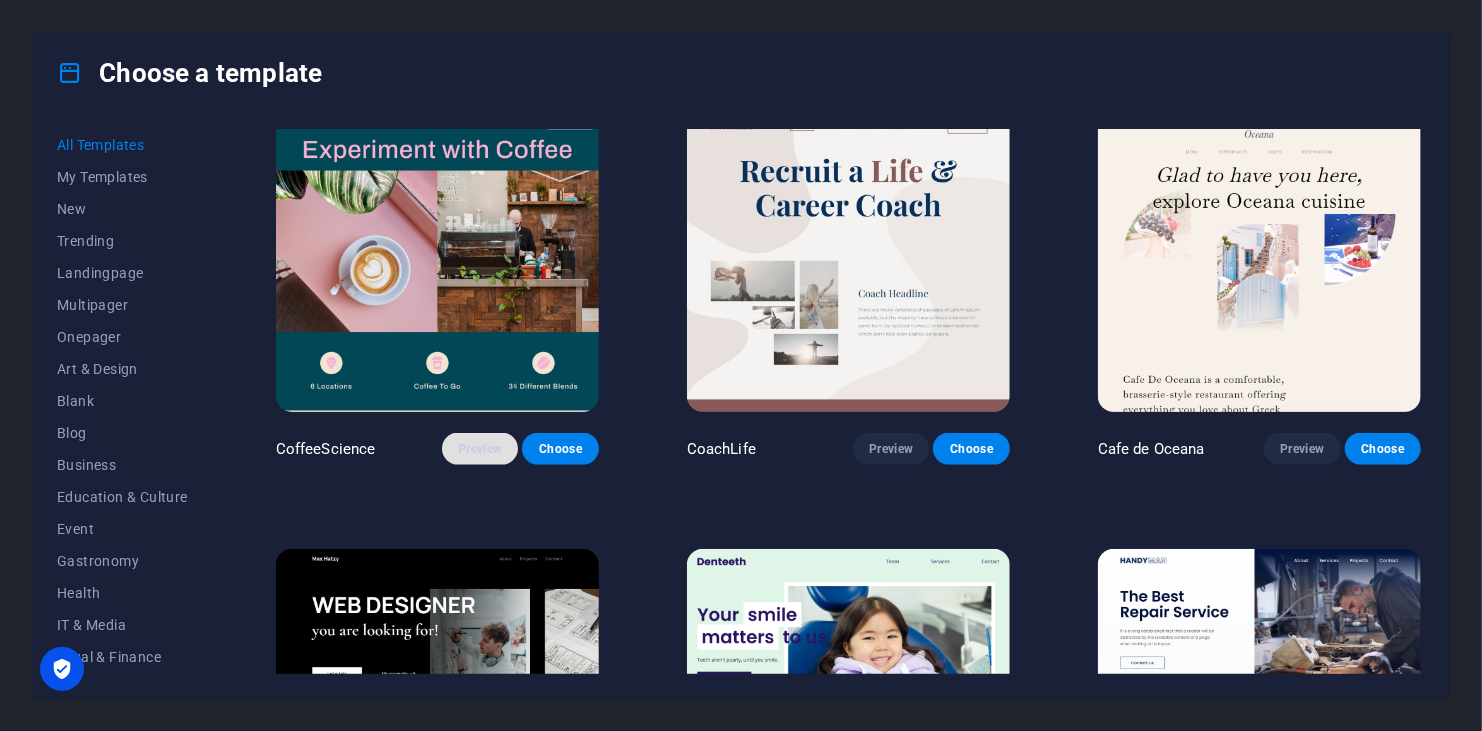 click on "Preview" at bounding box center (480, 449) 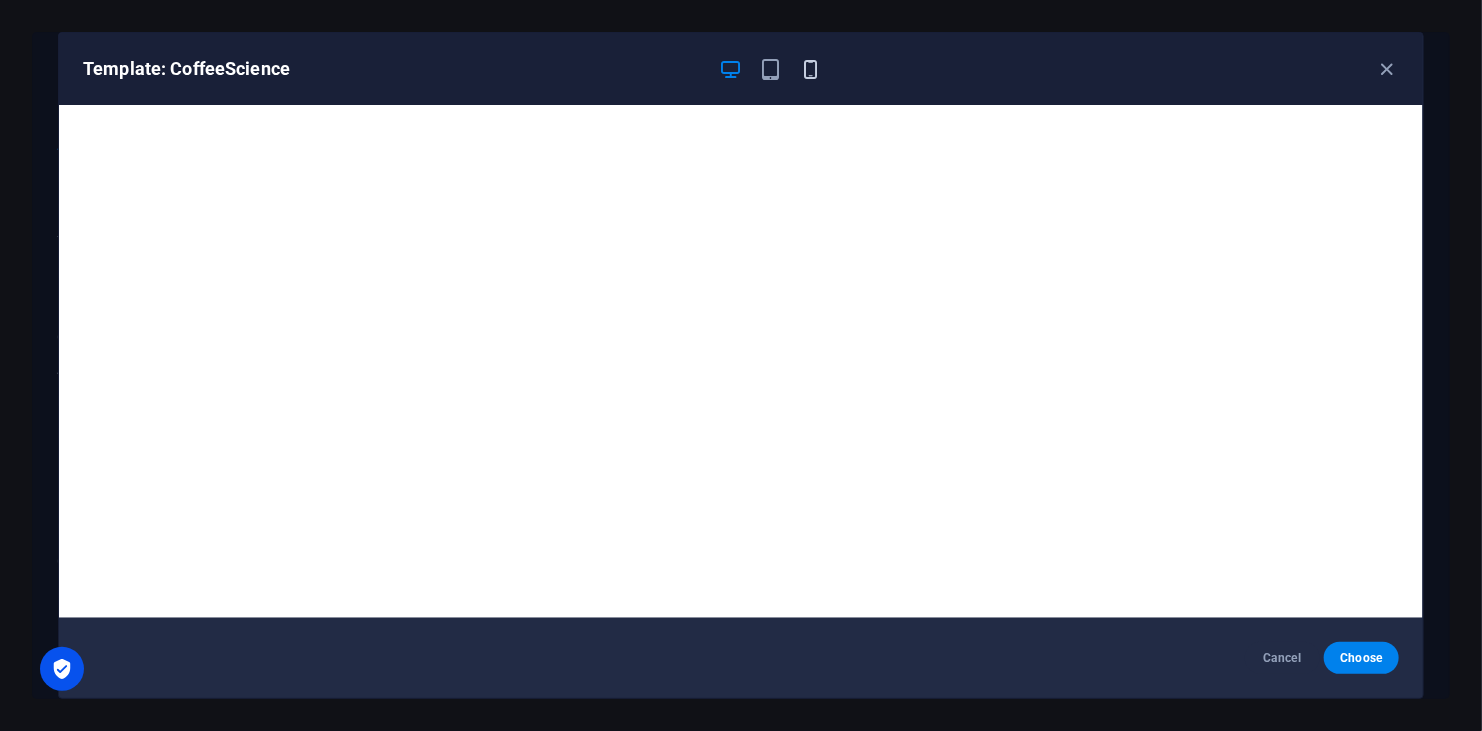 click at bounding box center [811, 69] 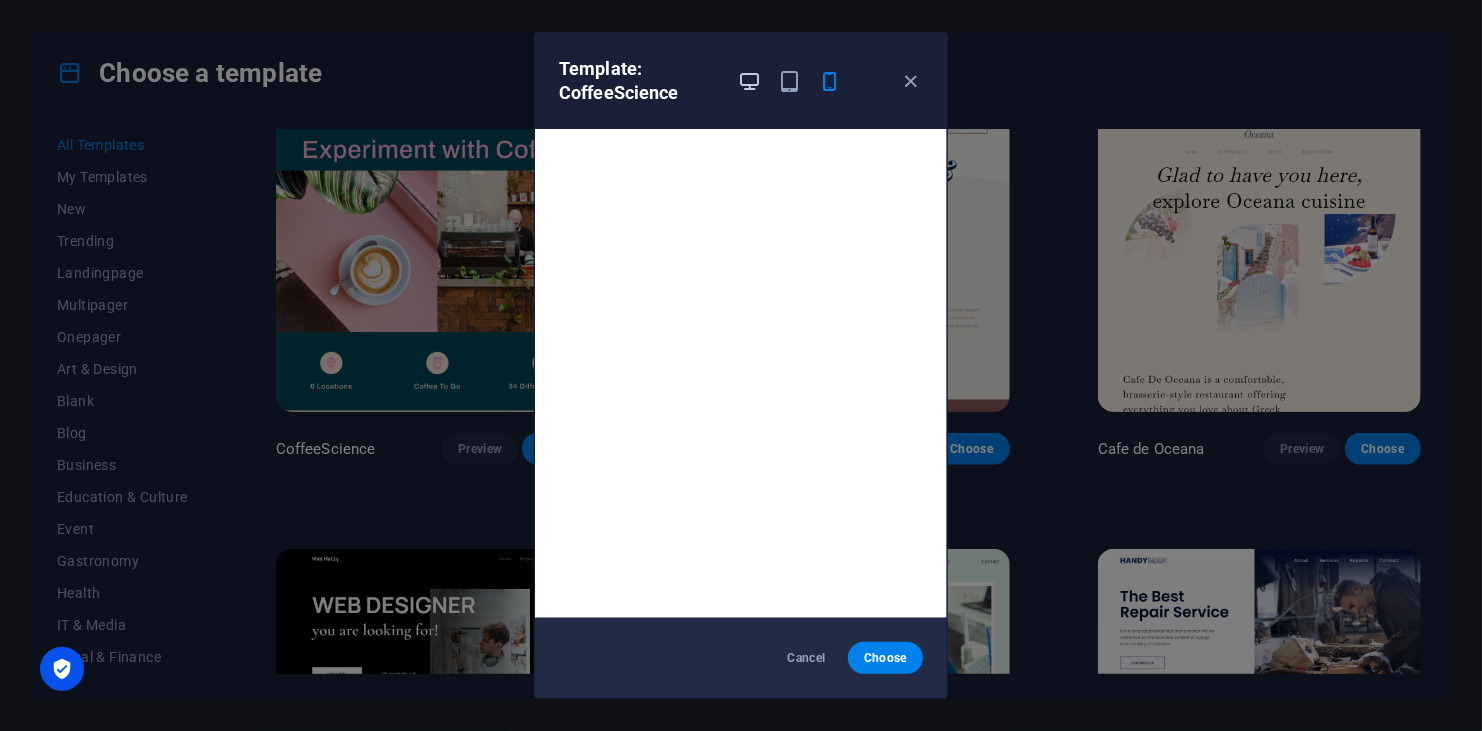 click at bounding box center [750, 81] 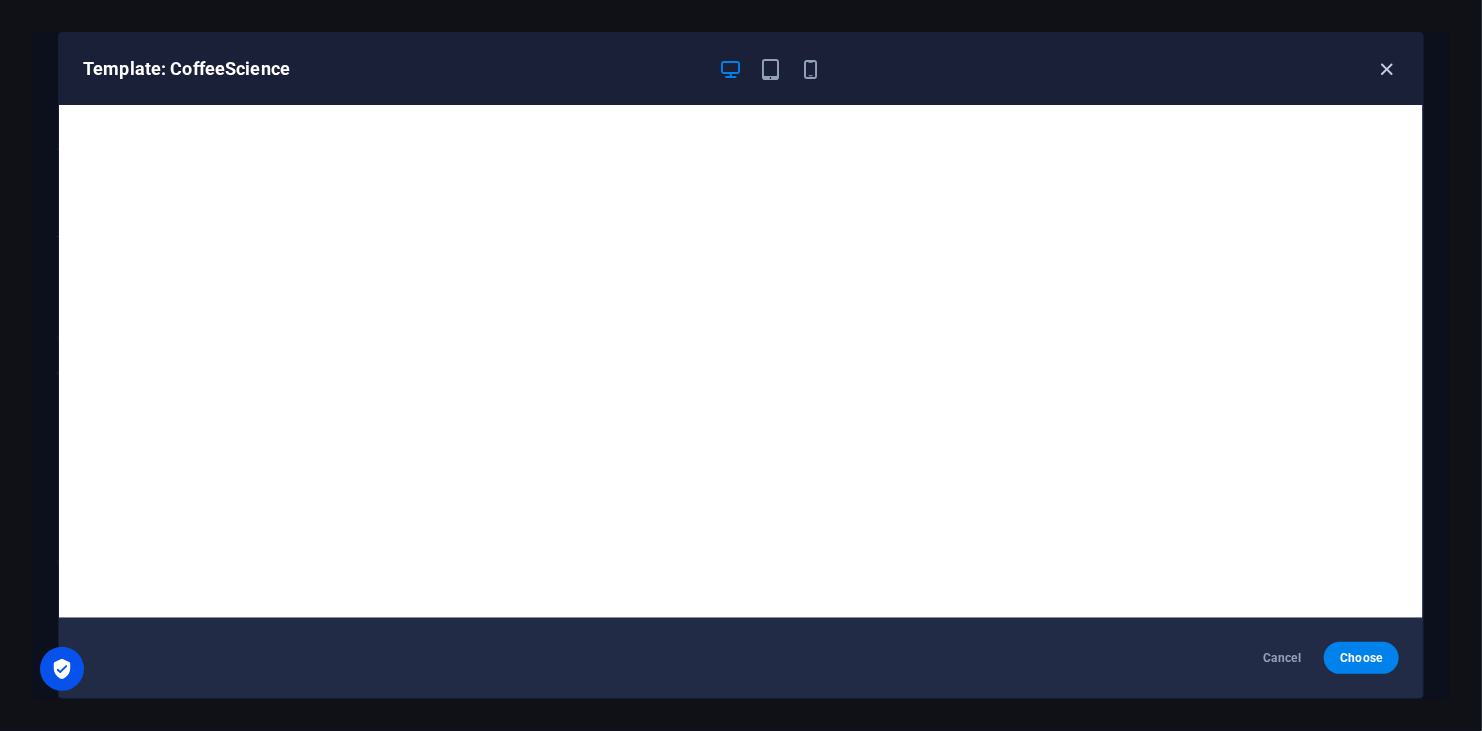 click at bounding box center [1387, 69] 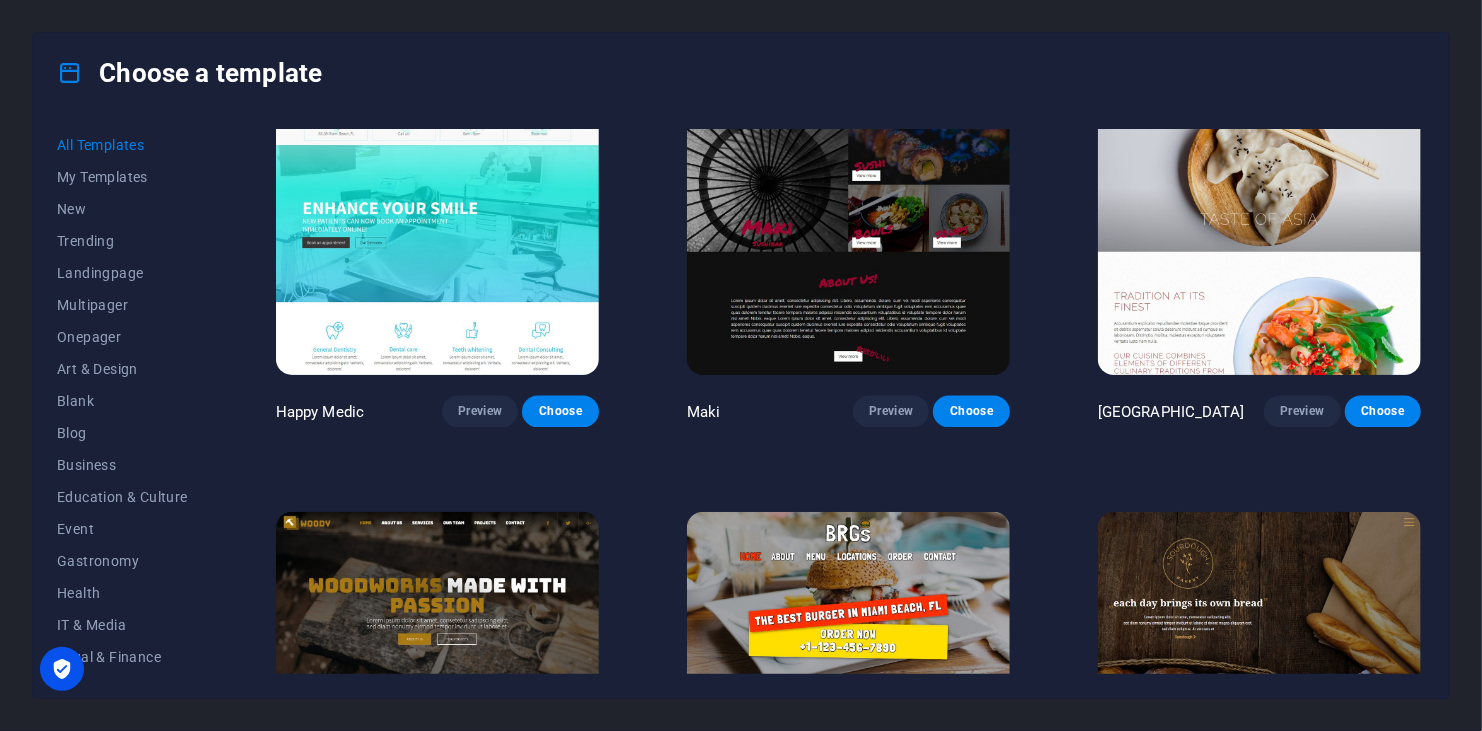 scroll, scrollTop: 9100, scrollLeft: 0, axis: vertical 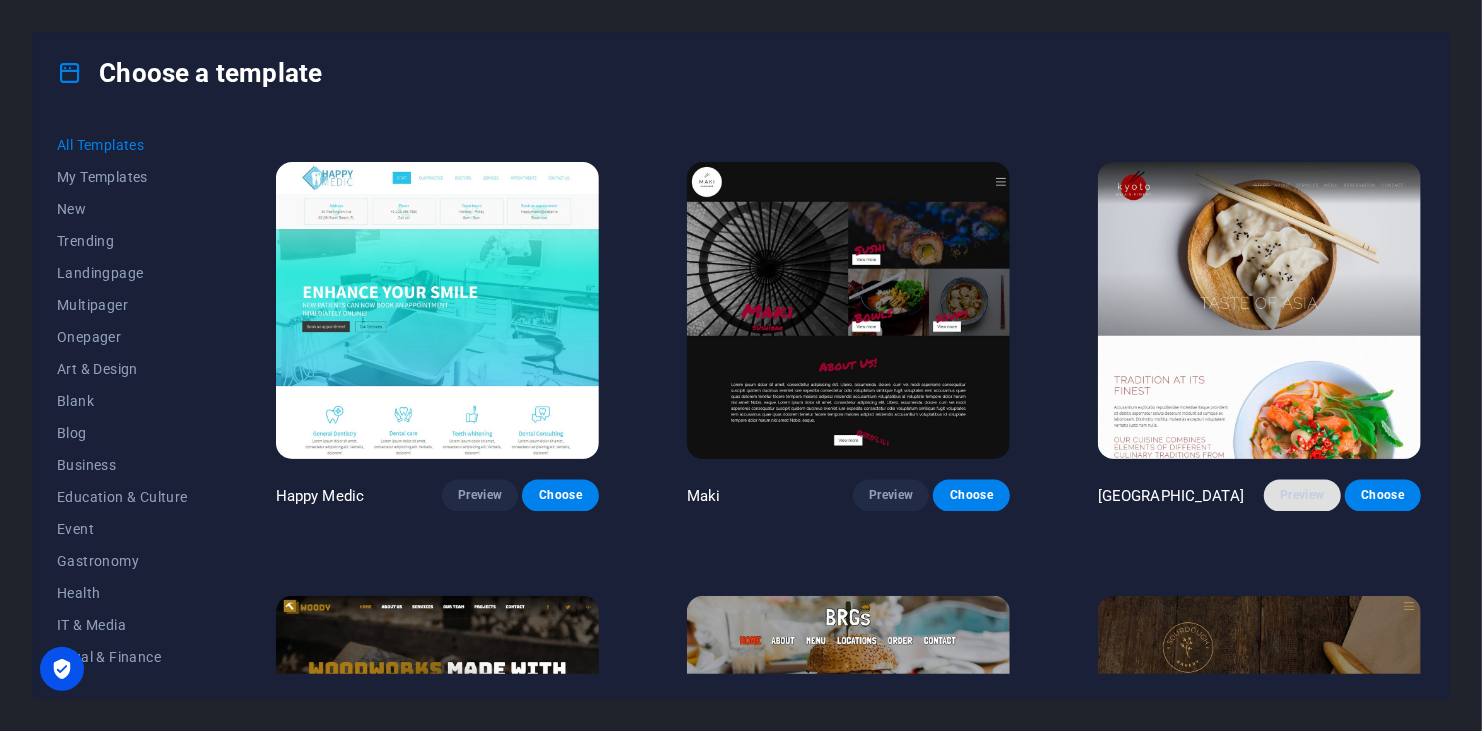 click on "Preview" at bounding box center (1302, 496) 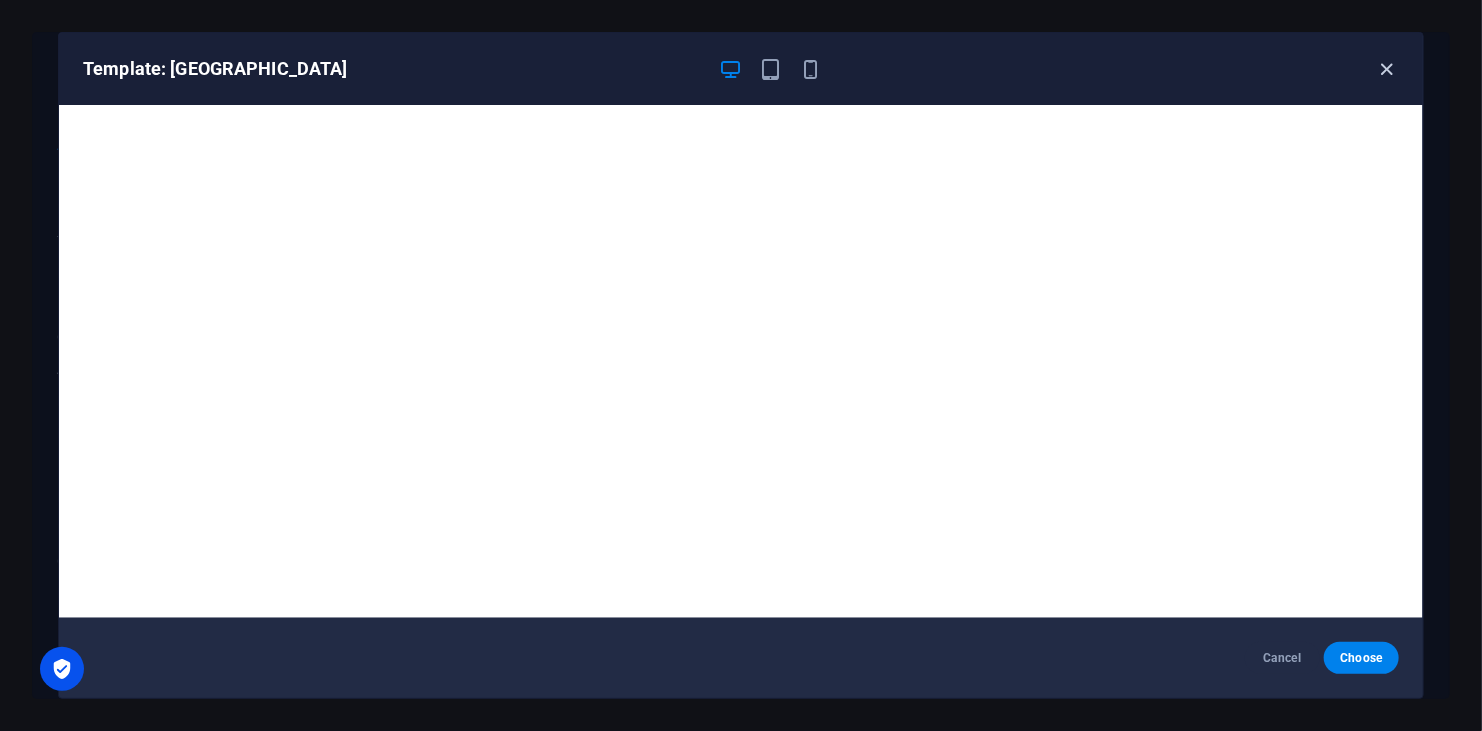 click at bounding box center (1387, 69) 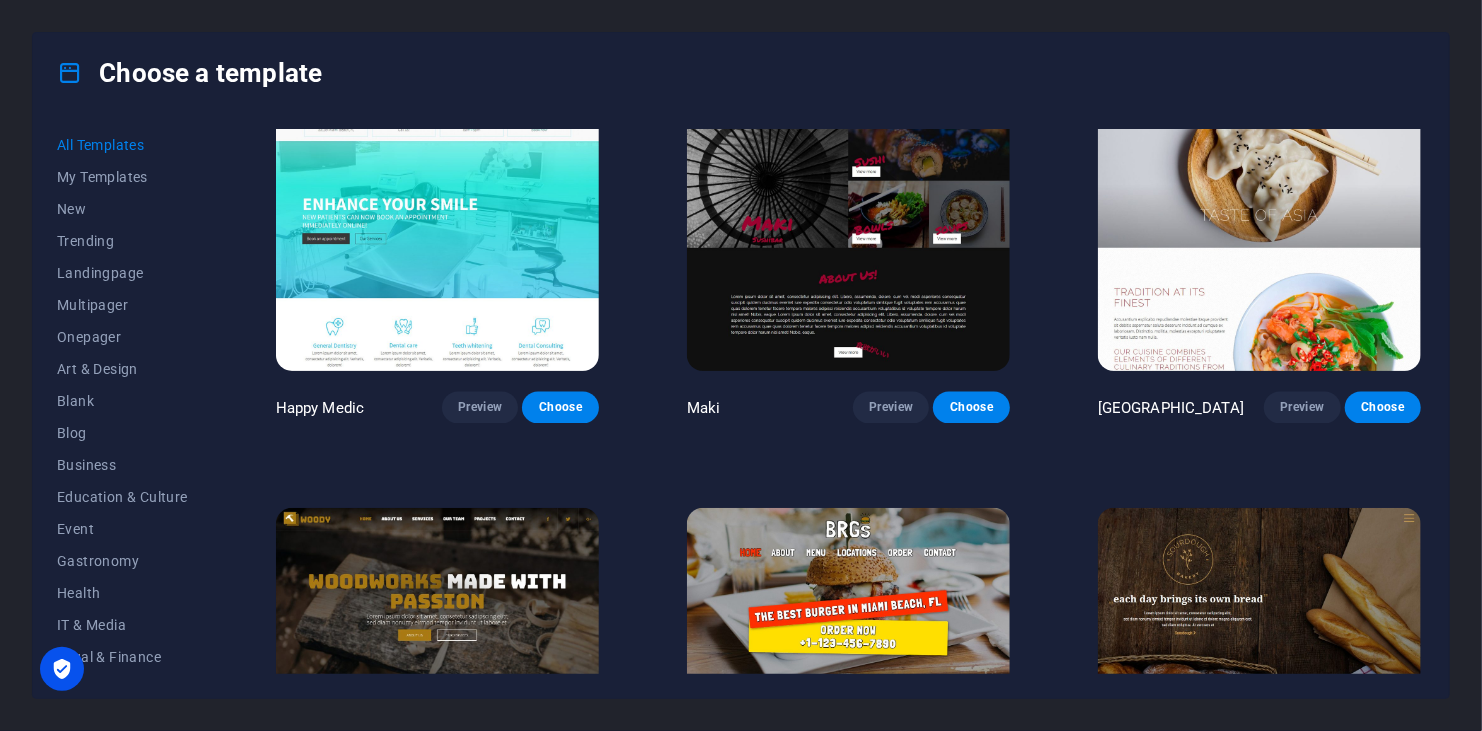 scroll, scrollTop: 9500, scrollLeft: 0, axis: vertical 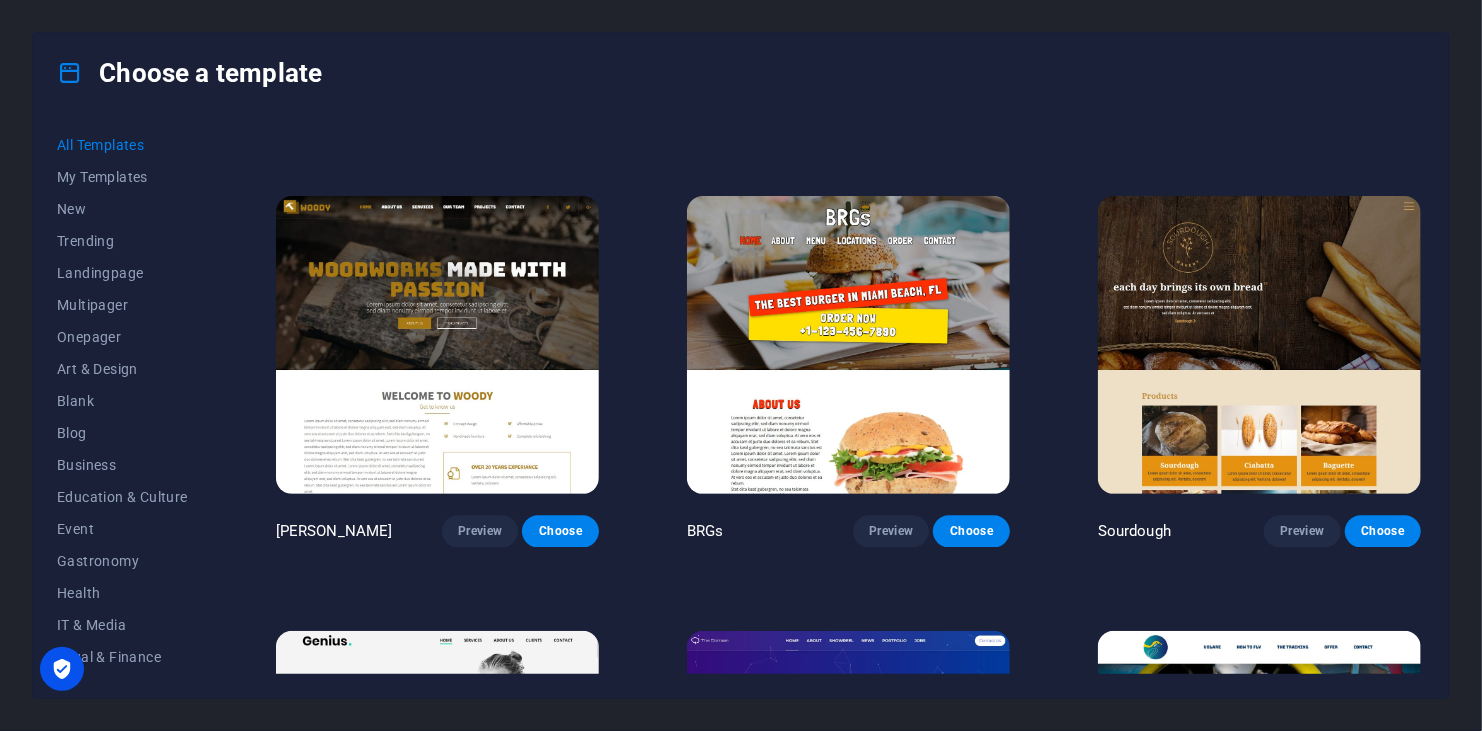 click at bounding box center (848, 345) 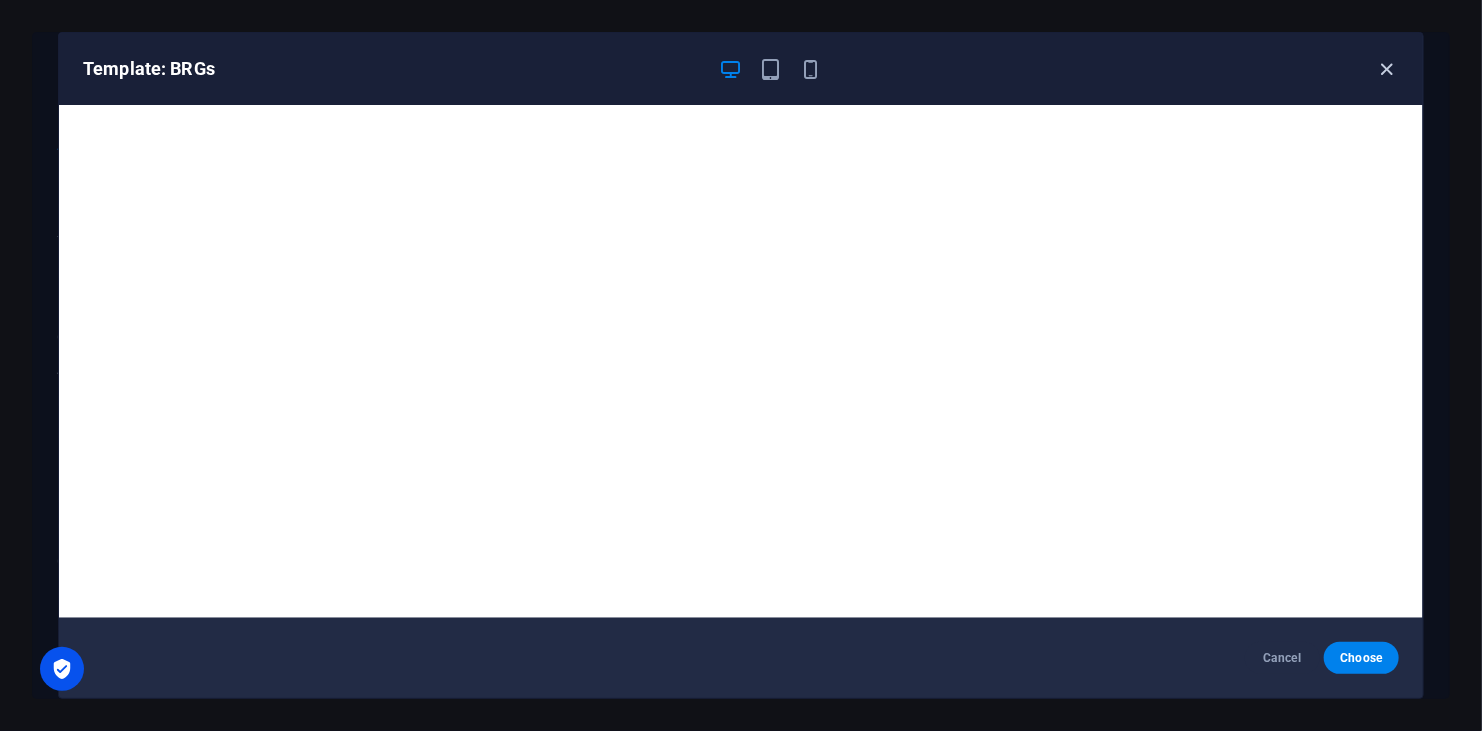 click at bounding box center [1387, 69] 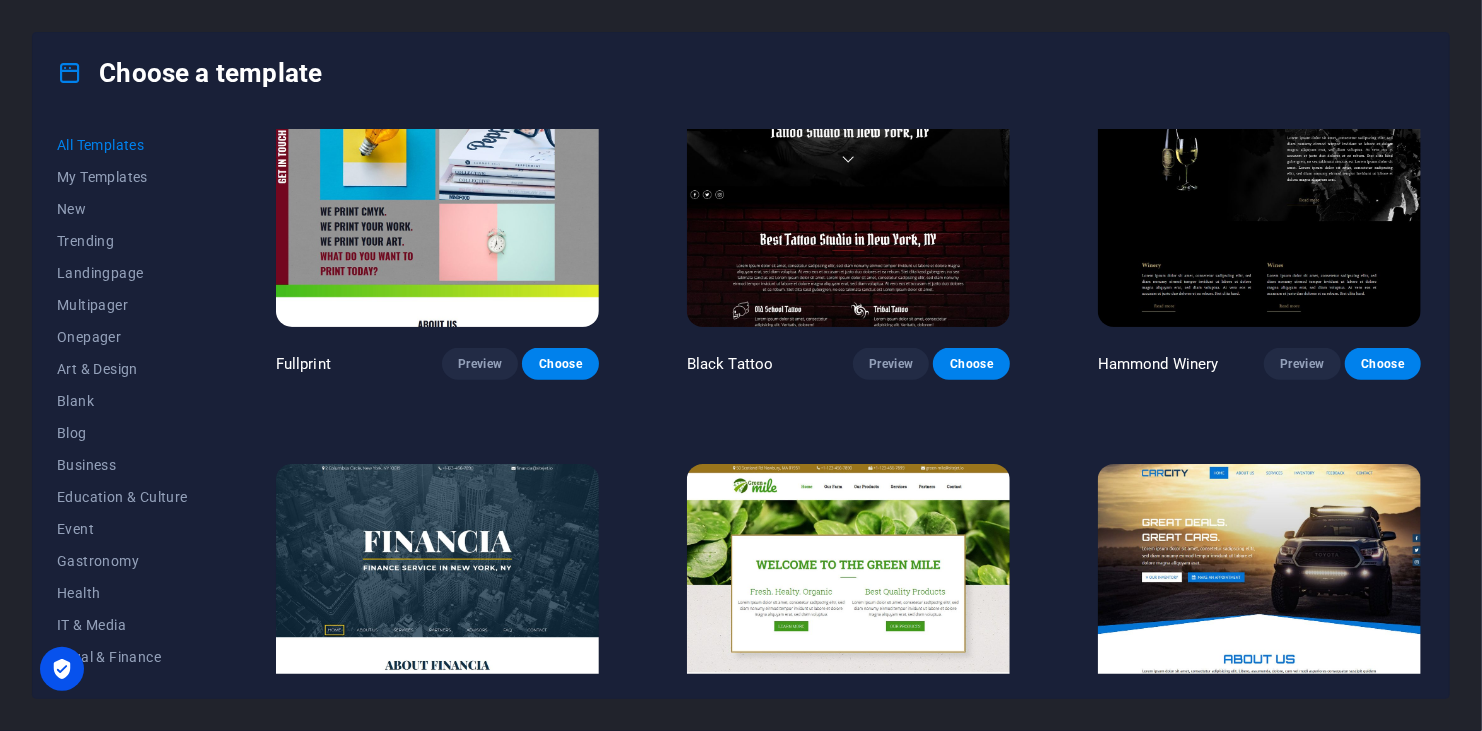 scroll, scrollTop: 12000, scrollLeft: 0, axis: vertical 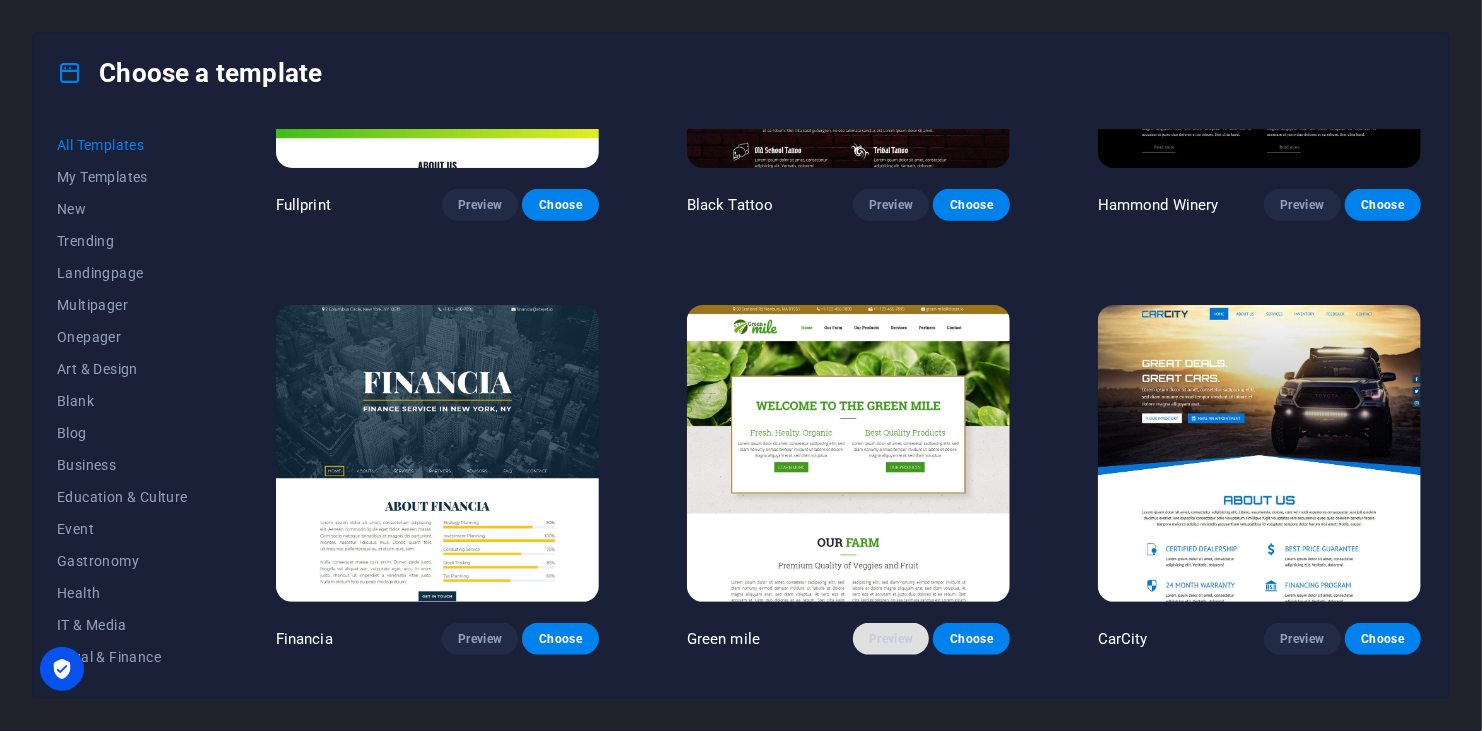 click on "Preview" at bounding box center (891, 639) 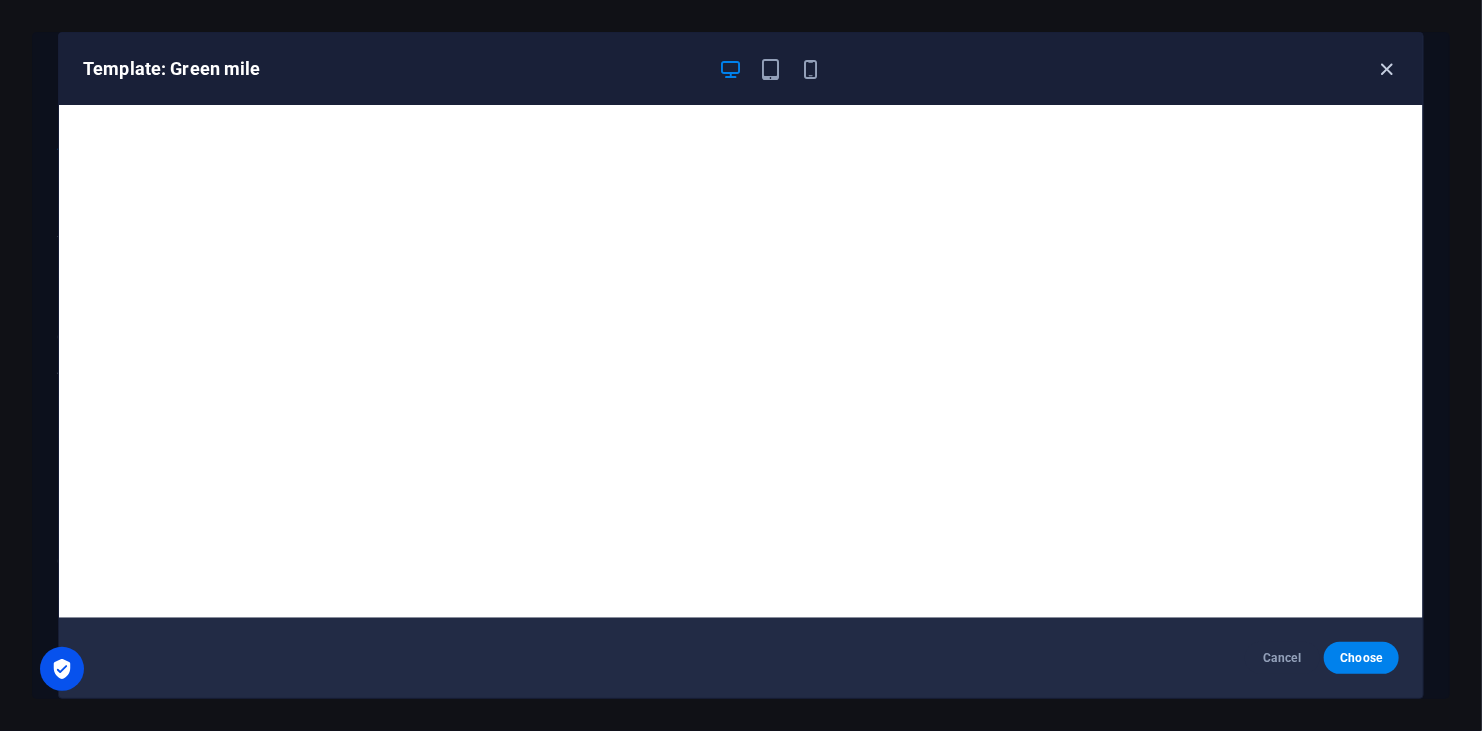click at bounding box center (1387, 69) 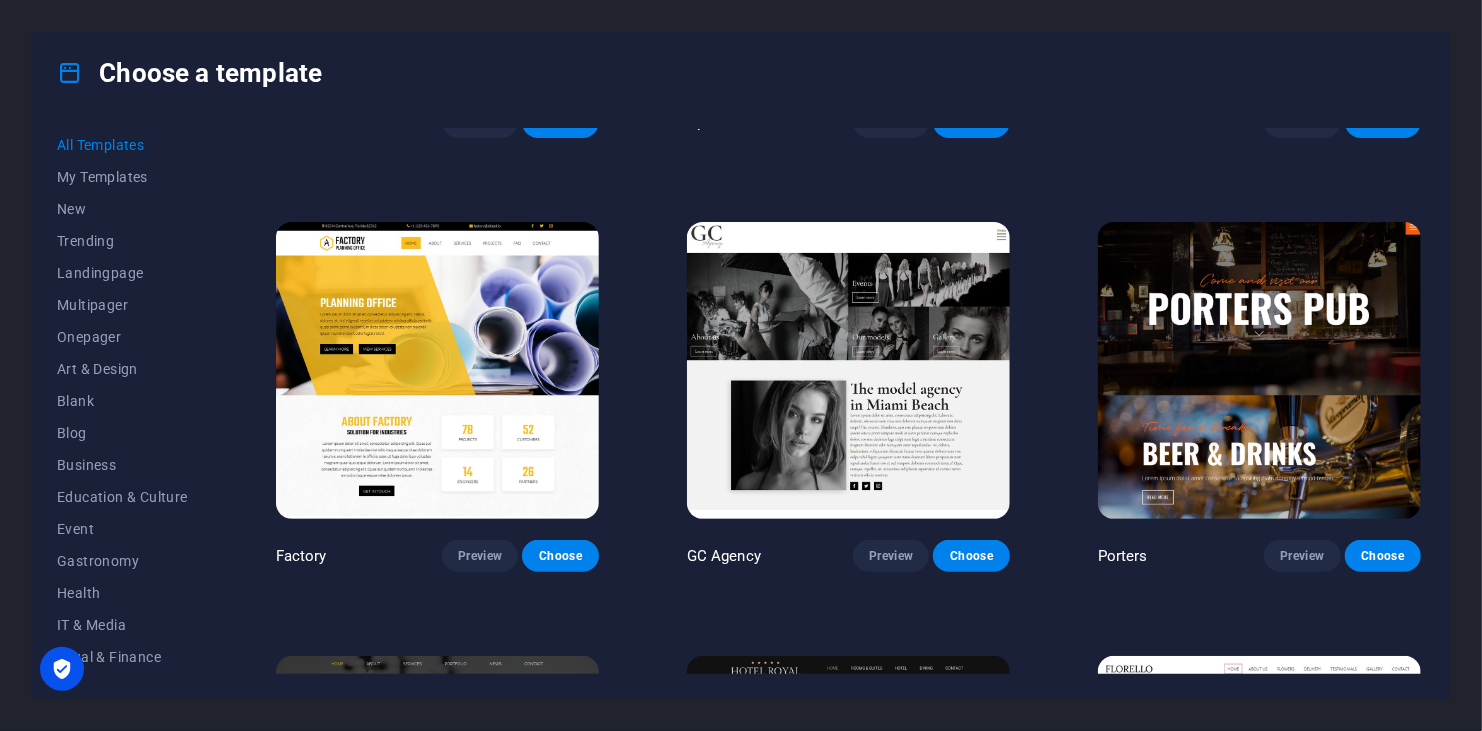 scroll, scrollTop: 15200, scrollLeft: 0, axis: vertical 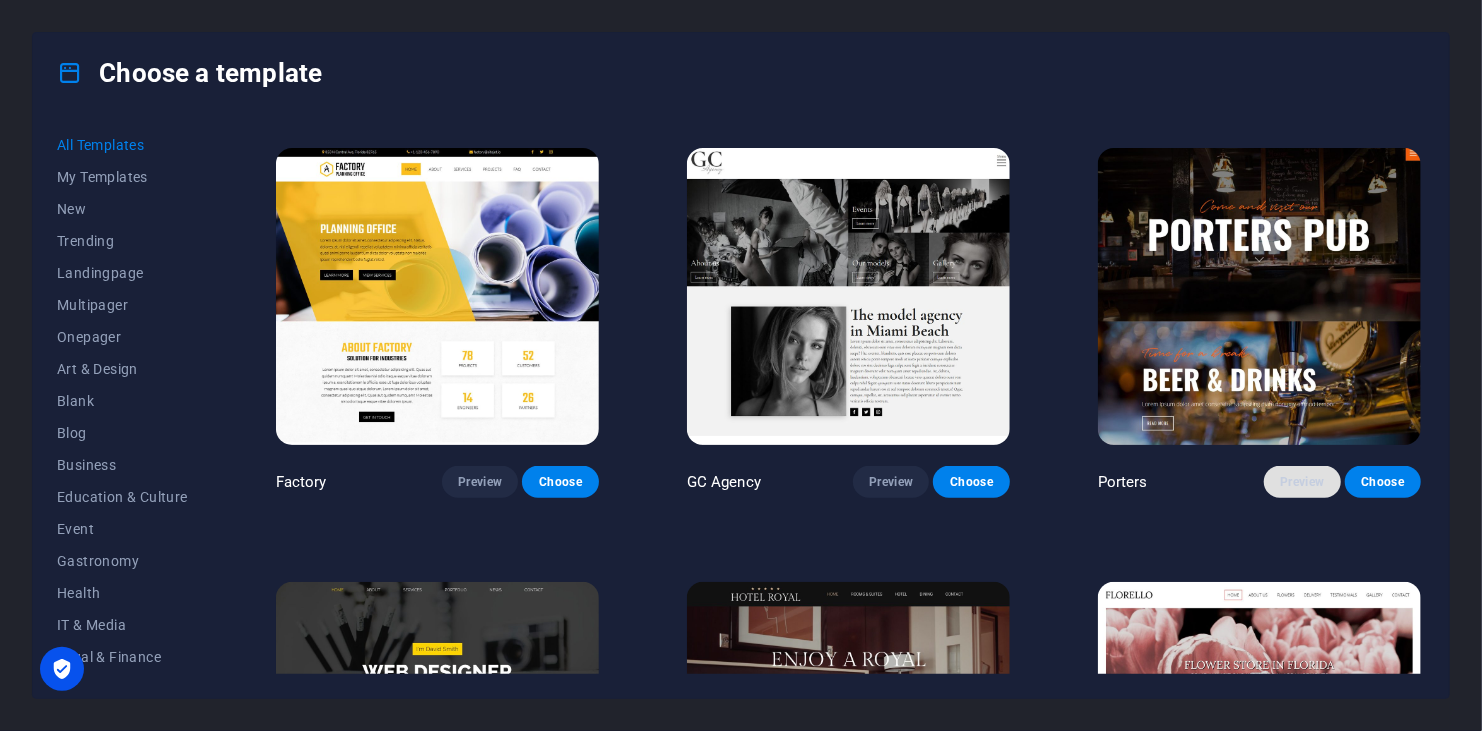 click on "Preview" at bounding box center (1302, 482) 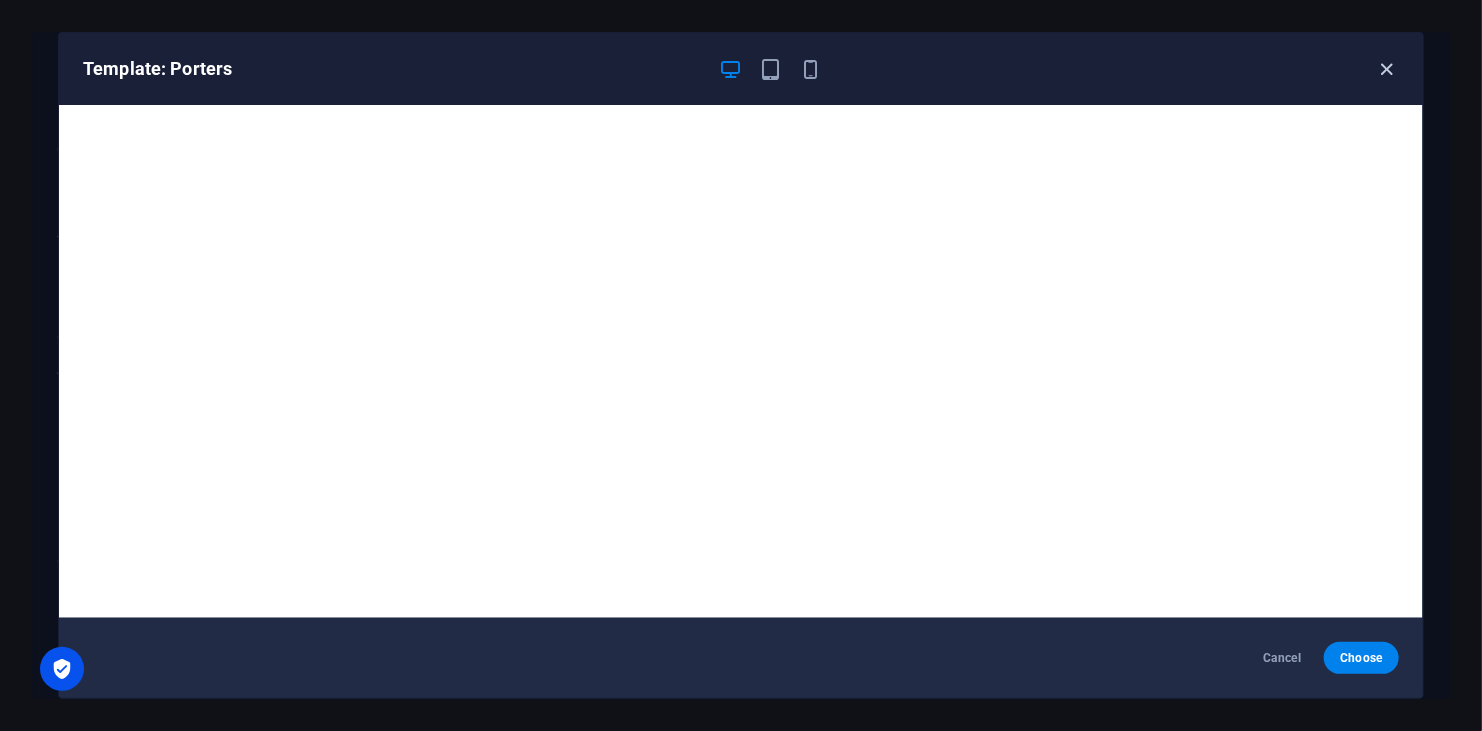 click at bounding box center [1387, 69] 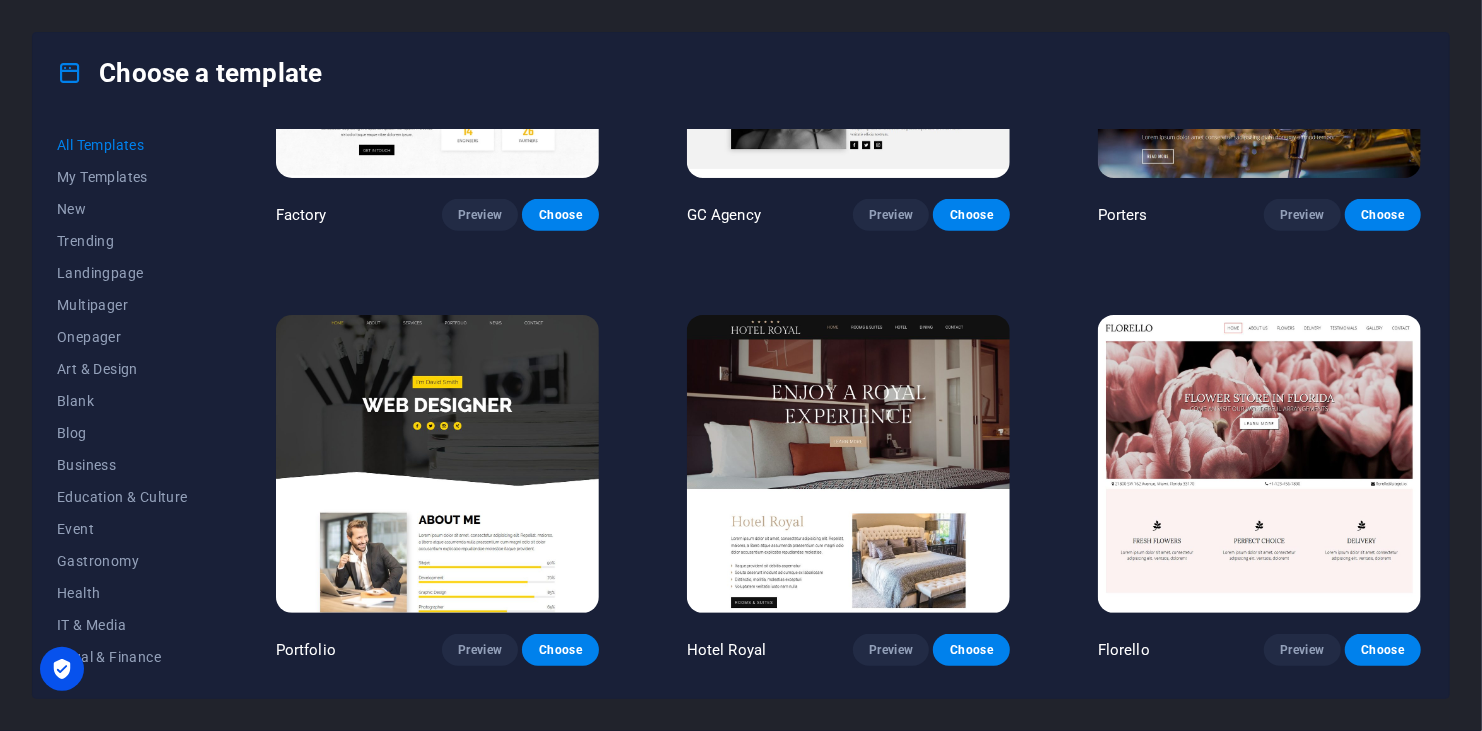 scroll, scrollTop: 15500, scrollLeft: 0, axis: vertical 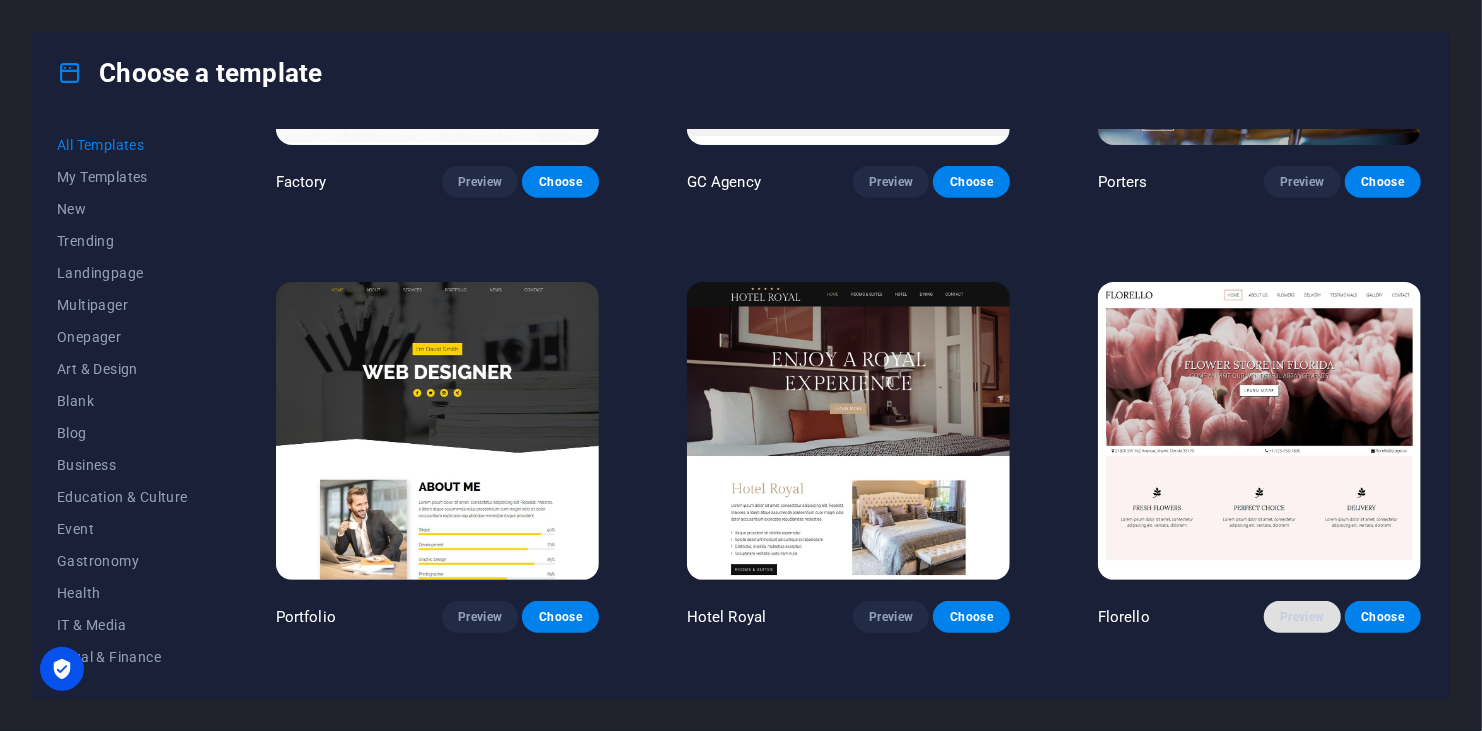 click on "Preview" at bounding box center [1302, 617] 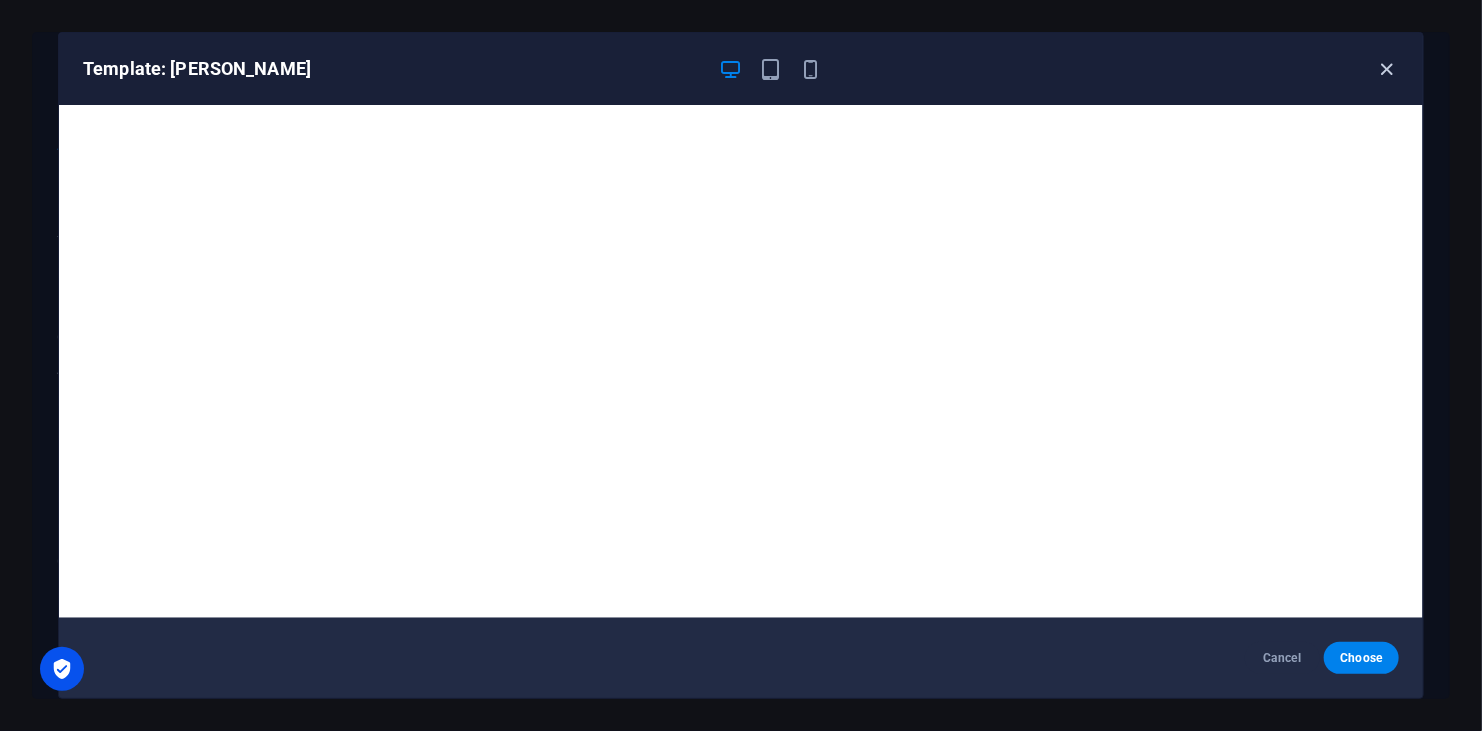 click at bounding box center [1387, 69] 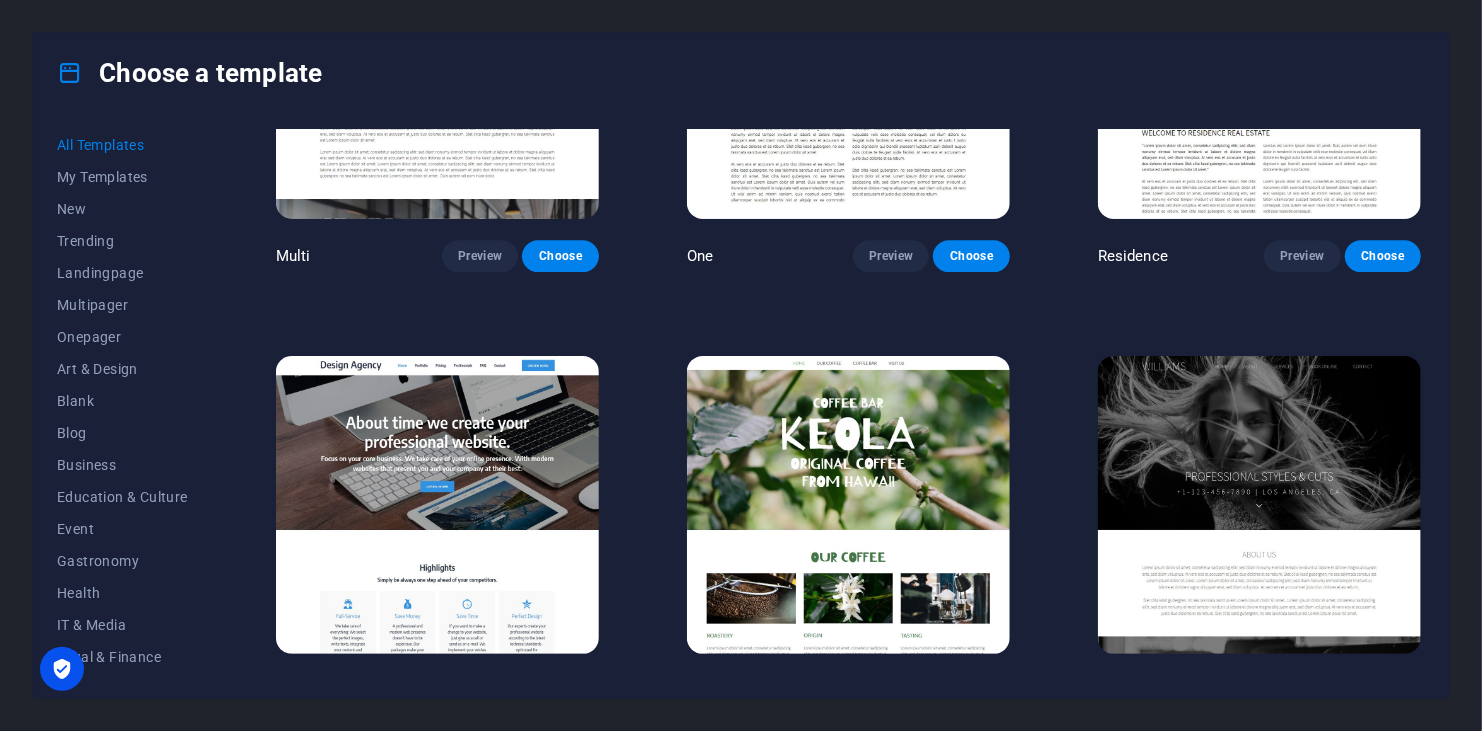 scroll, scrollTop: 17700, scrollLeft: 0, axis: vertical 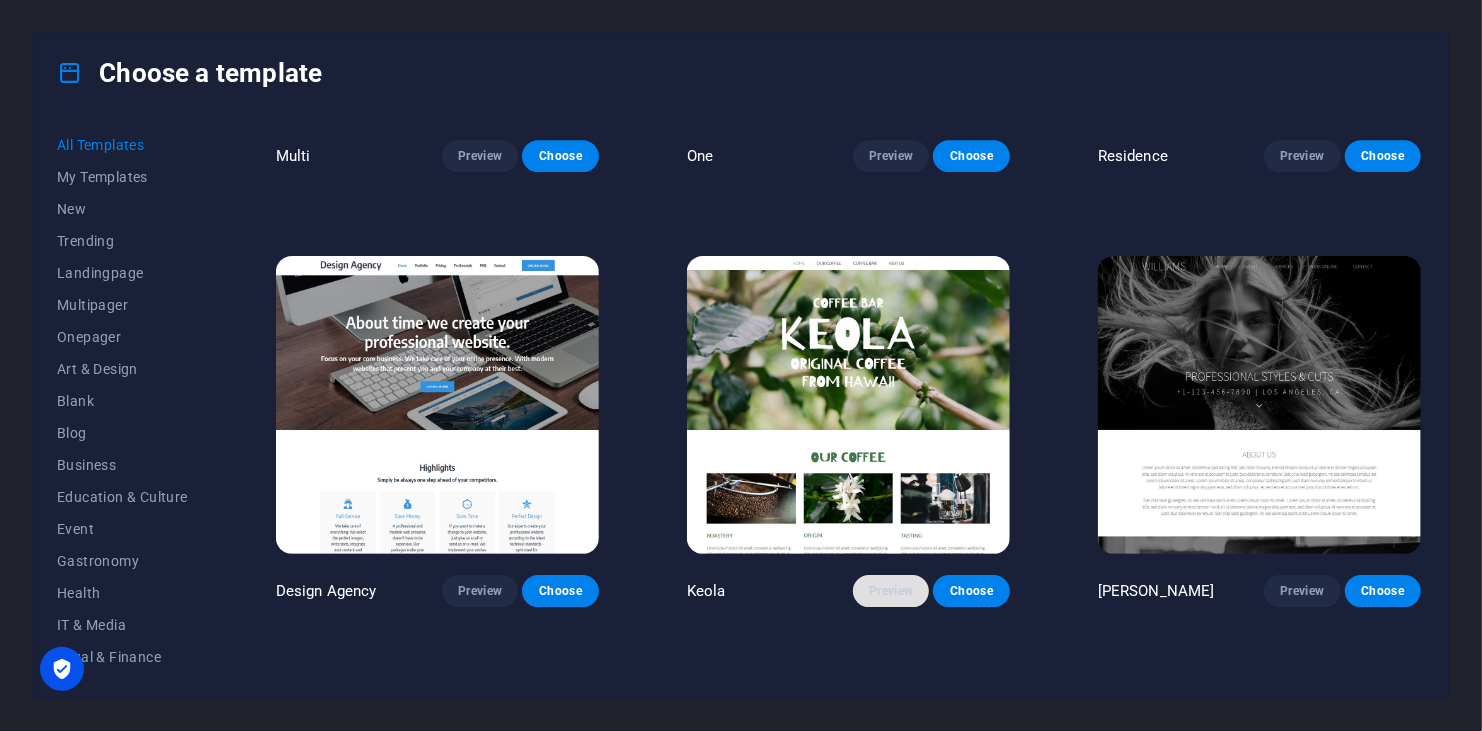 click on "Preview" at bounding box center (891, 591) 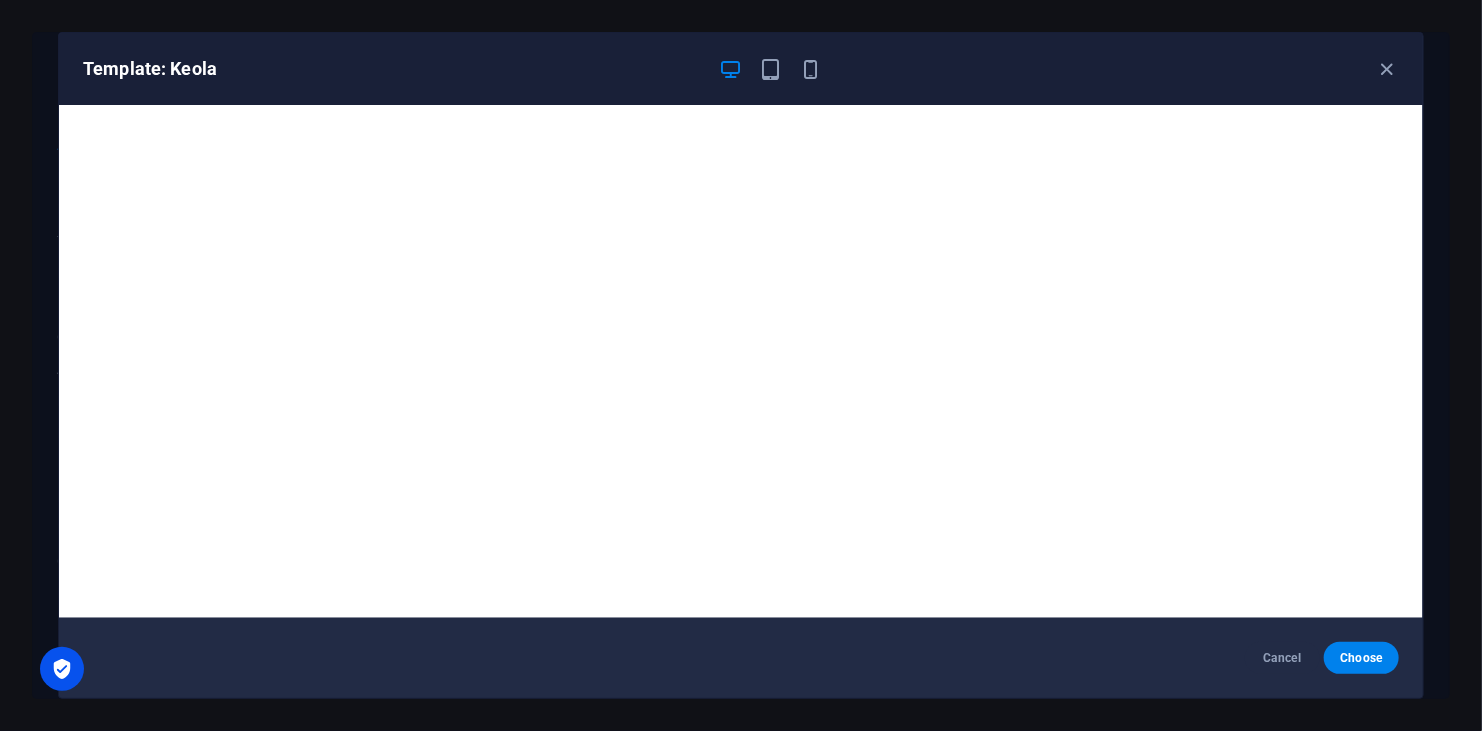 scroll, scrollTop: 5, scrollLeft: 0, axis: vertical 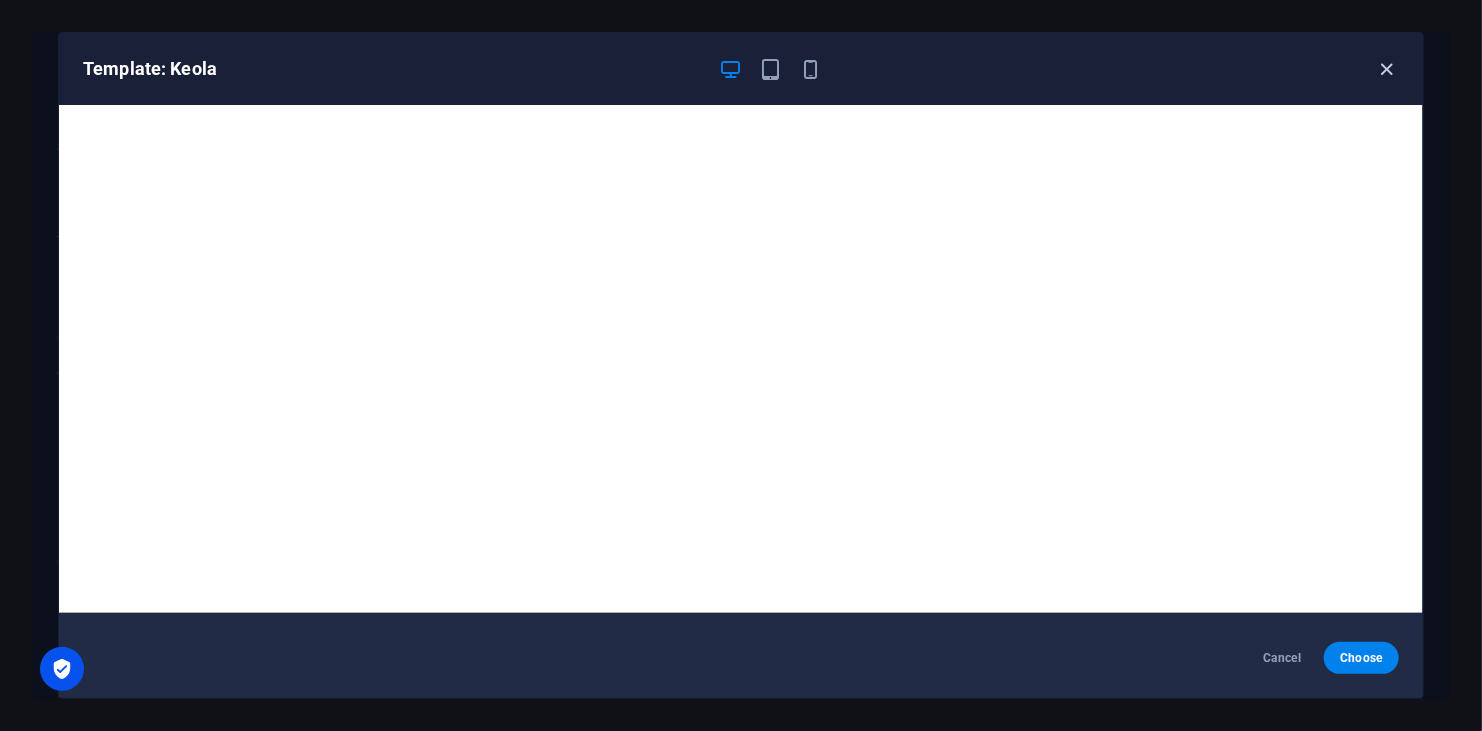 click at bounding box center (1387, 69) 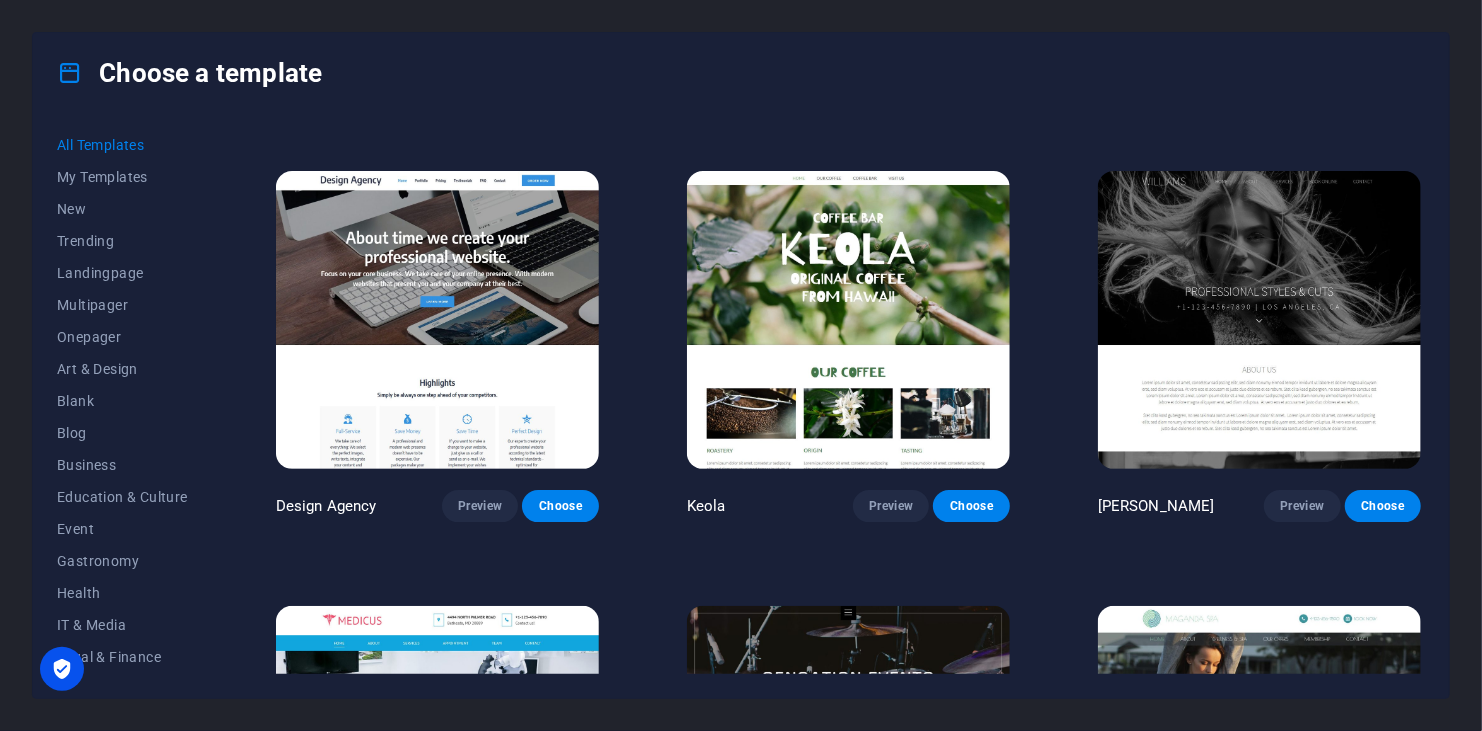 scroll, scrollTop: 17751, scrollLeft: 0, axis: vertical 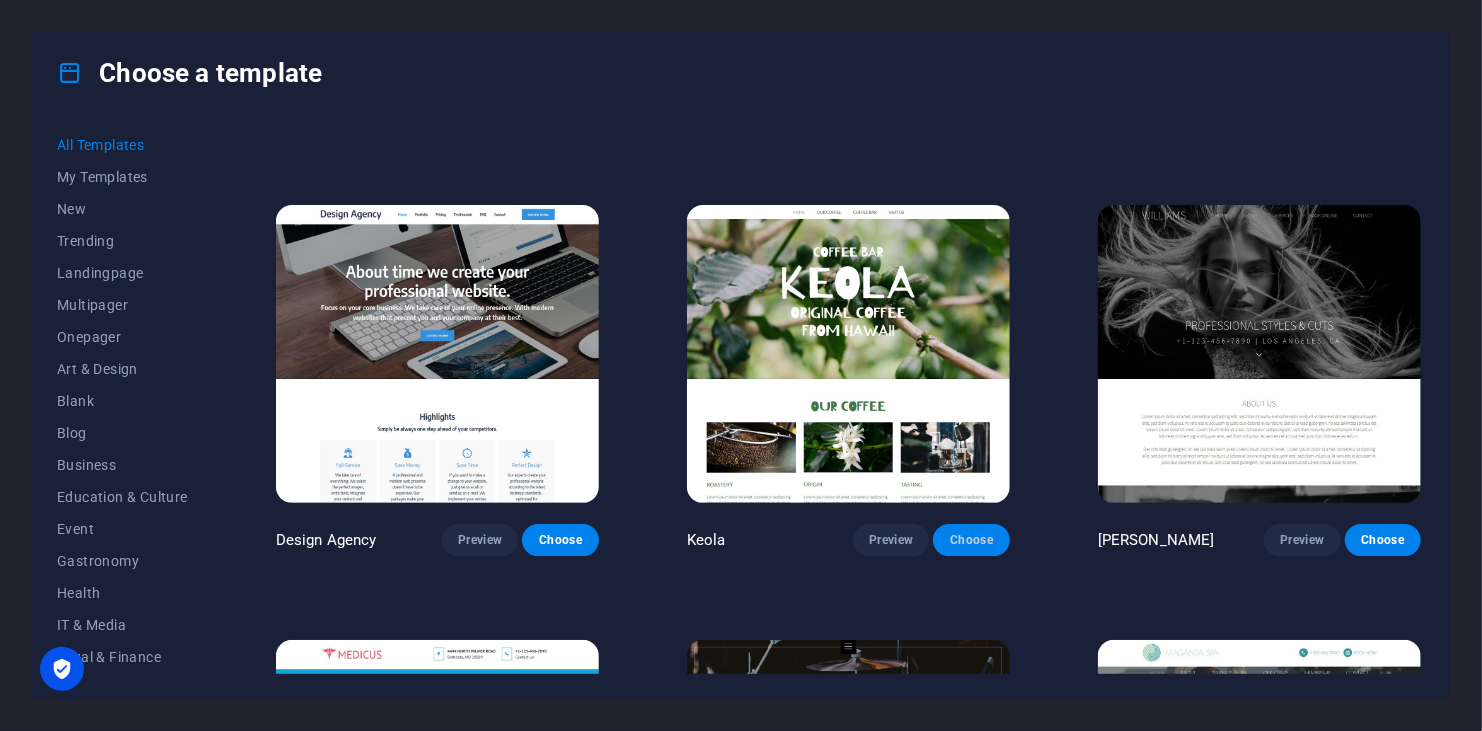 click on "Choose" at bounding box center (971, 540) 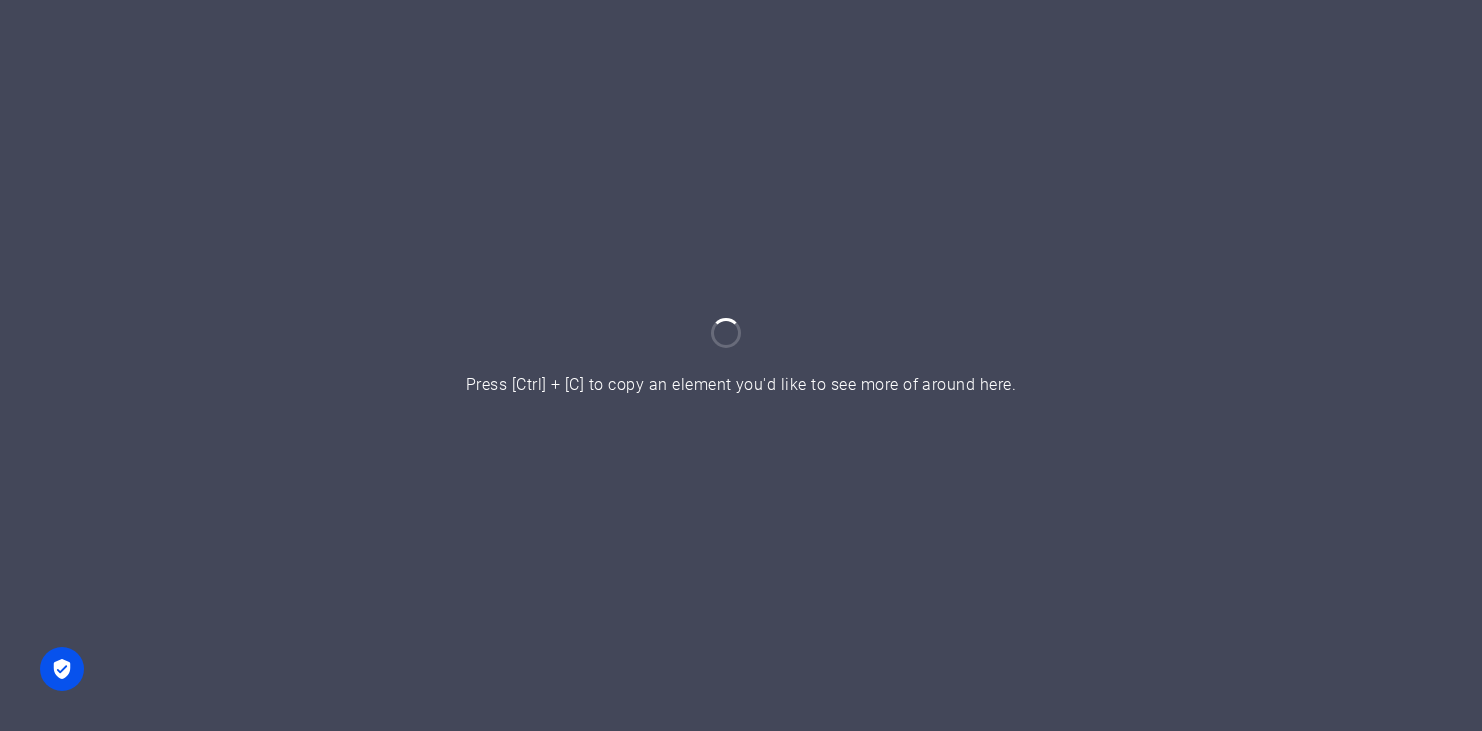 scroll, scrollTop: 0, scrollLeft: 0, axis: both 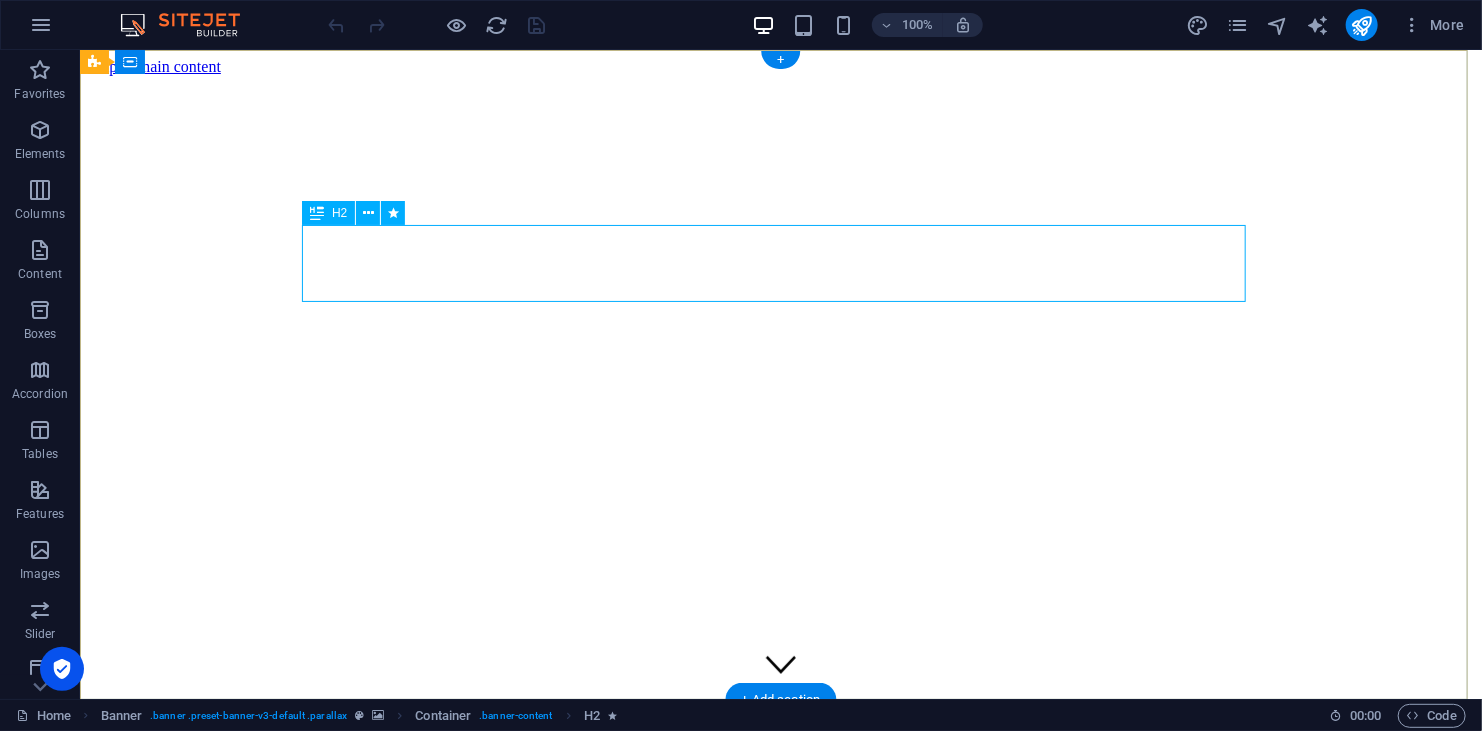 click on "Coffee Bar" at bounding box center [780, 2757] 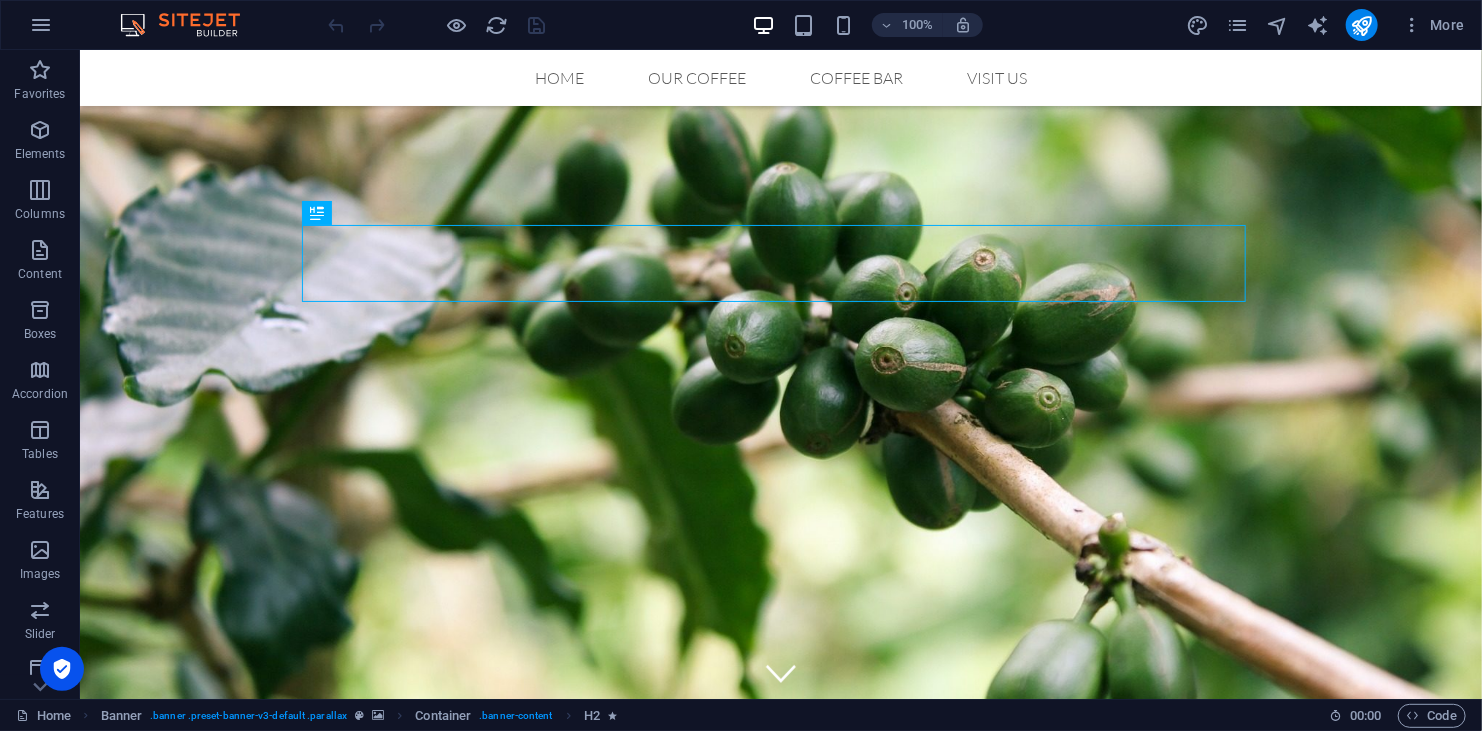 click at bounding box center (190, 25) 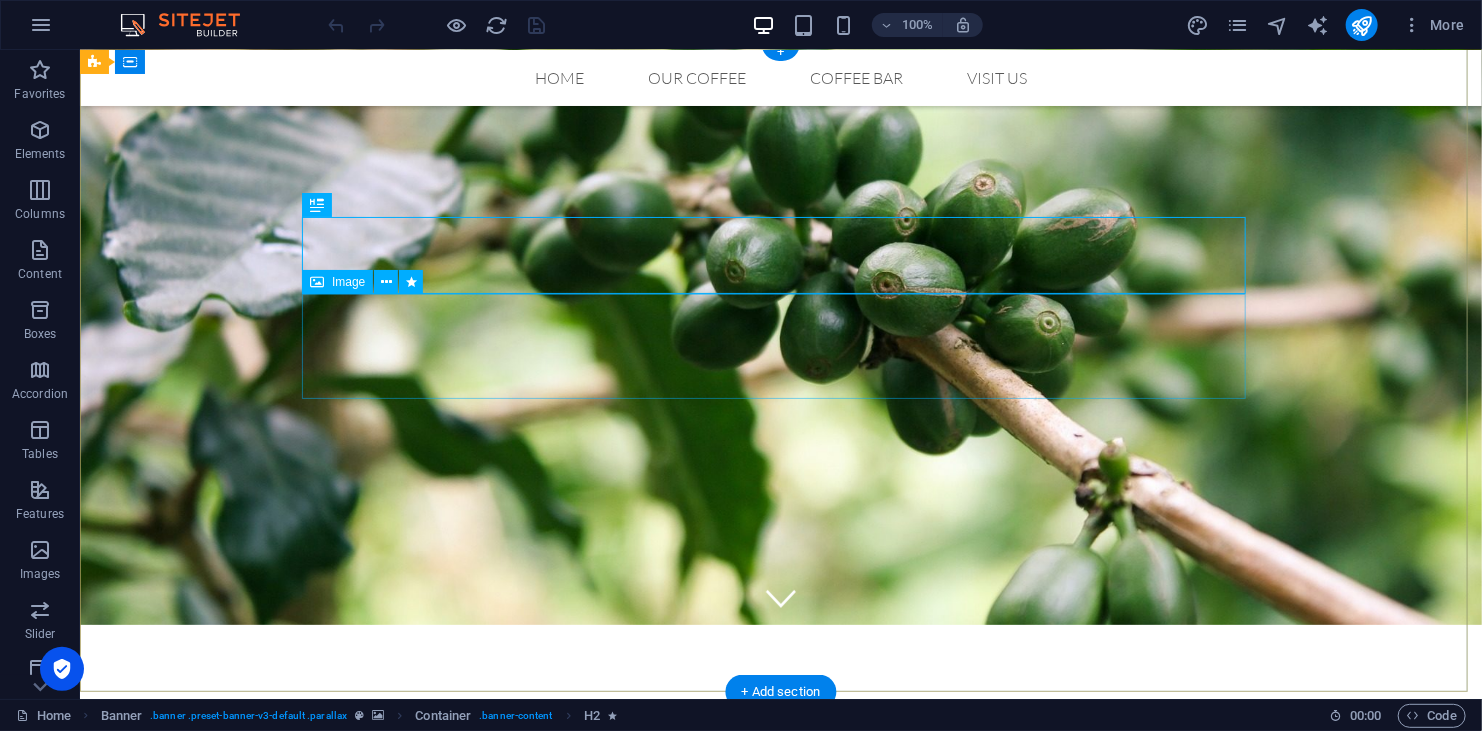 scroll, scrollTop: 0, scrollLeft: 0, axis: both 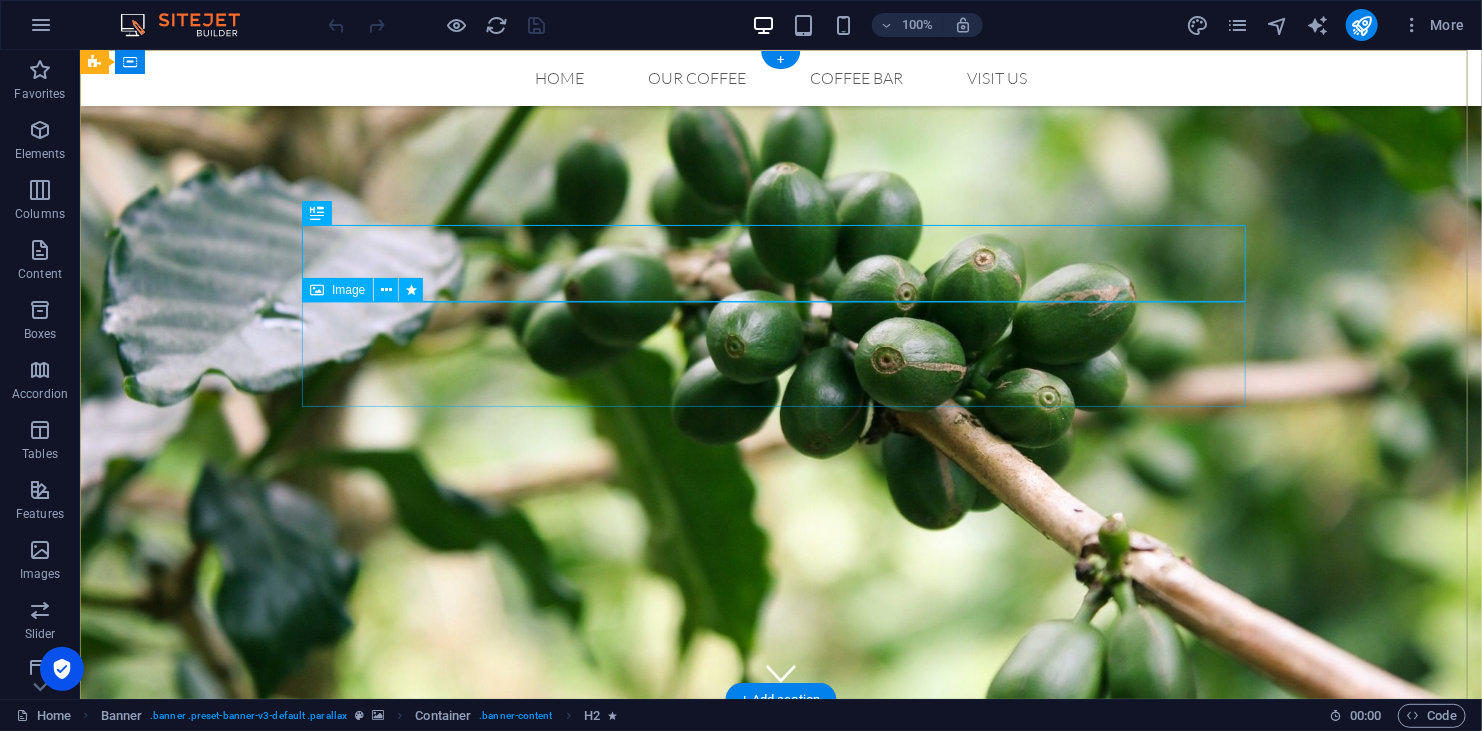click at bounding box center [780, 964] 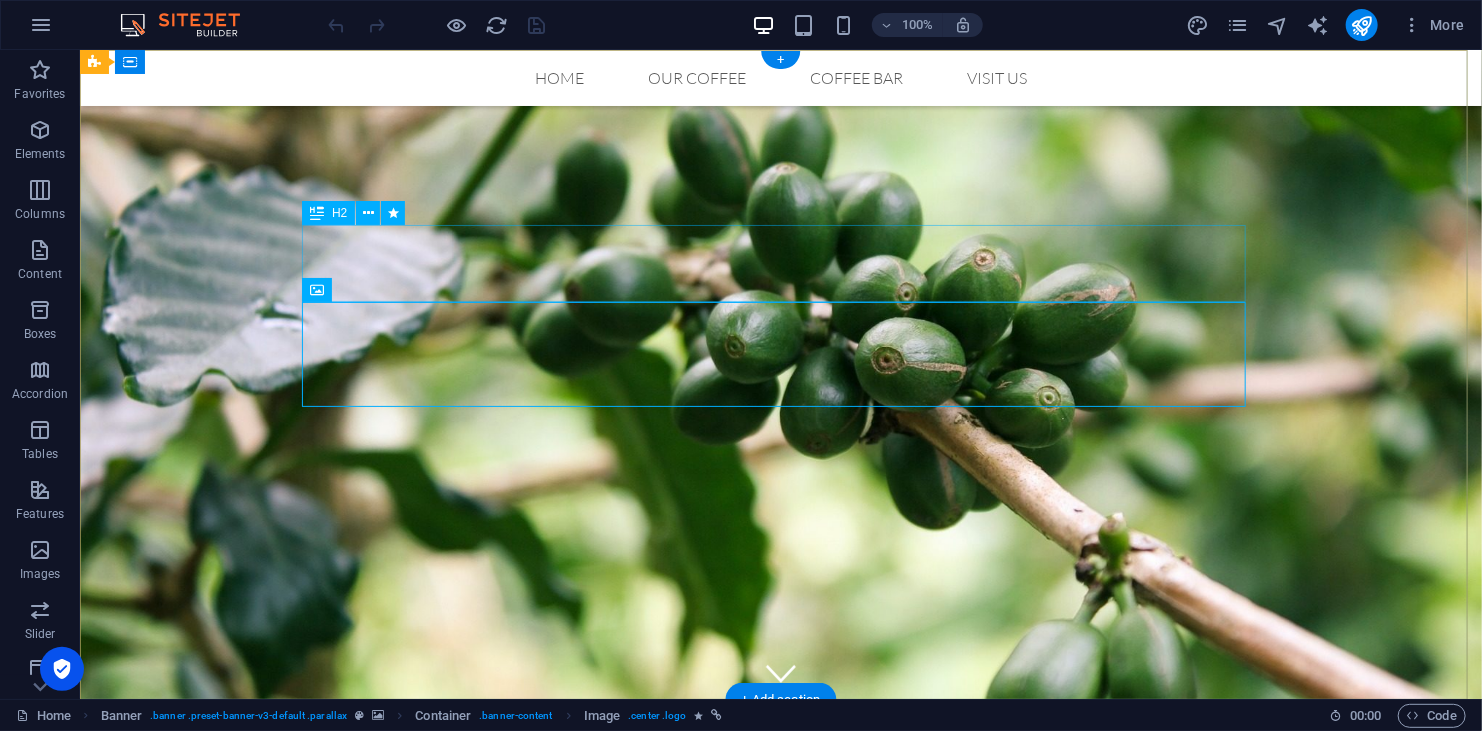click on "Coffee Bar" at bounding box center (780, 873) 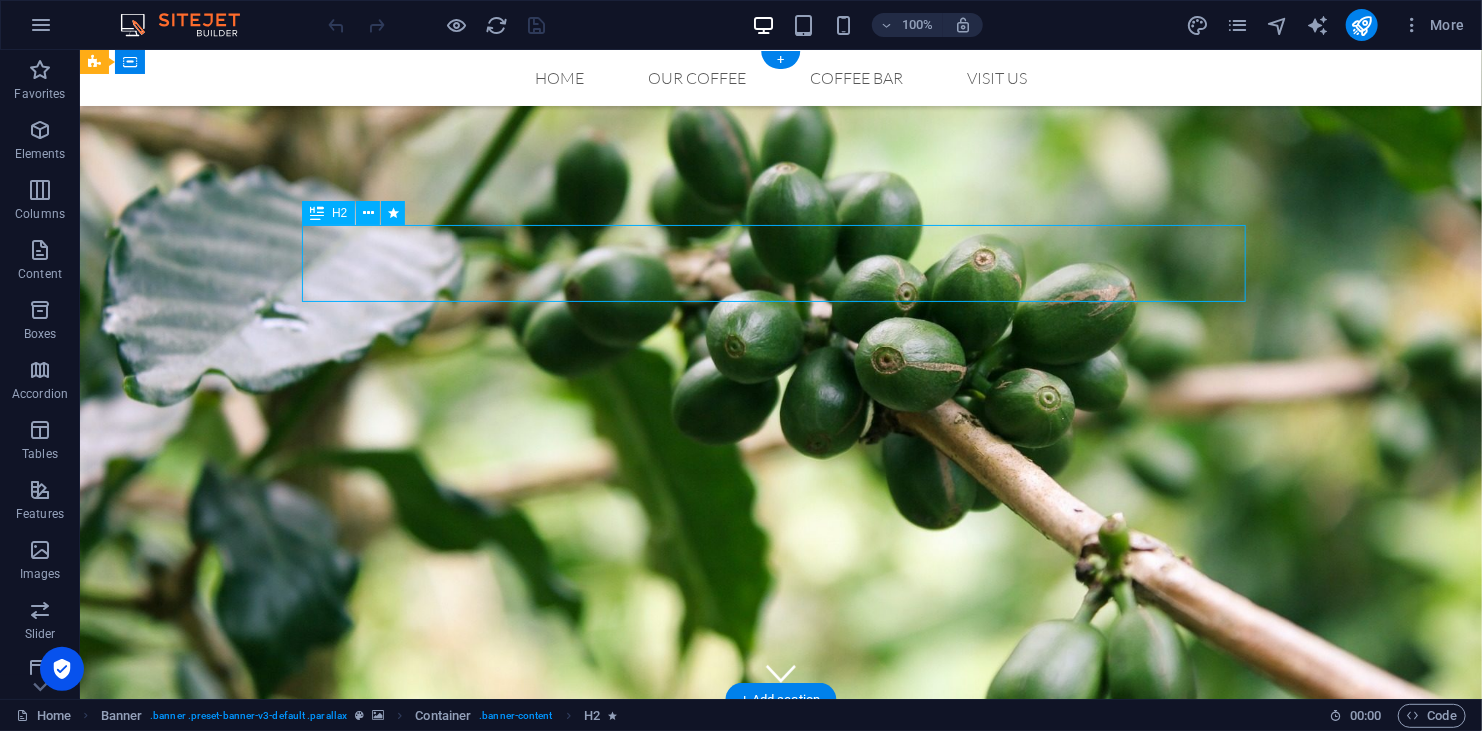 click on "Coffee Bar" at bounding box center (780, 873) 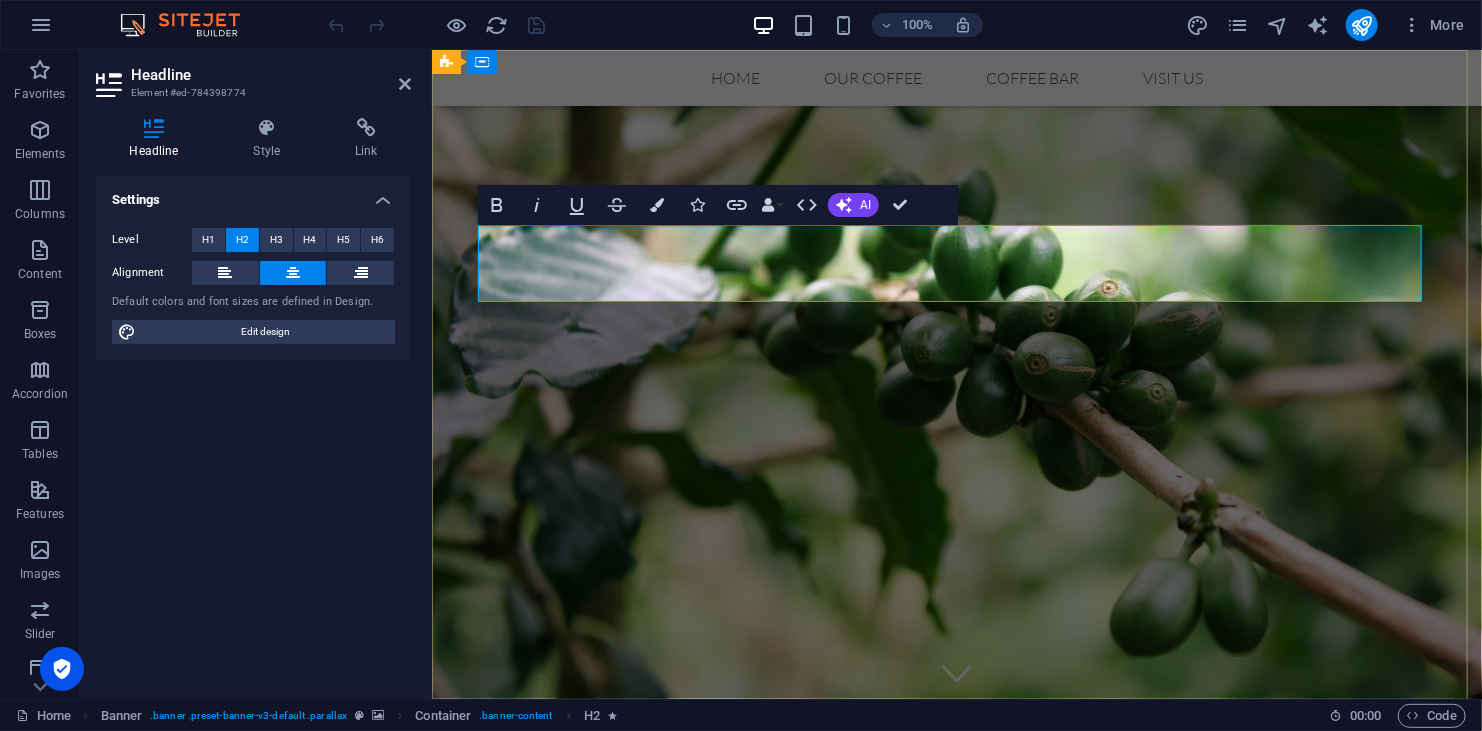 click on "Coffee Bar" at bounding box center [956, 873] 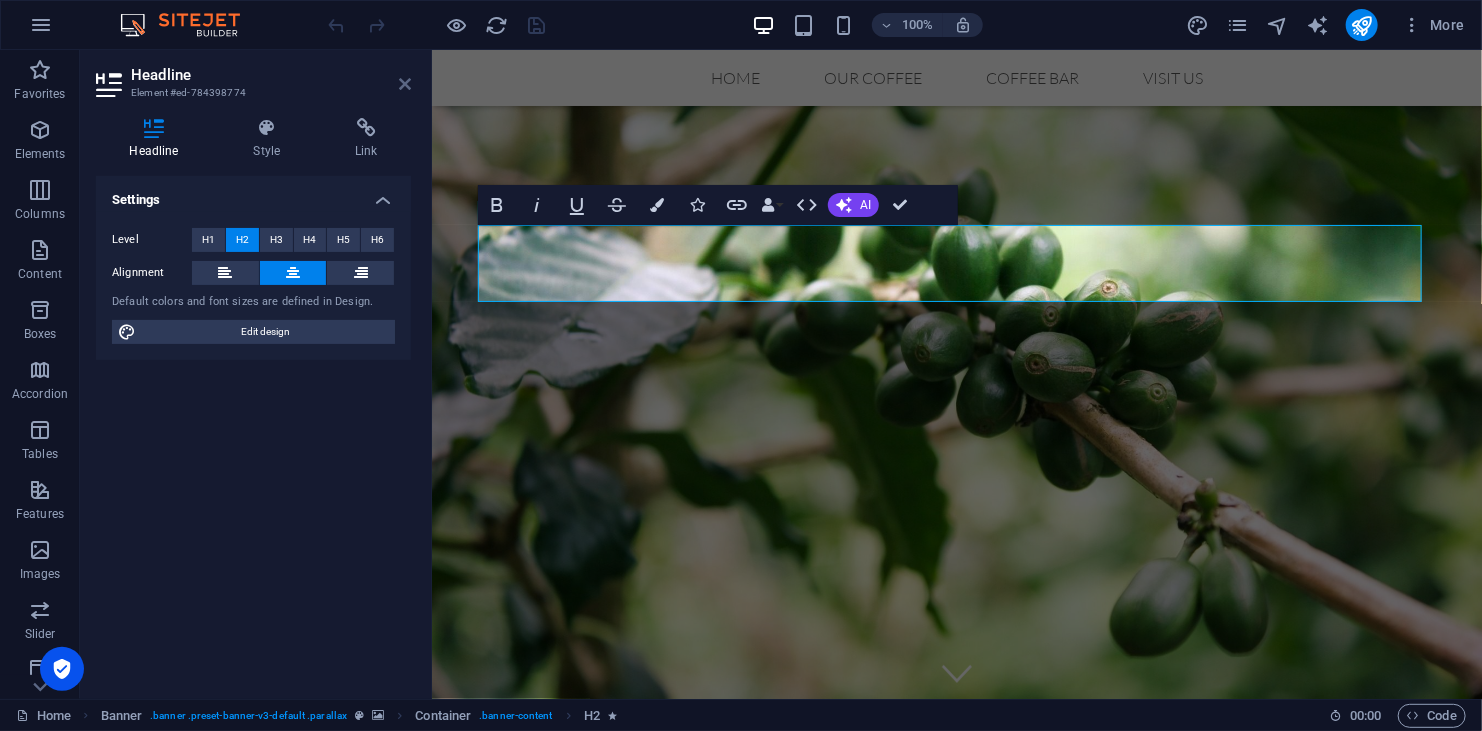 drag, startPoint x: 410, startPoint y: 78, endPoint x: 852, endPoint y: 178, distance: 453.17105 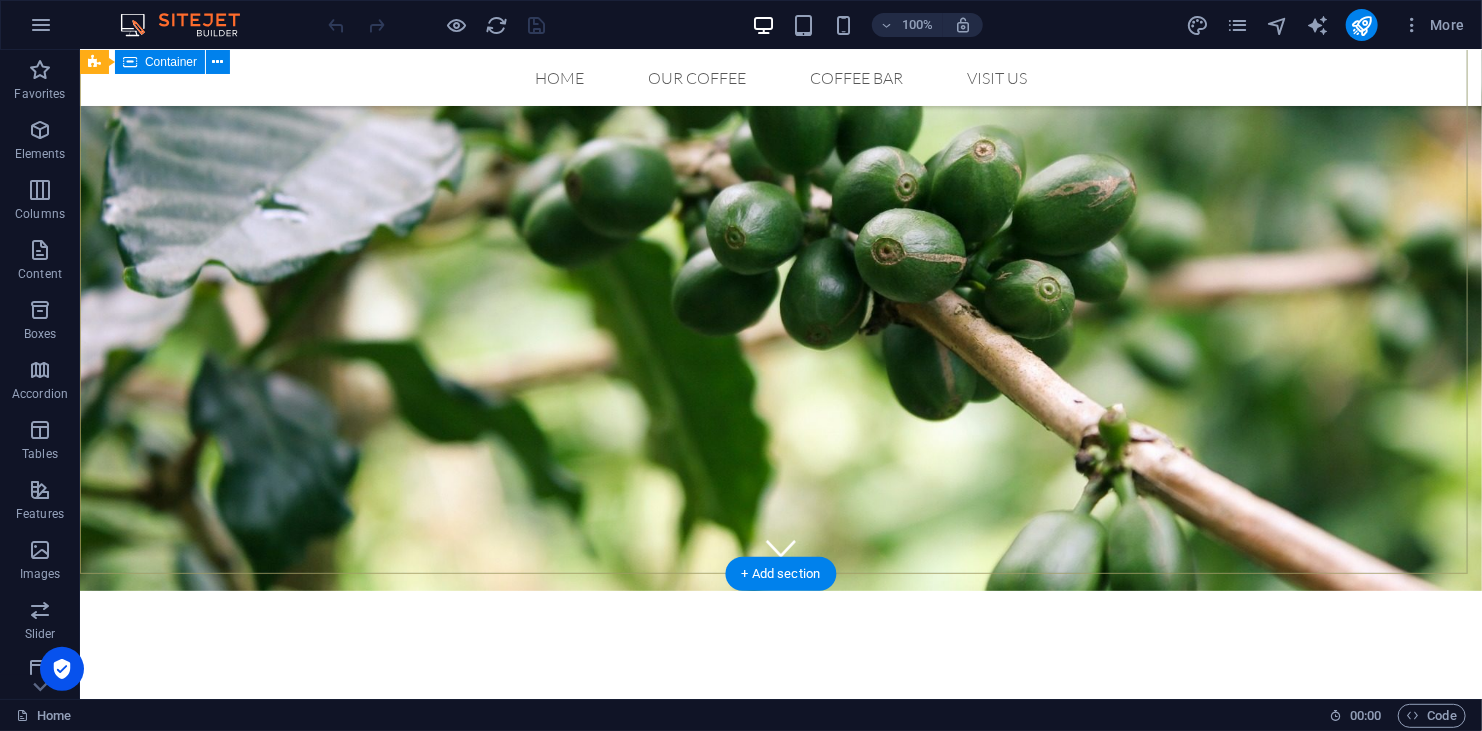 scroll, scrollTop: 0, scrollLeft: 0, axis: both 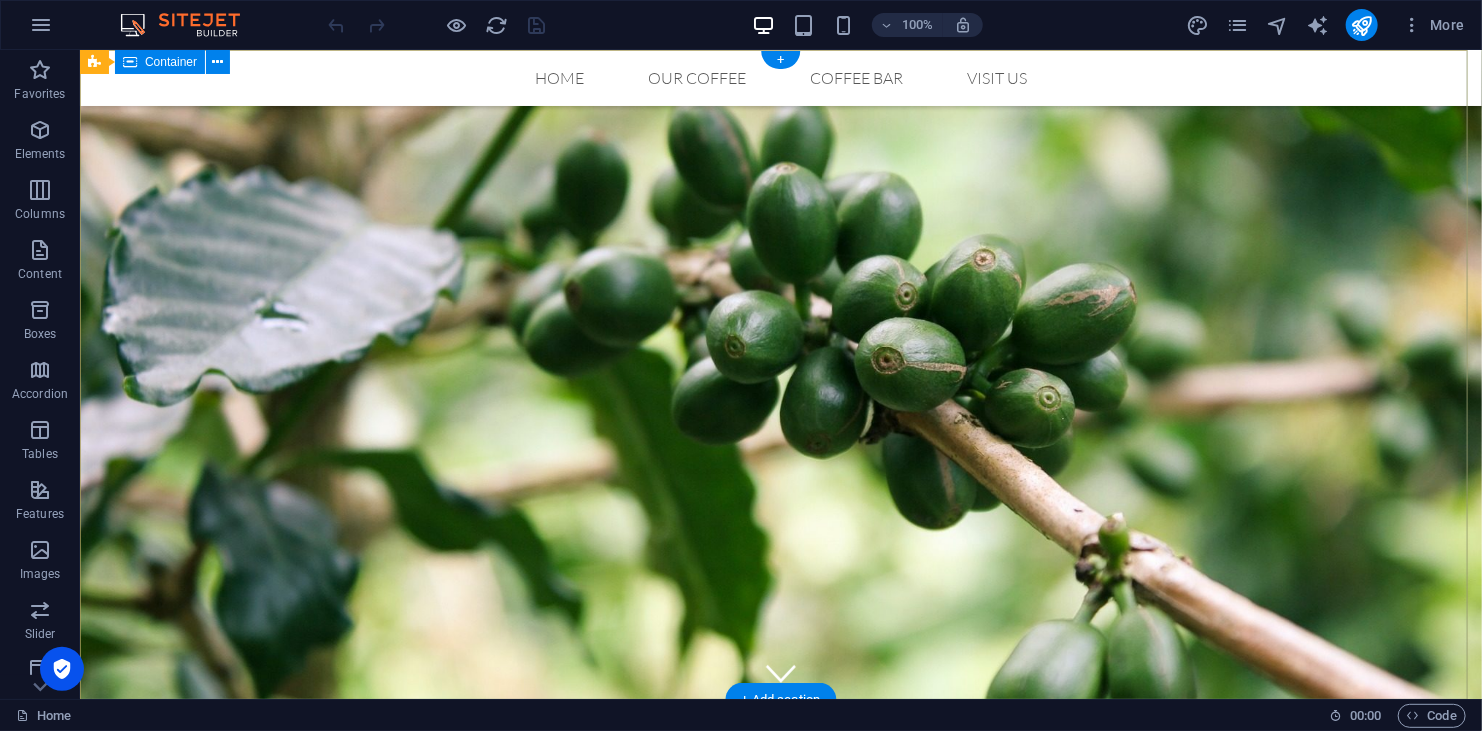click on "Coffee Bar Original Coffee from [US_STATE]" at bounding box center [780, 984] 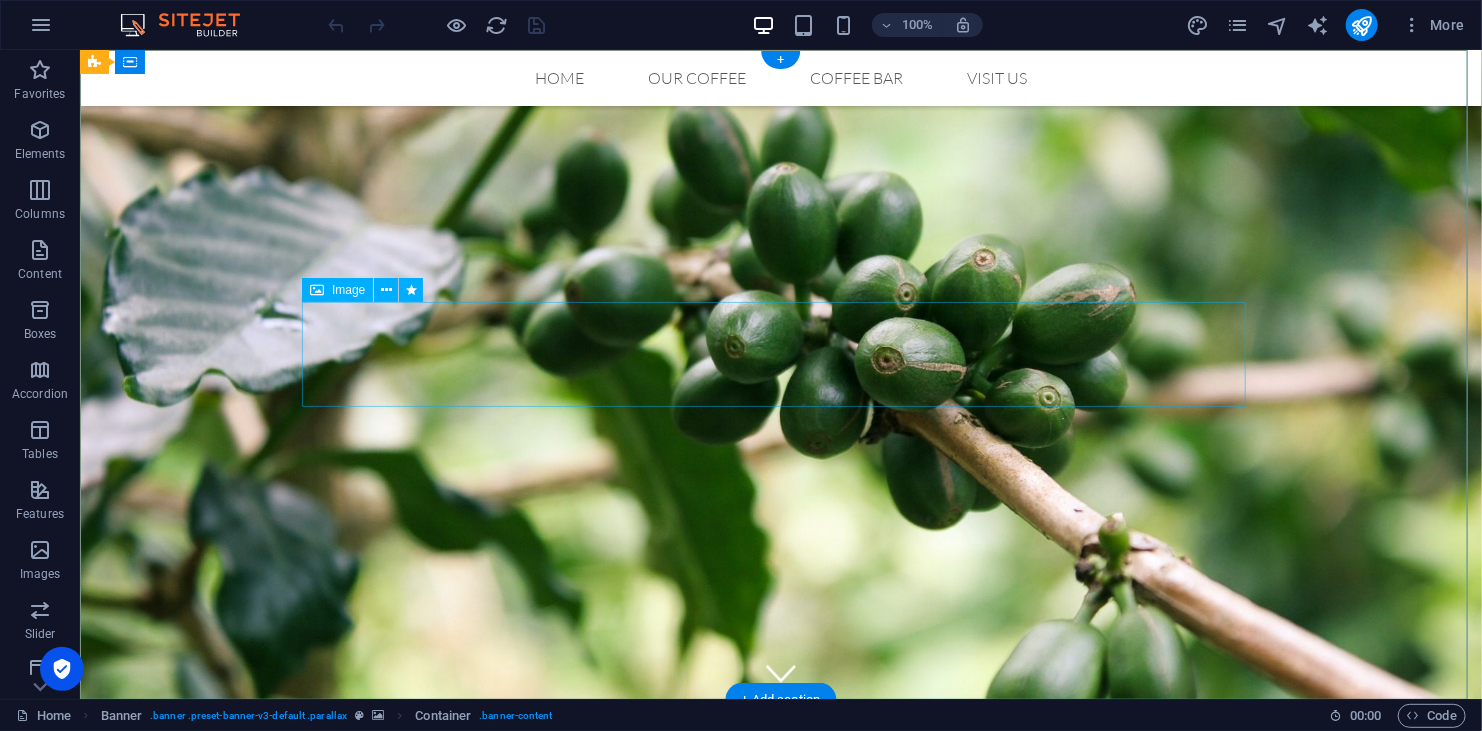 click at bounding box center [780, 964] 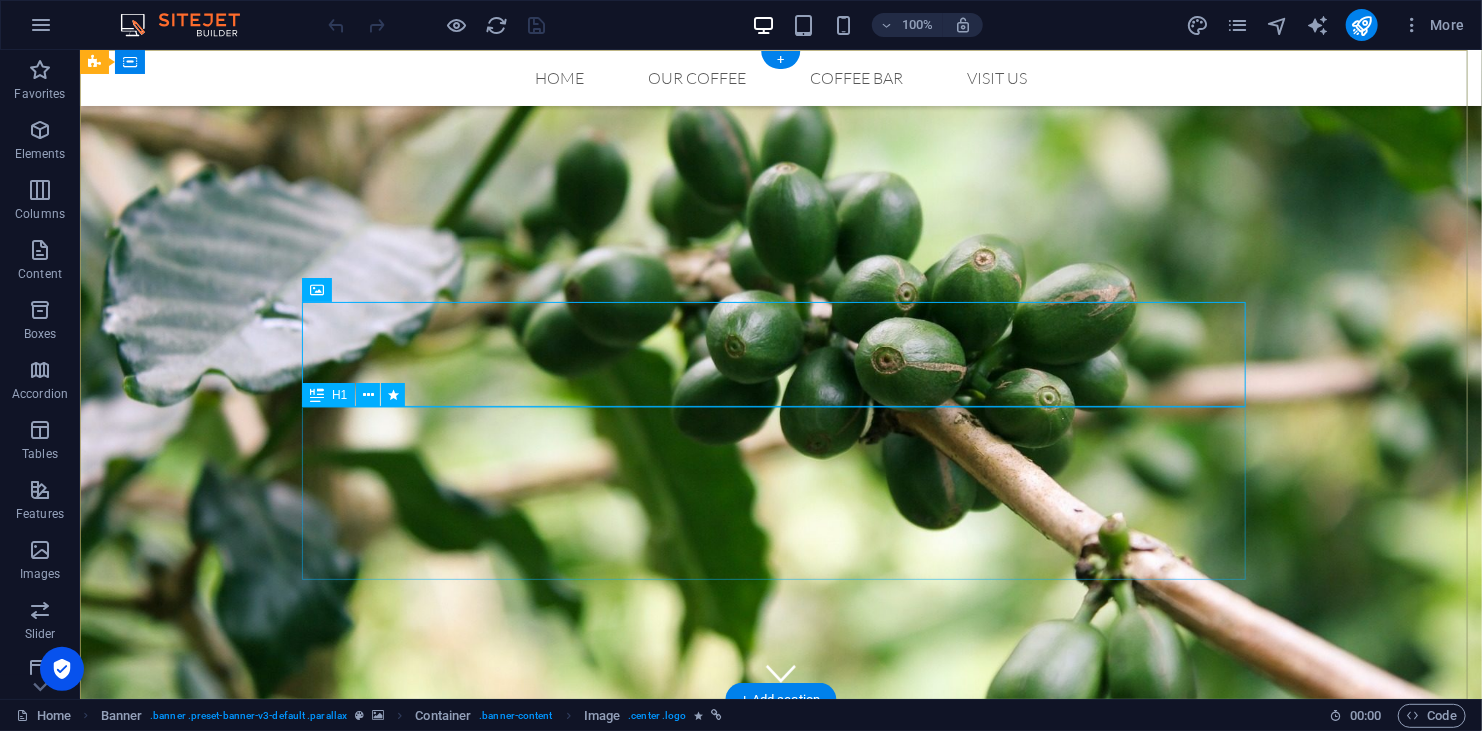 click on "Original Coffee from [US_STATE]" at bounding box center [780, 1103] 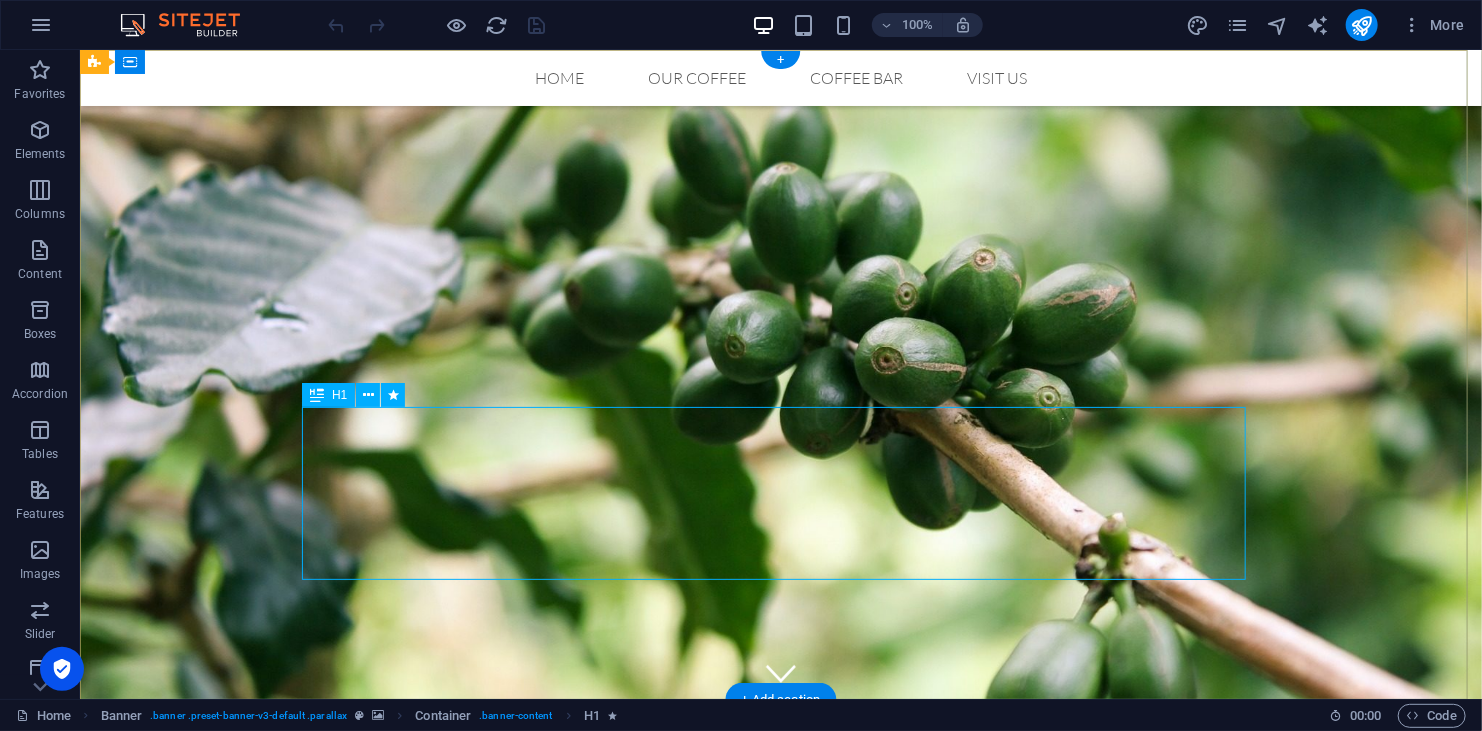 click on "Original Coffee from [US_STATE]" at bounding box center [780, 1103] 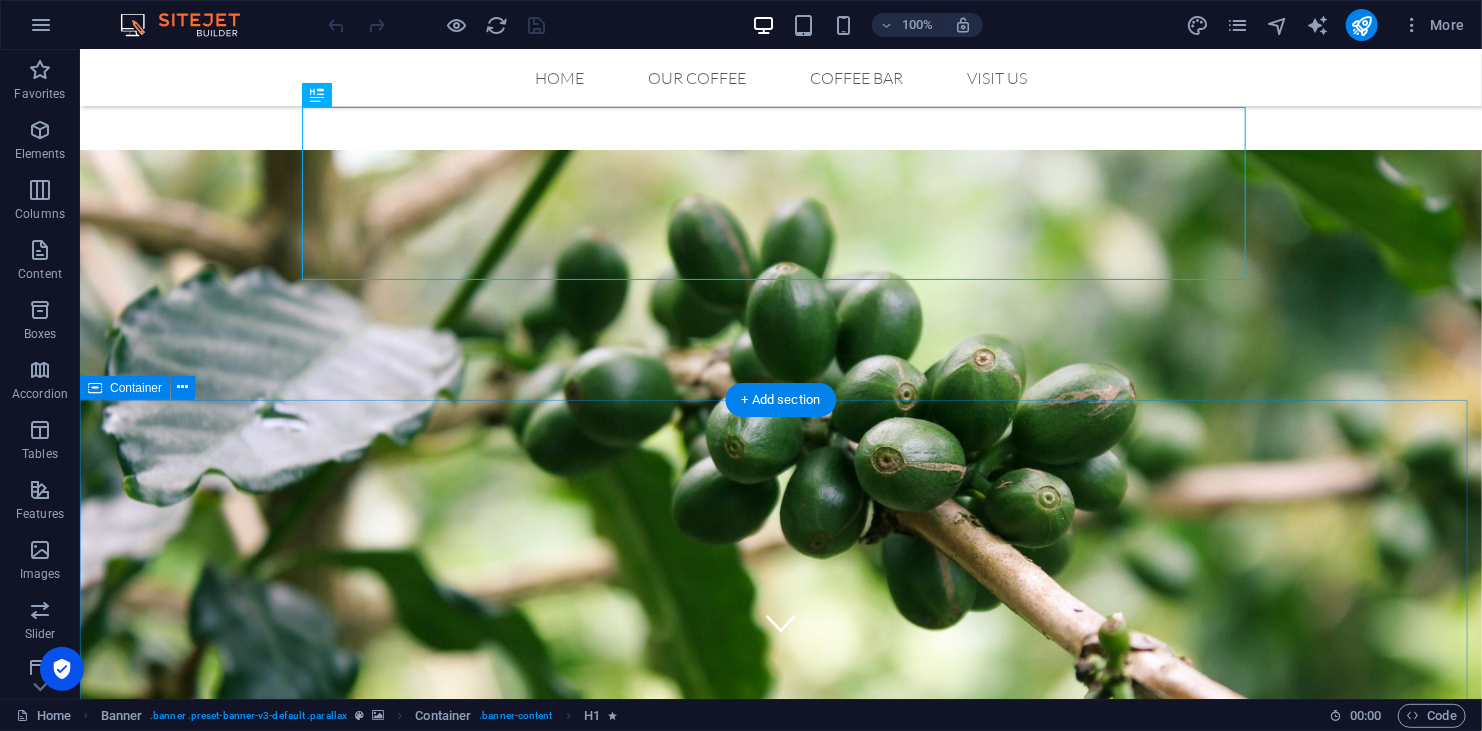 scroll, scrollTop: 300, scrollLeft: 0, axis: vertical 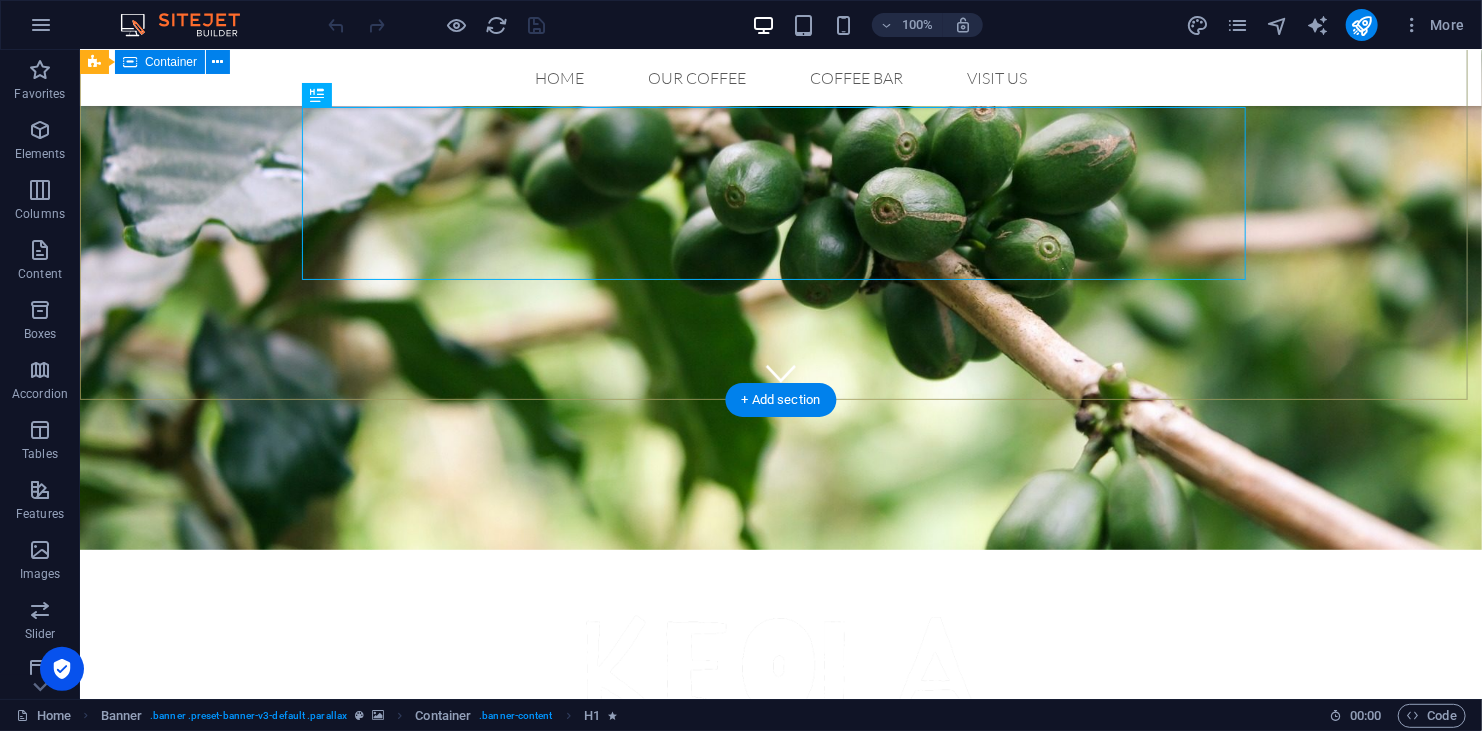 click on "Coffee Bar Original Coffee from [US_STATE]" at bounding box center (780, 684) 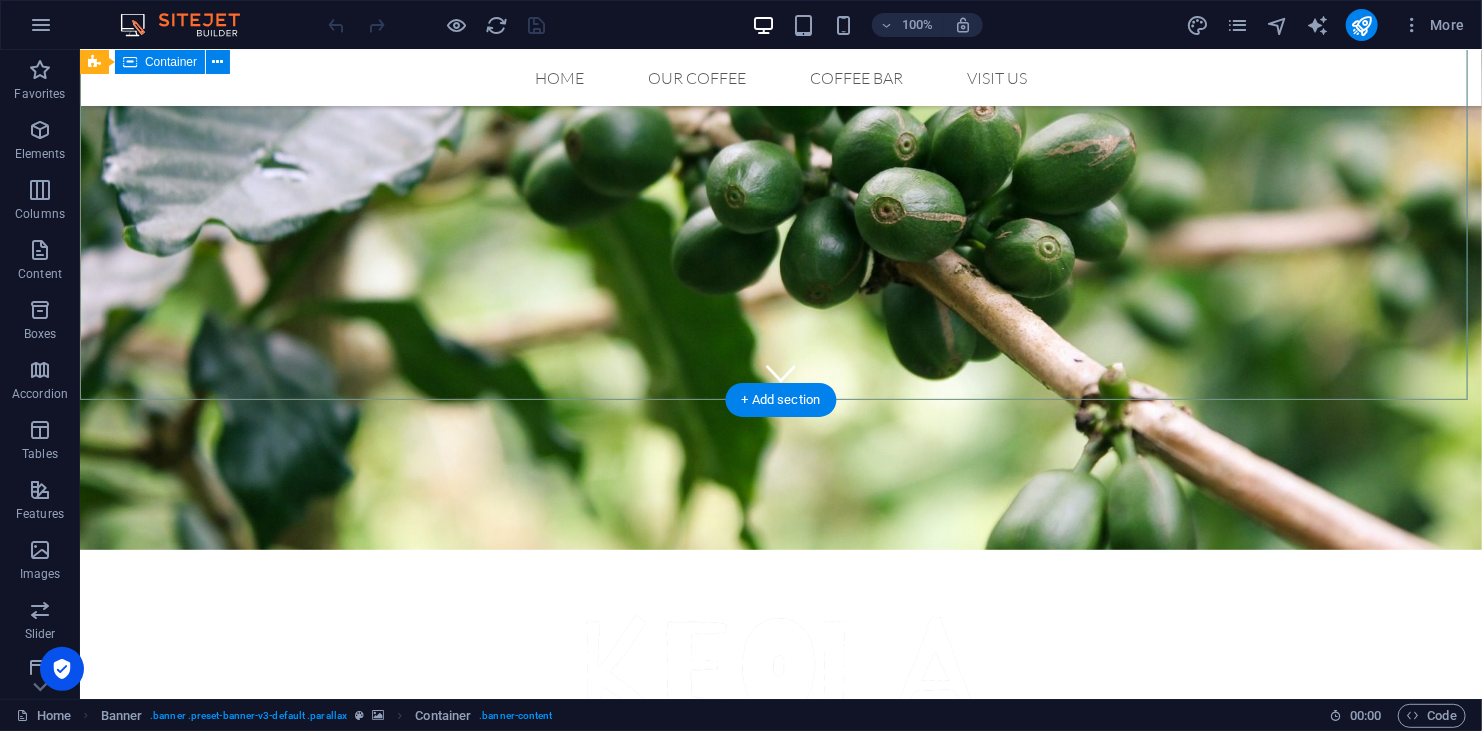 click on "Coffee Bar Original Coffee from [US_STATE]" at bounding box center [780, 684] 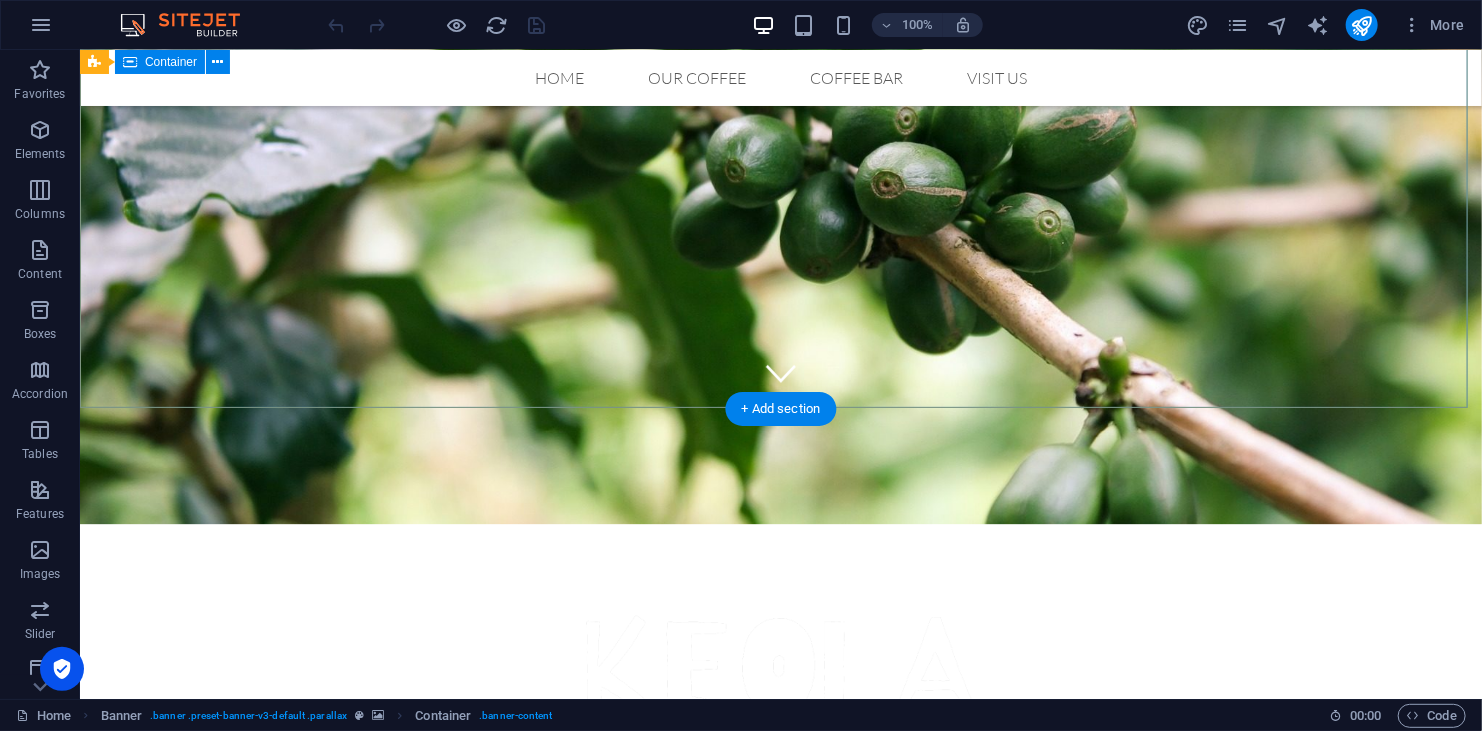 scroll, scrollTop: 0, scrollLeft: 0, axis: both 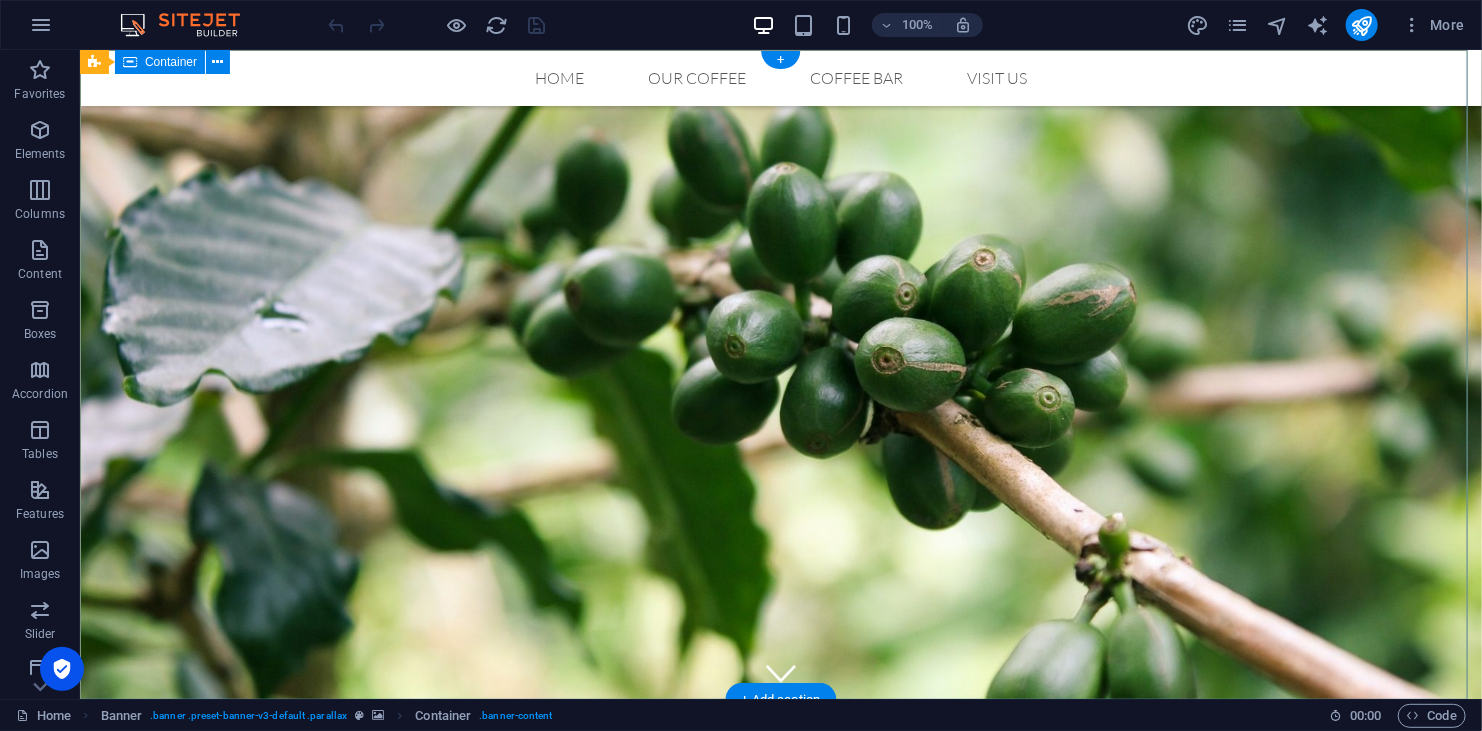 click on "Coffee Bar Original Coffee from [US_STATE]" at bounding box center [780, 984] 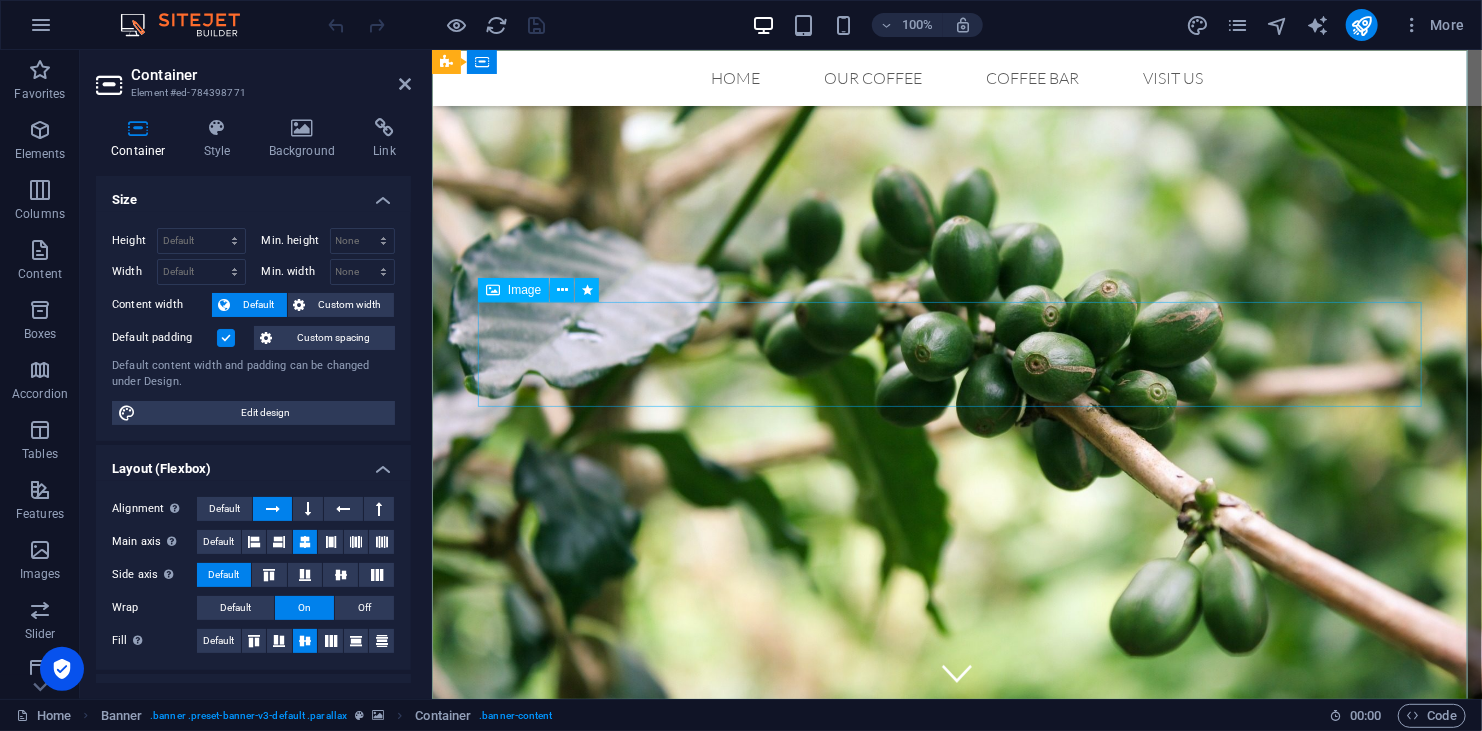 drag, startPoint x: 511, startPoint y: 408, endPoint x: 886, endPoint y: 390, distance: 375.43176 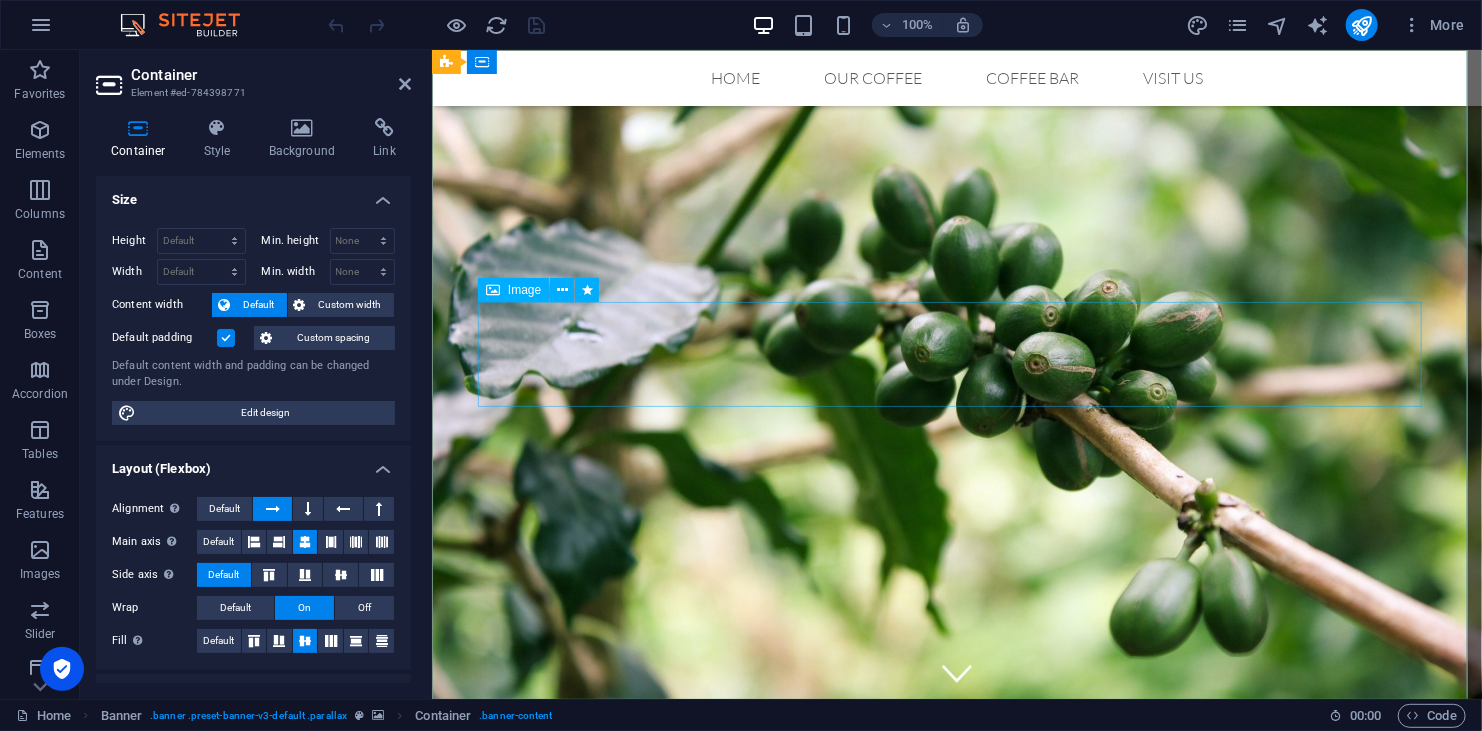 click at bounding box center (956, 964) 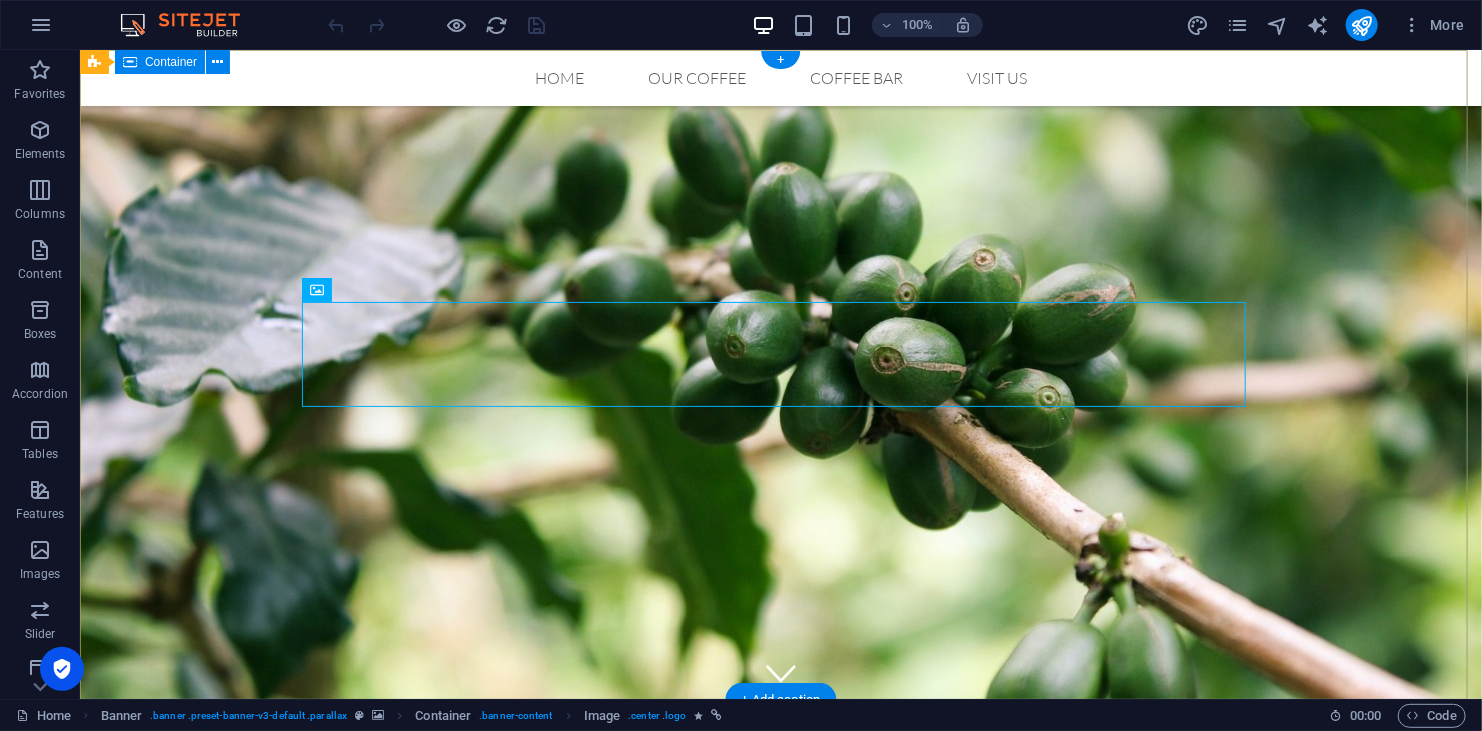 click on "Coffee Bar Original Coffee from [US_STATE]" at bounding box center (780, 984) 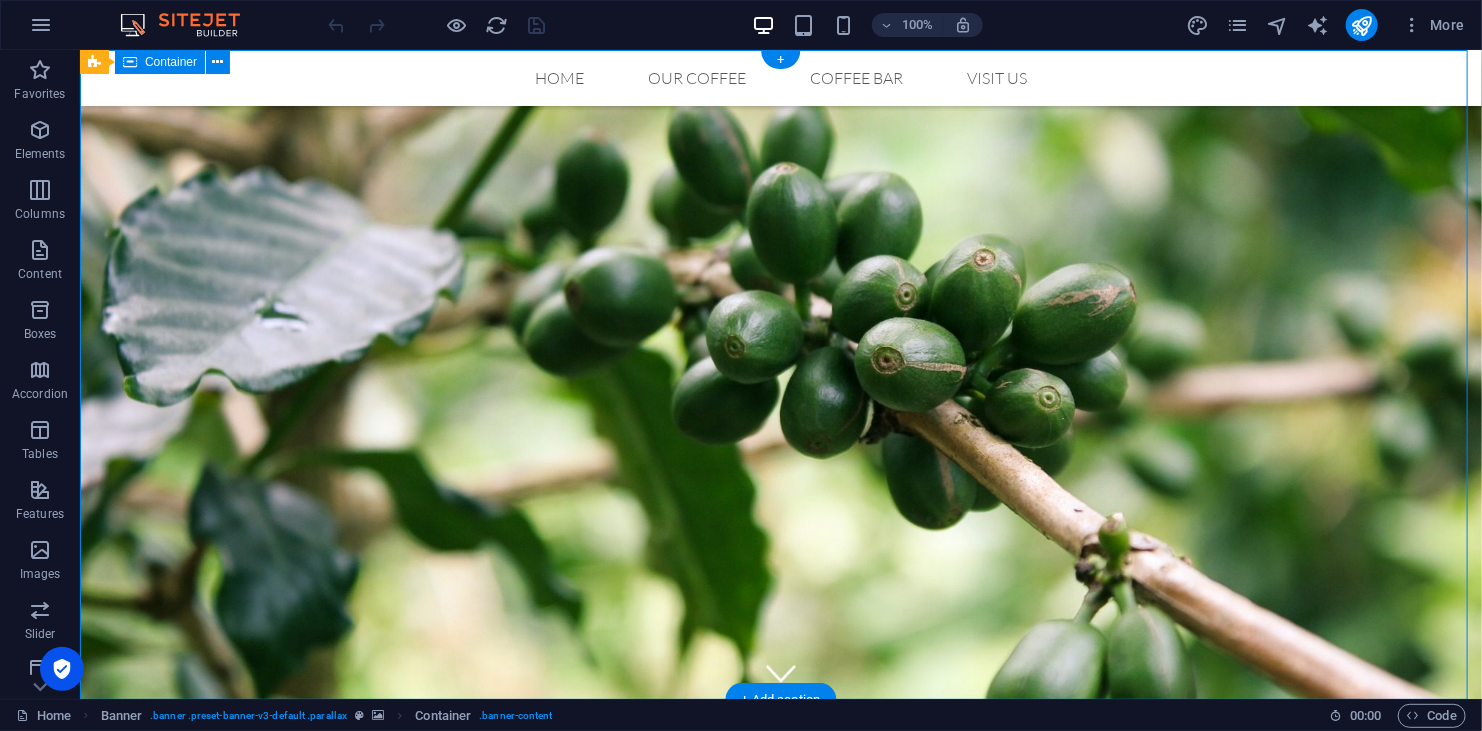 click on "Coffee Bar Original Coffee from [US_STATE]" at bounding box center (780, 984) 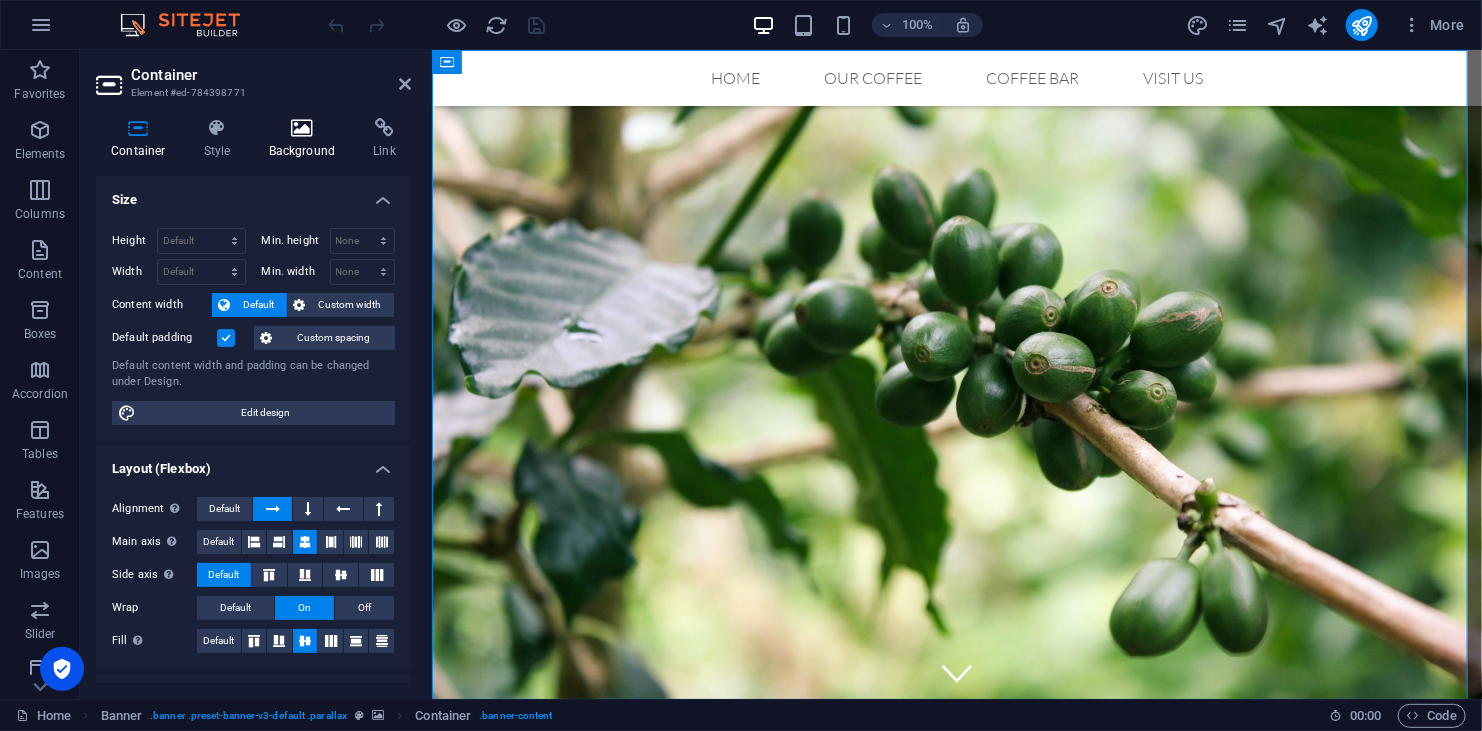 click at bounding box center (302, 128) 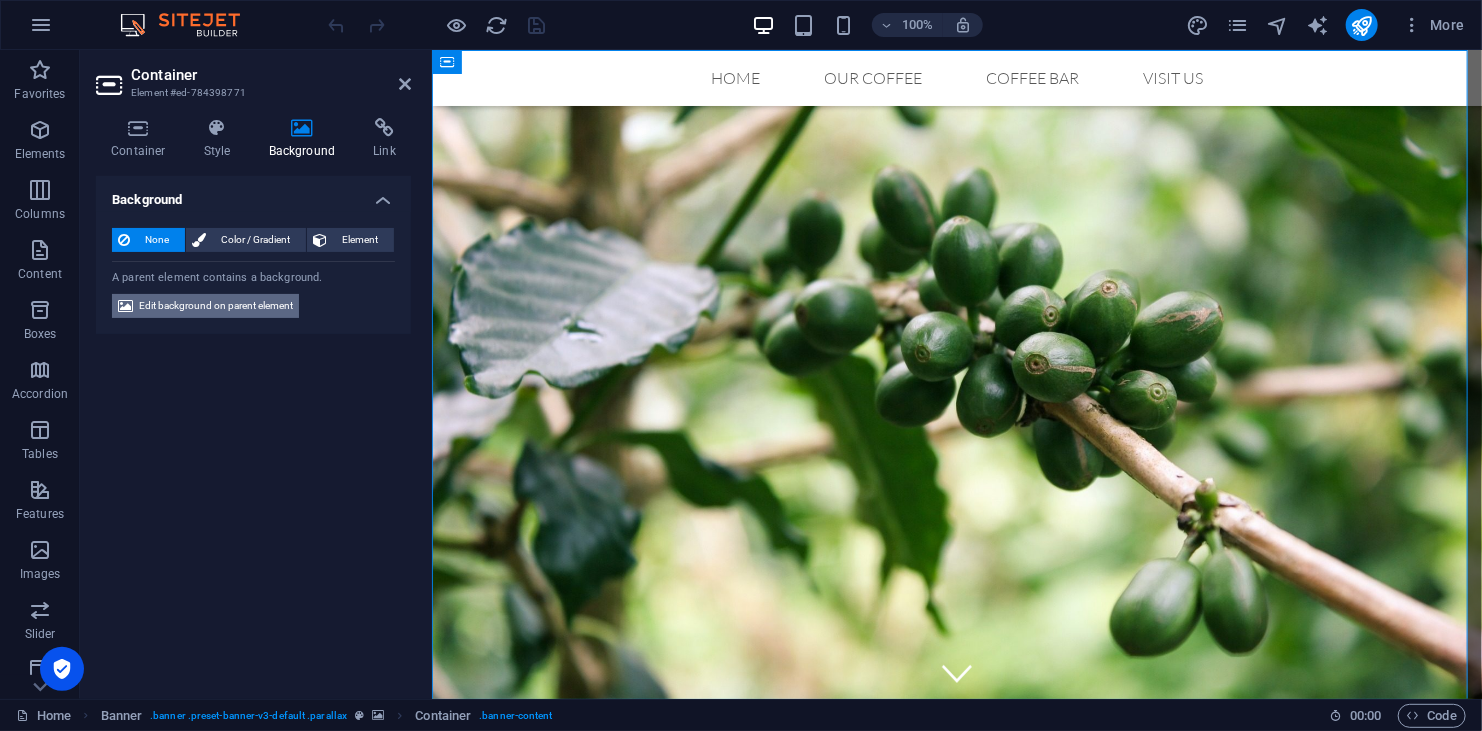 click on "Edit background on parent element" at bounding box center (216, 306) 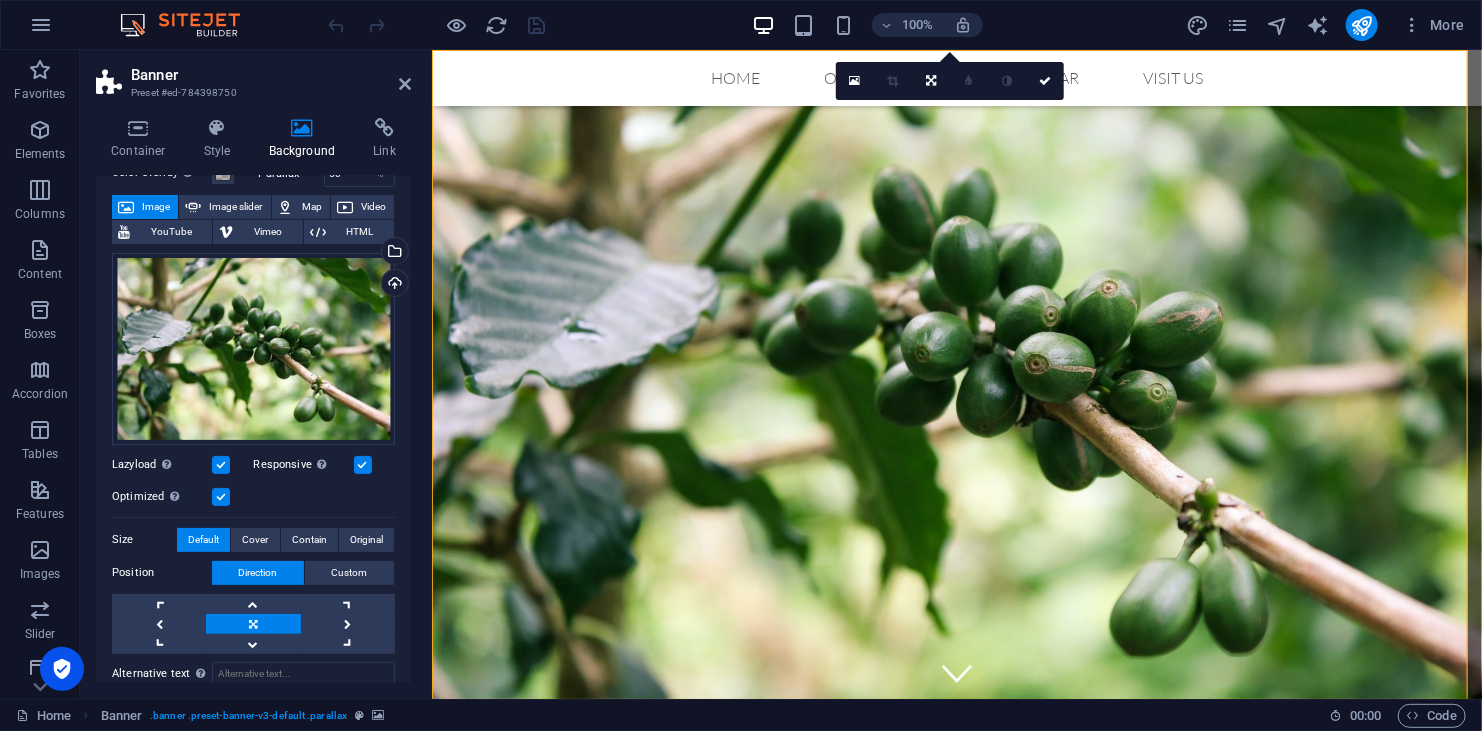 scroll, scrollTop: 0, scrollLeft: 0, axis: both 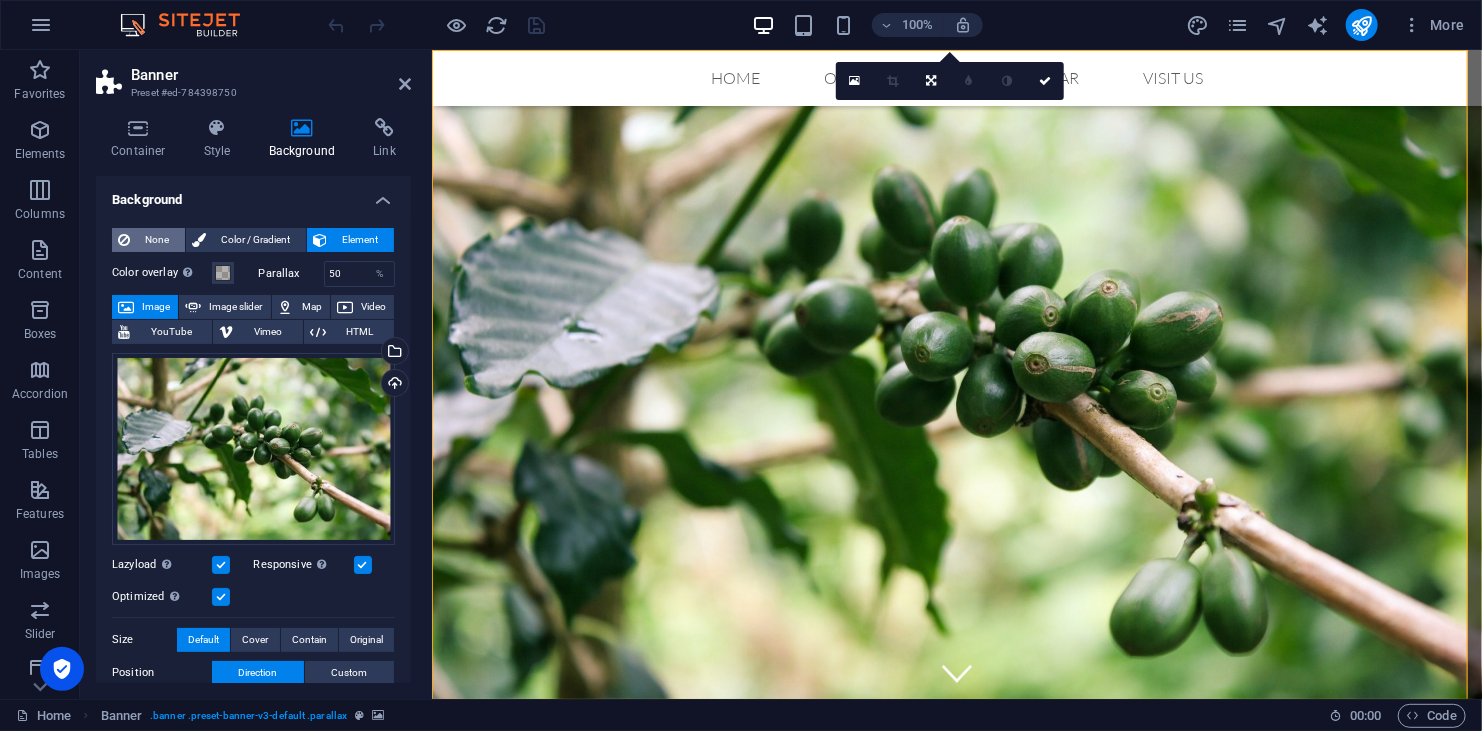 click on "None" at bounding box center (157, 240) 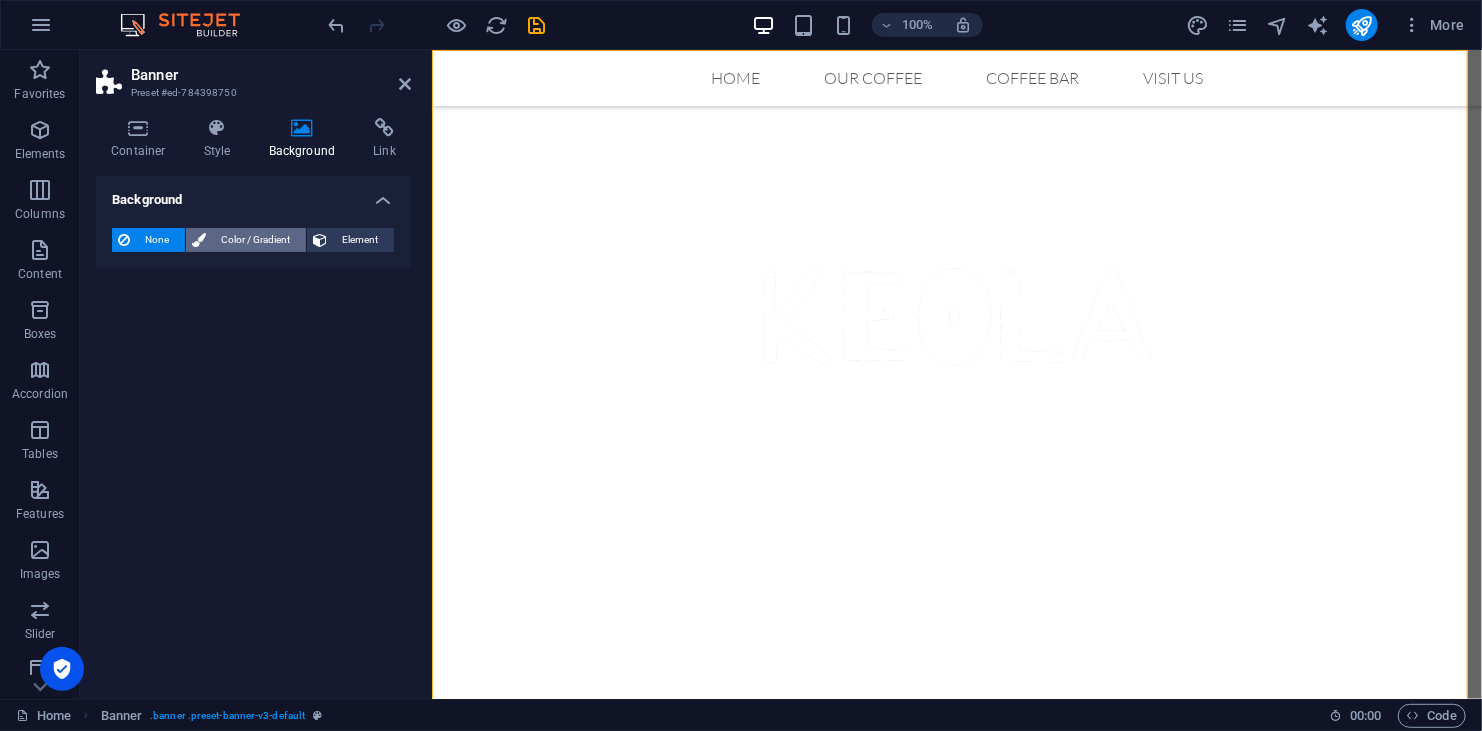 click on "Color / Gradient" at bounding box center (256, 240) 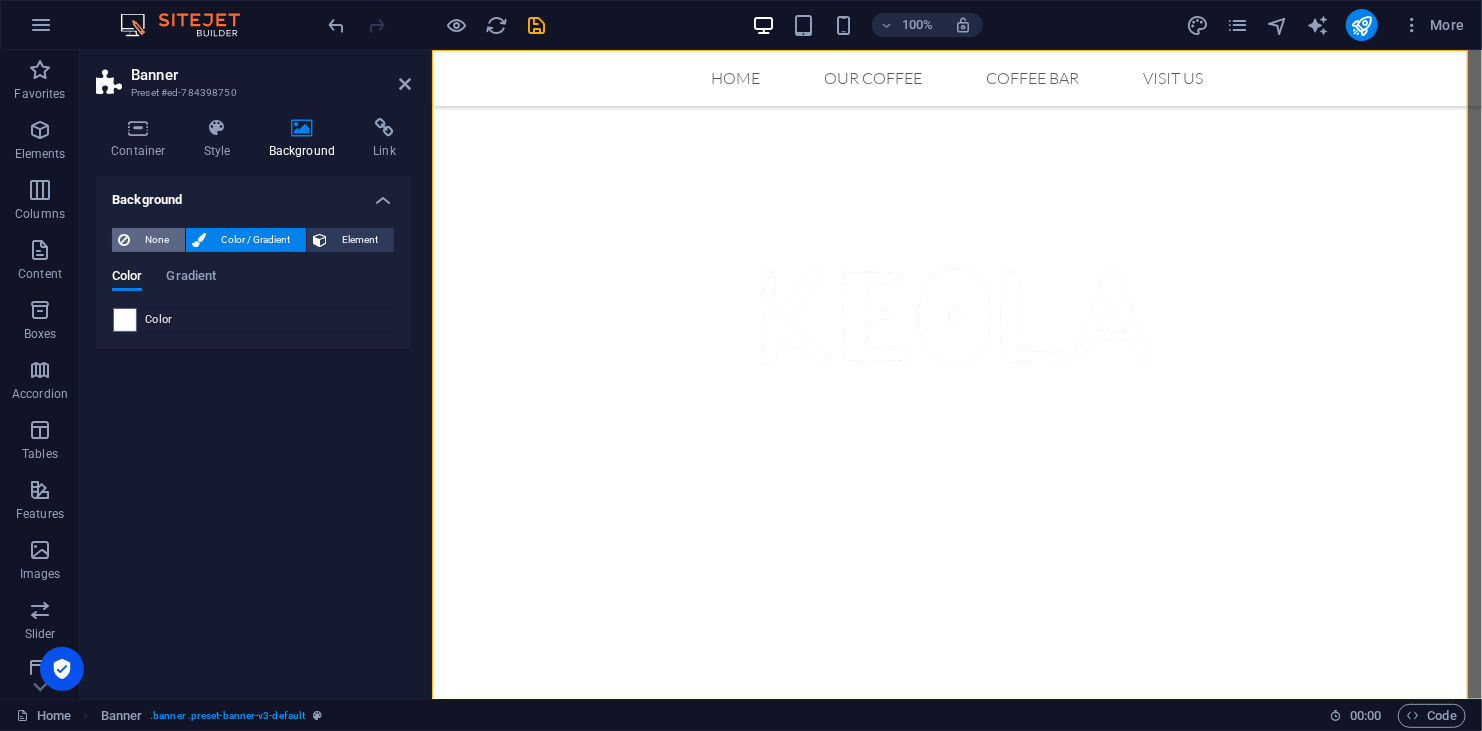 click on "None" at bounding box center (157, 240) 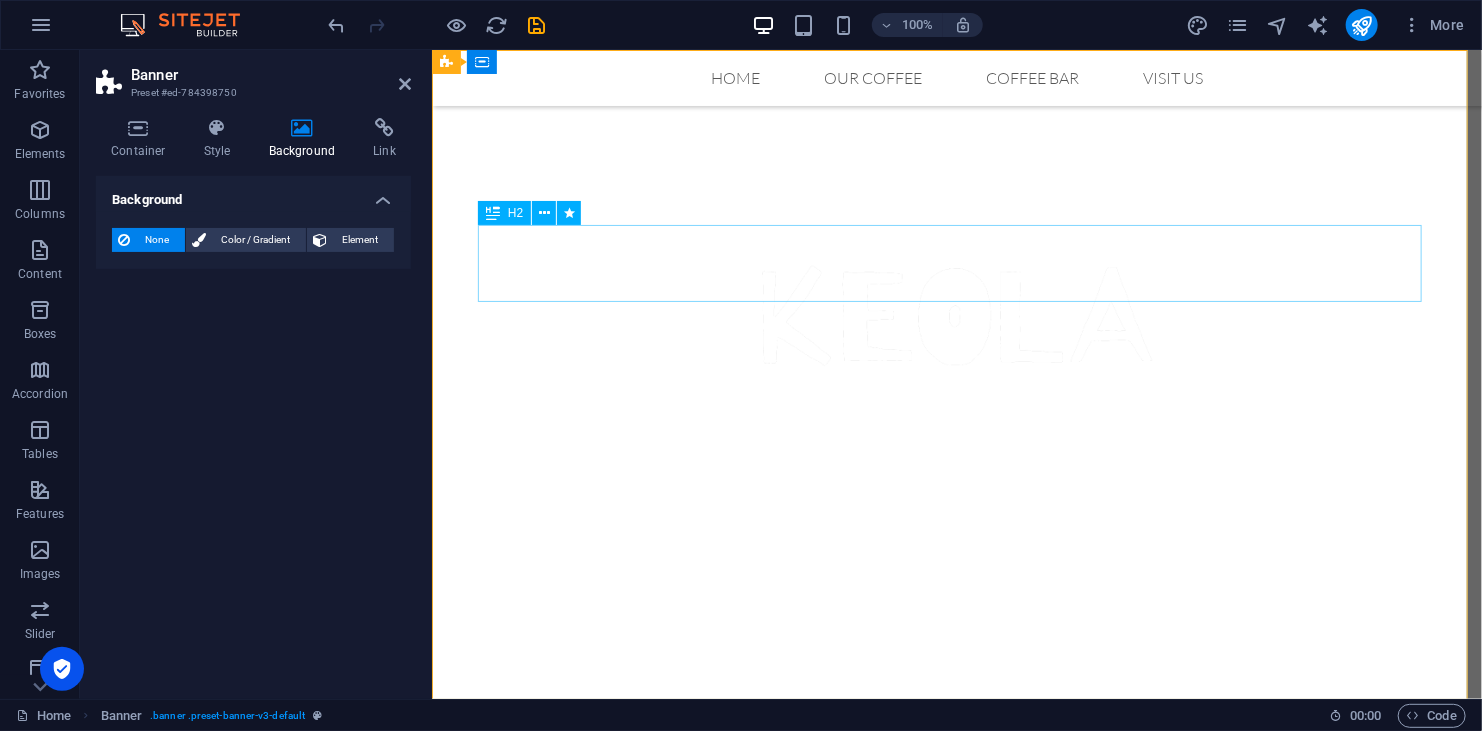 click on "Coffee Bar" at bounding box center (956, 223) 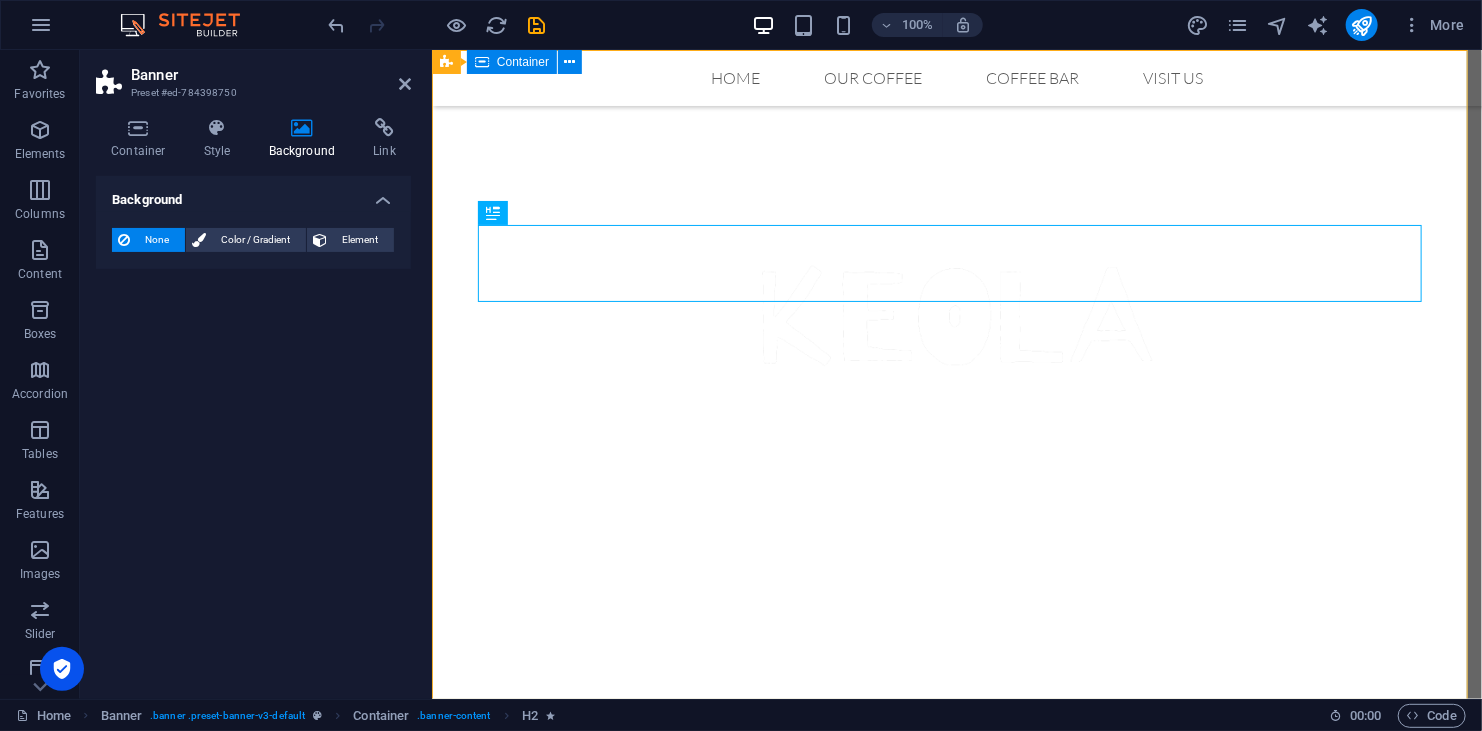 click on "Coffee Bar Original Coffee from [US_STATE]" at bounding box center (956, 334) 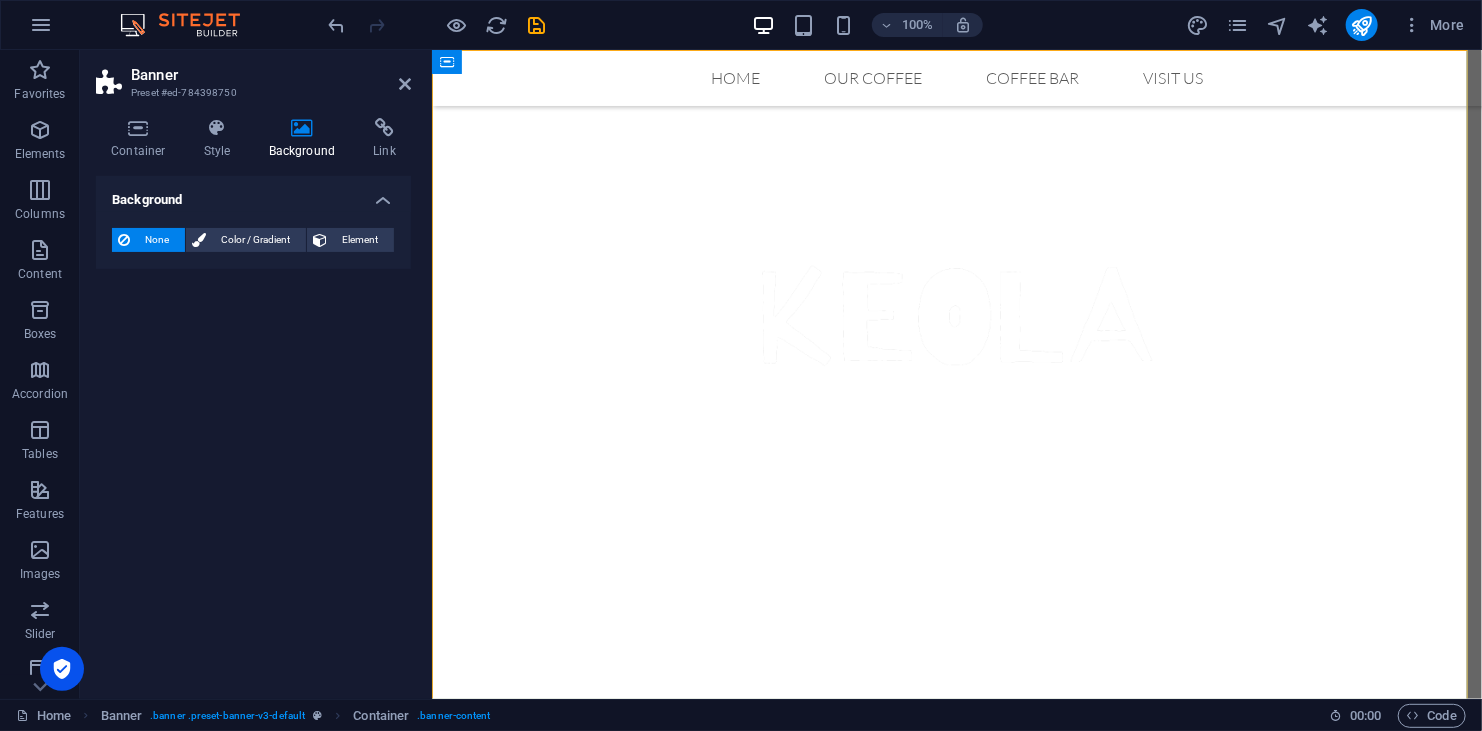 click at bounding box center (302, 128) 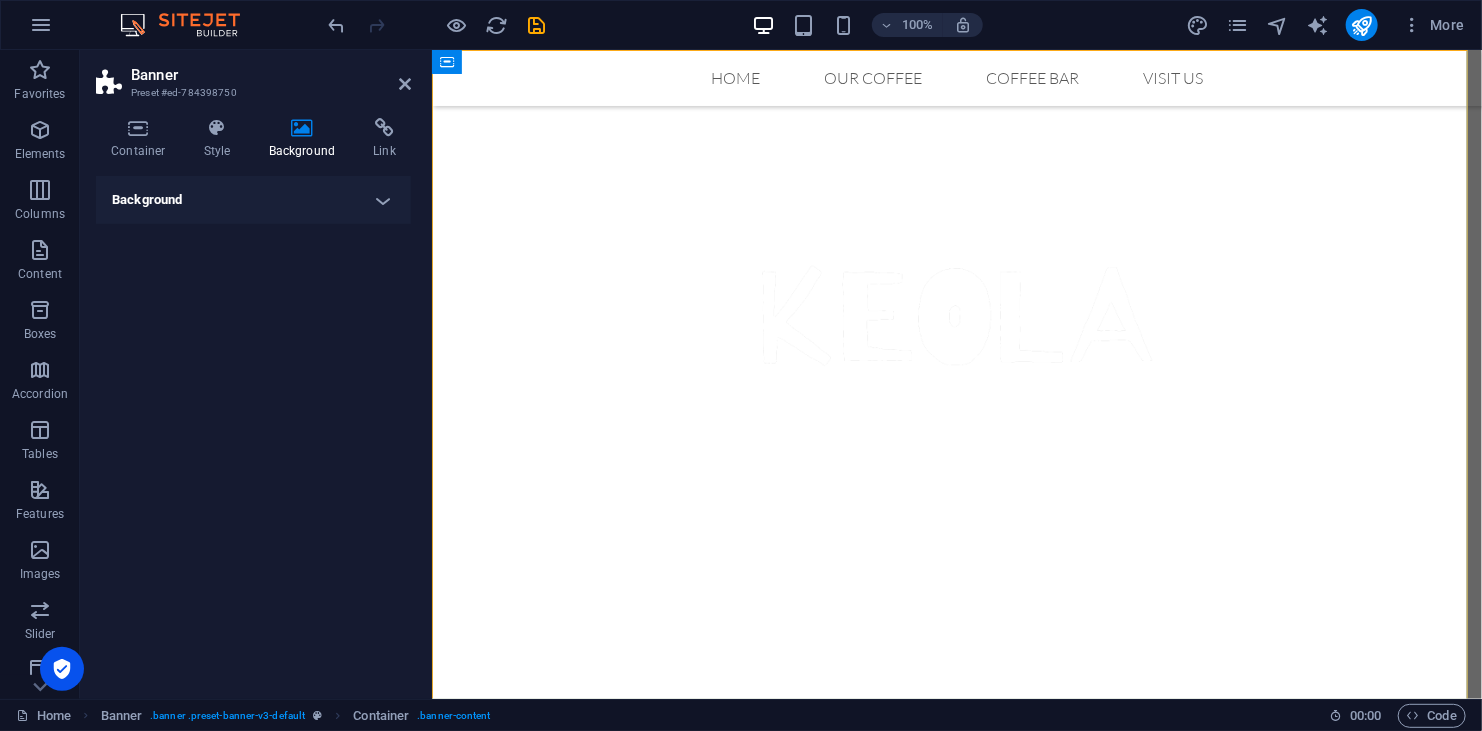 click on "Background" at bounding box center (253, 200) 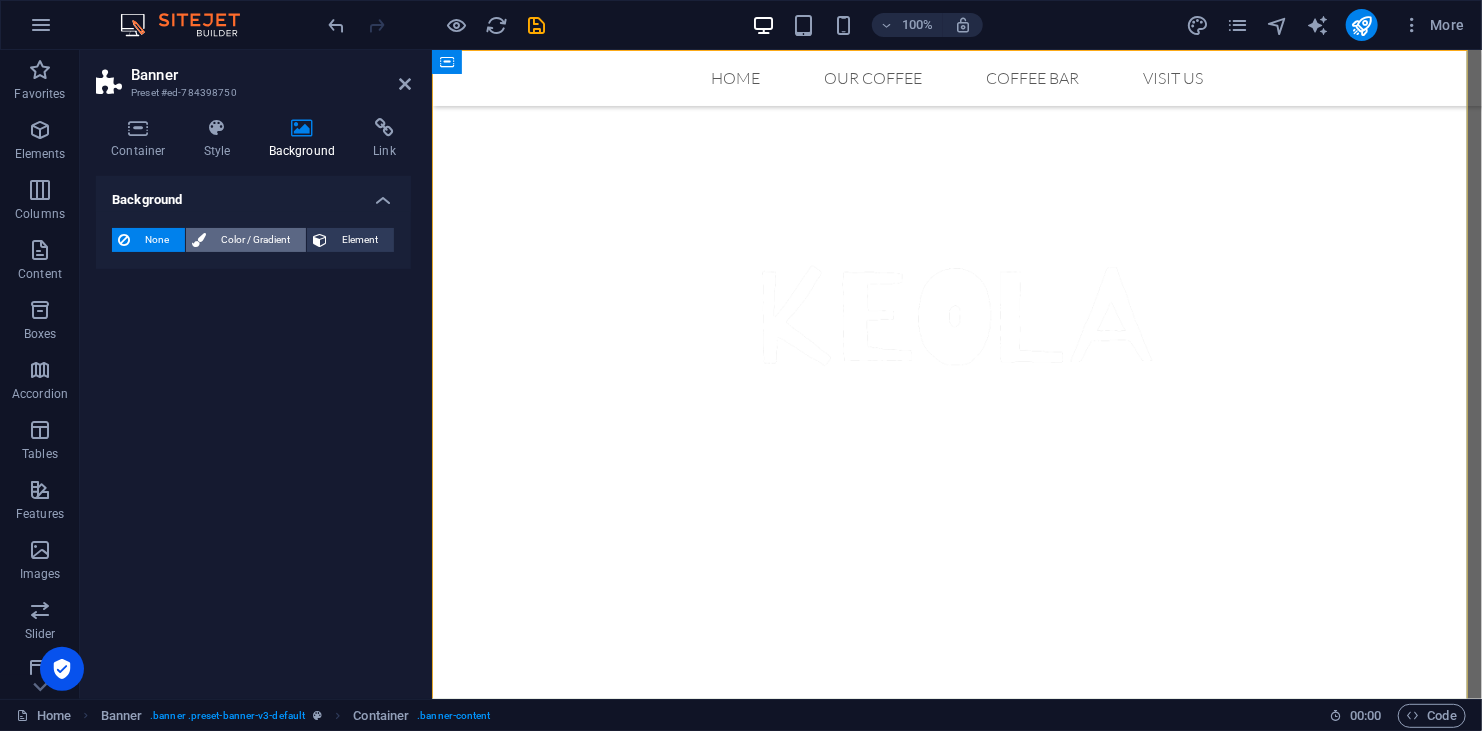 click on "Color / Gradient" at bounding box center [256, 240] 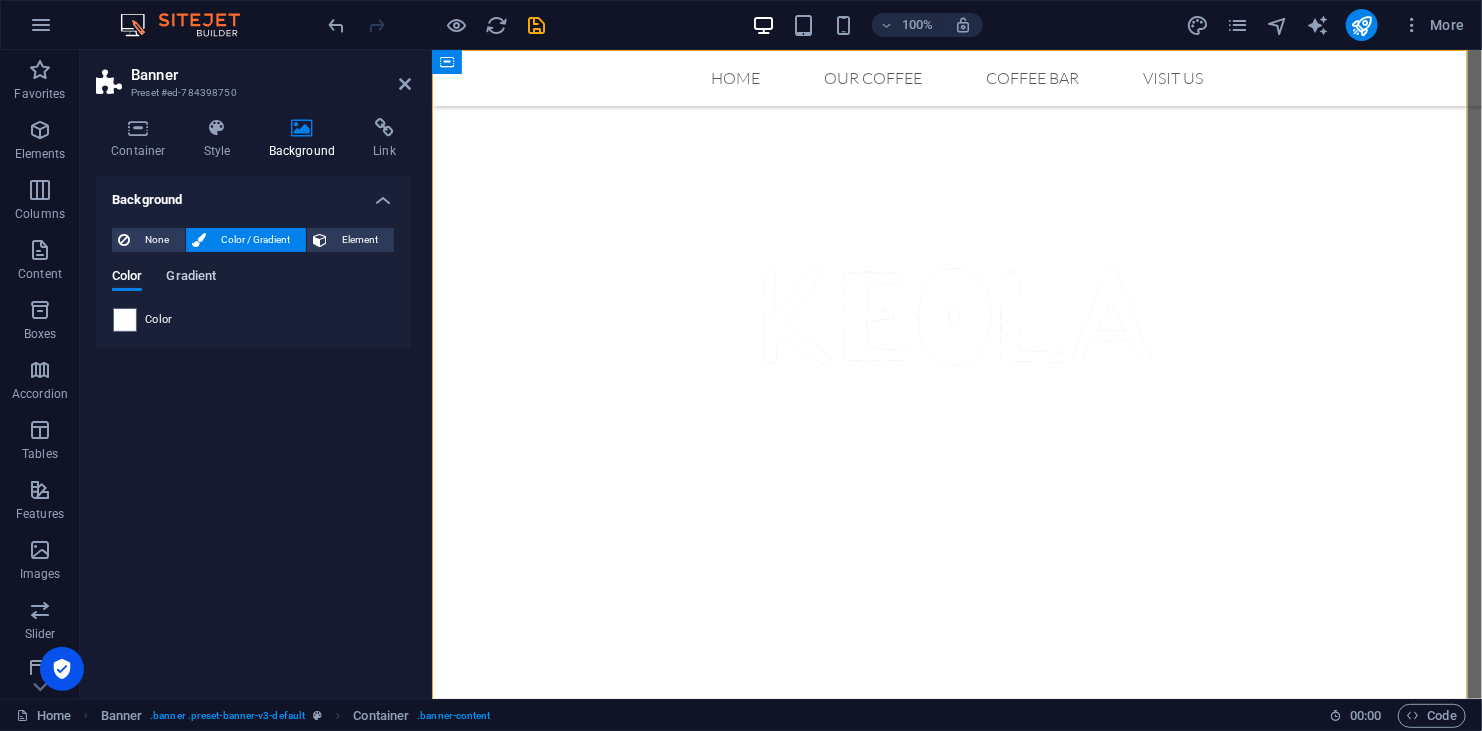 click on "Gradient" at bounding box center [191, 278] 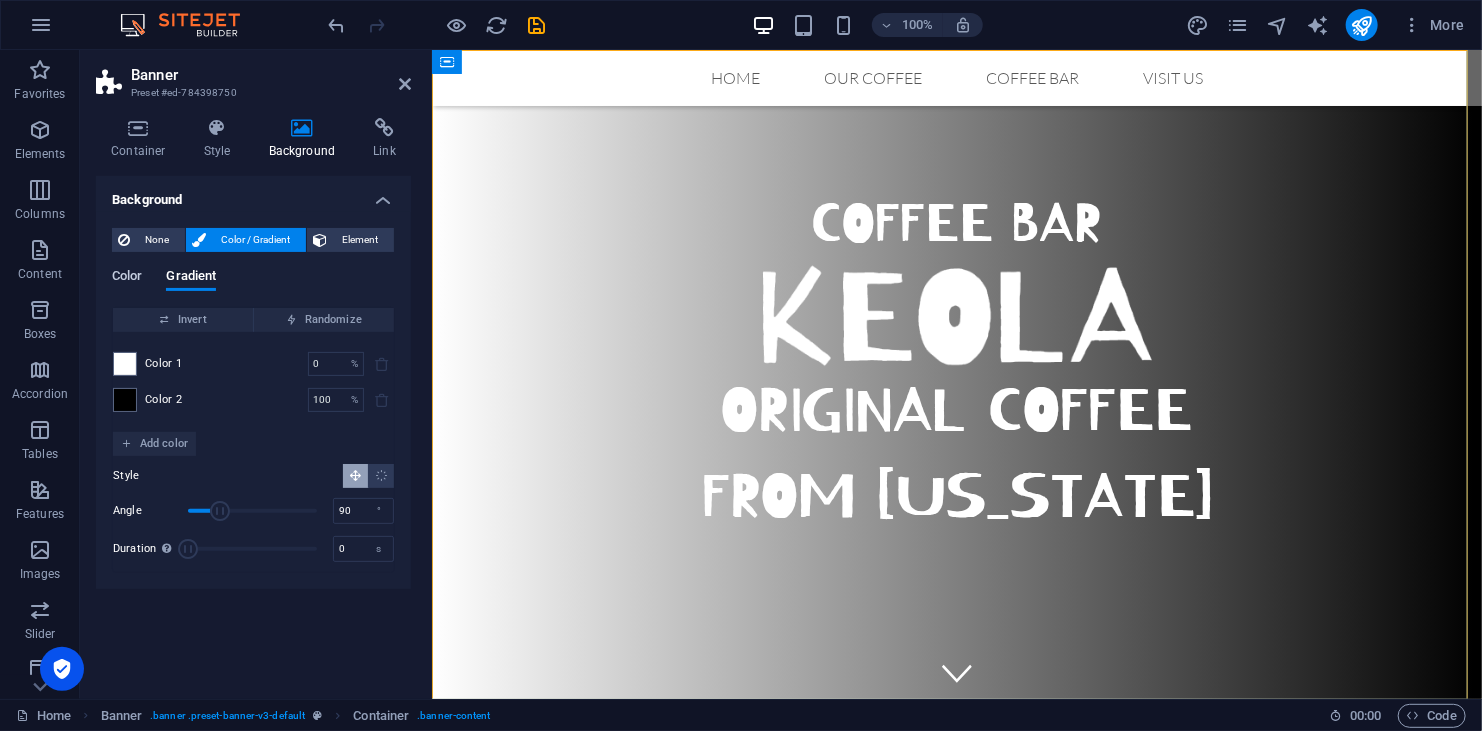 click on "Color" at bounding box center (127, 278) 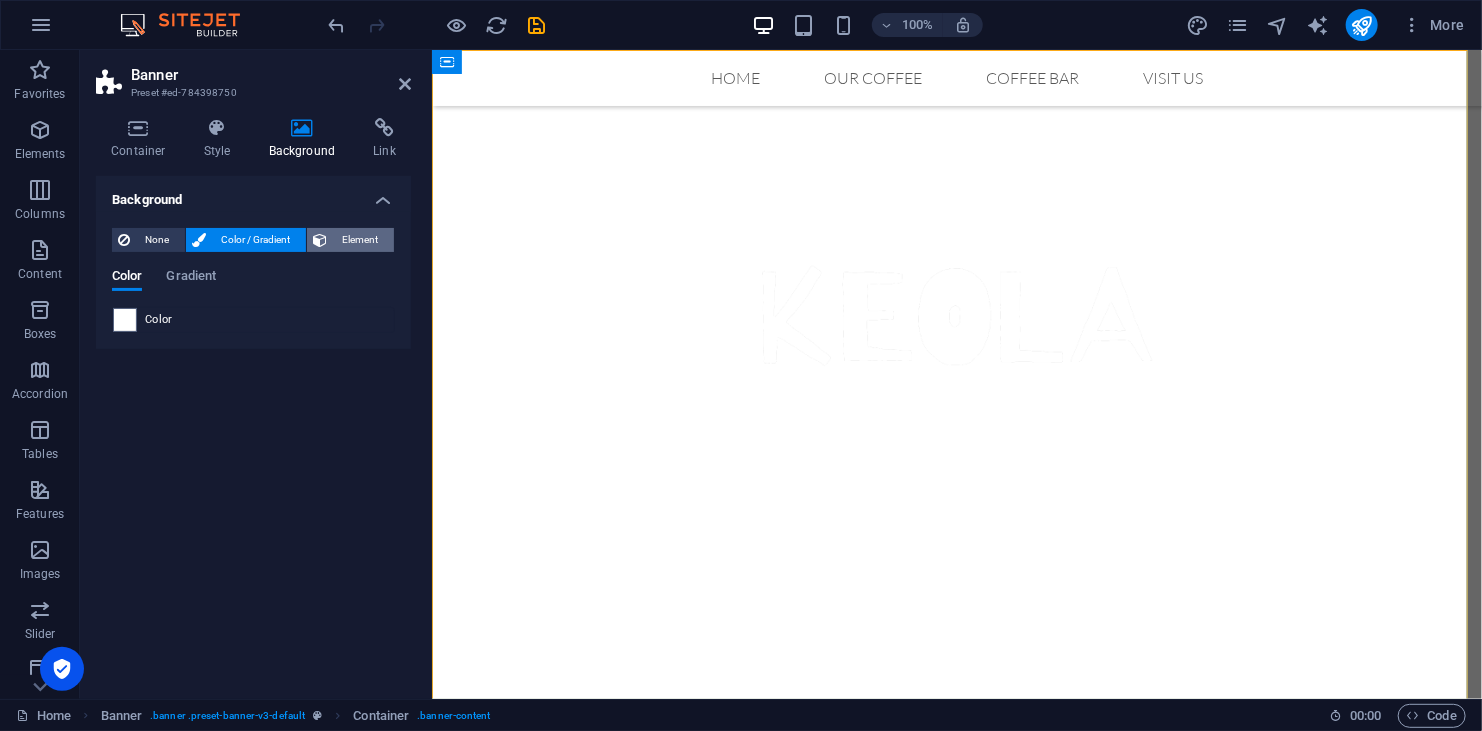 click on "Element" at bounding box center (360, 240) 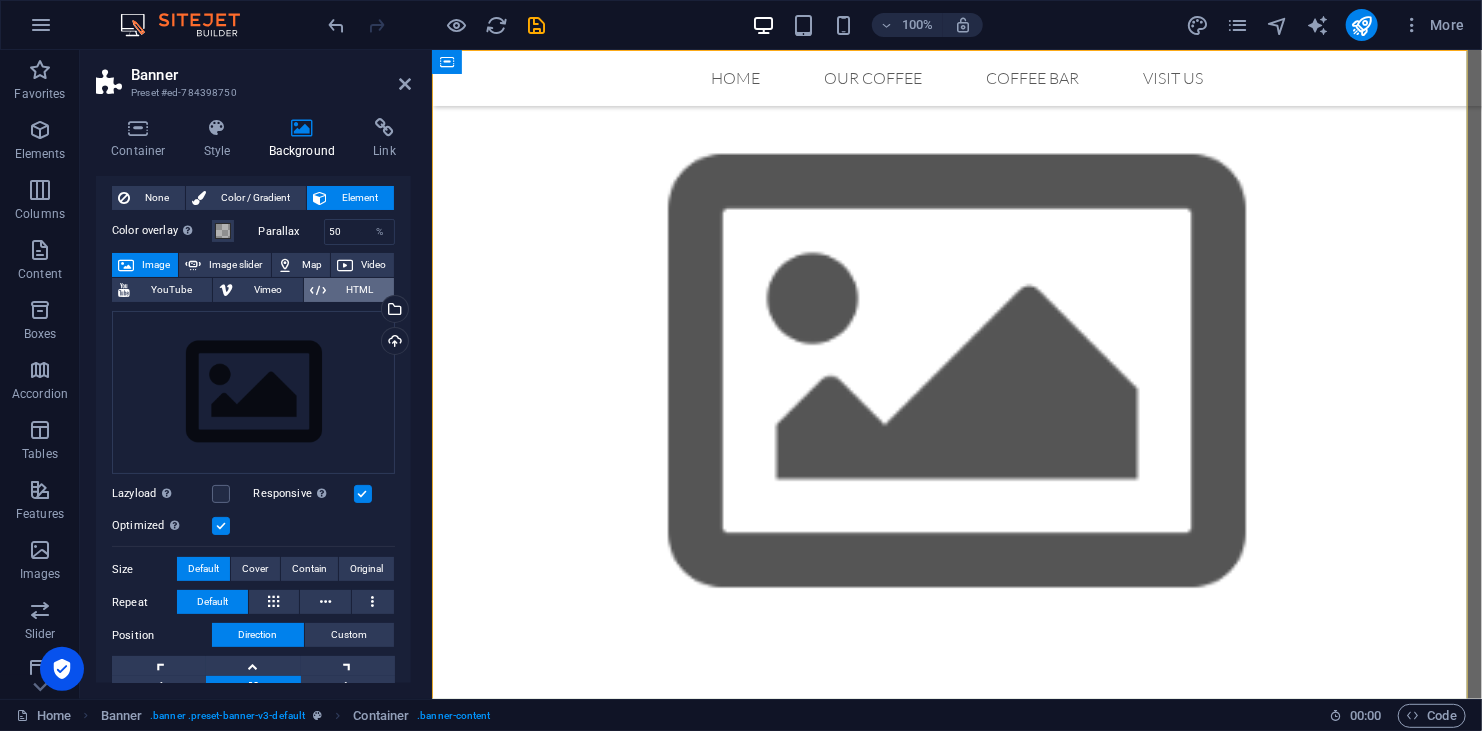 scroll, scrollTop: 100, scrollLeft: 0, axis: vertical 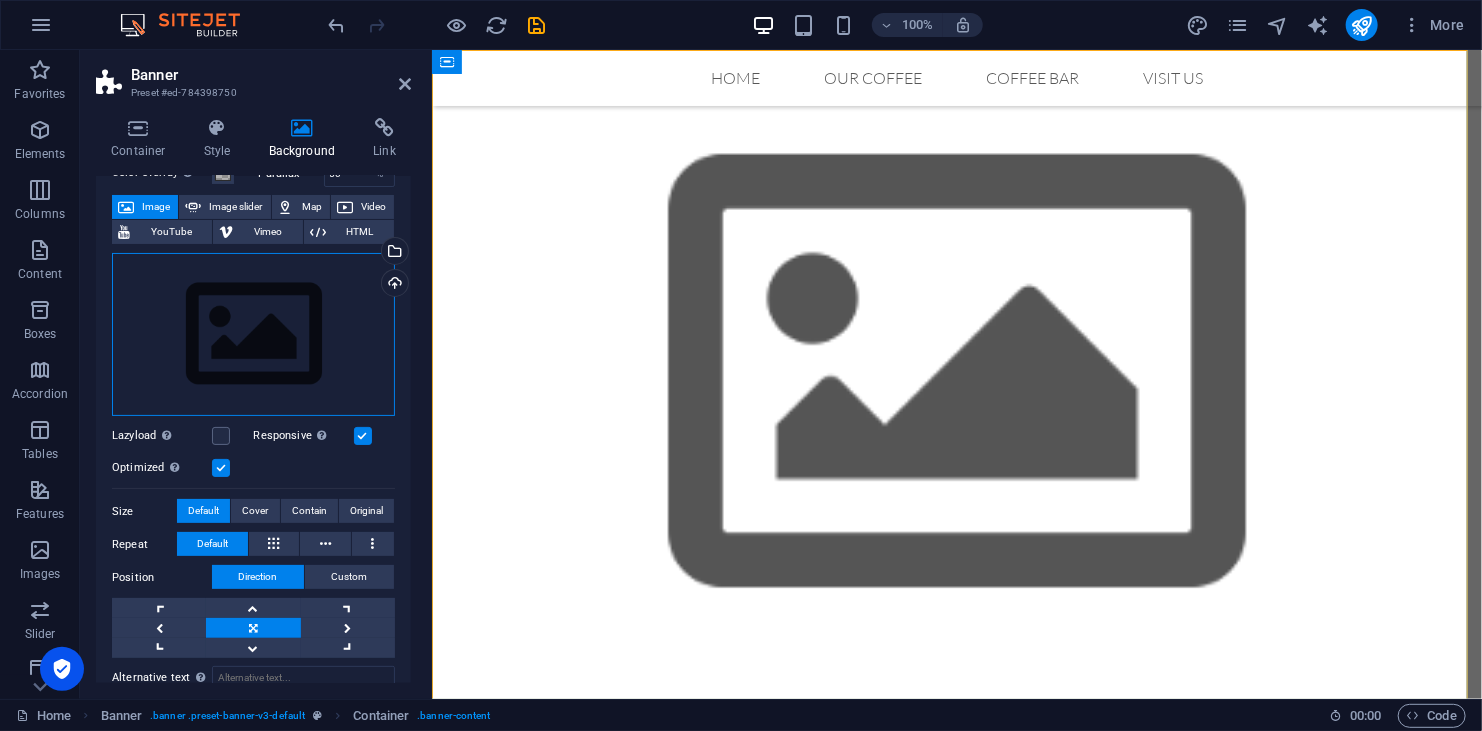 click on "Drag files here, click to choose files or select files from Files or our free stock photos & videos" at bounding box center (253, 335) 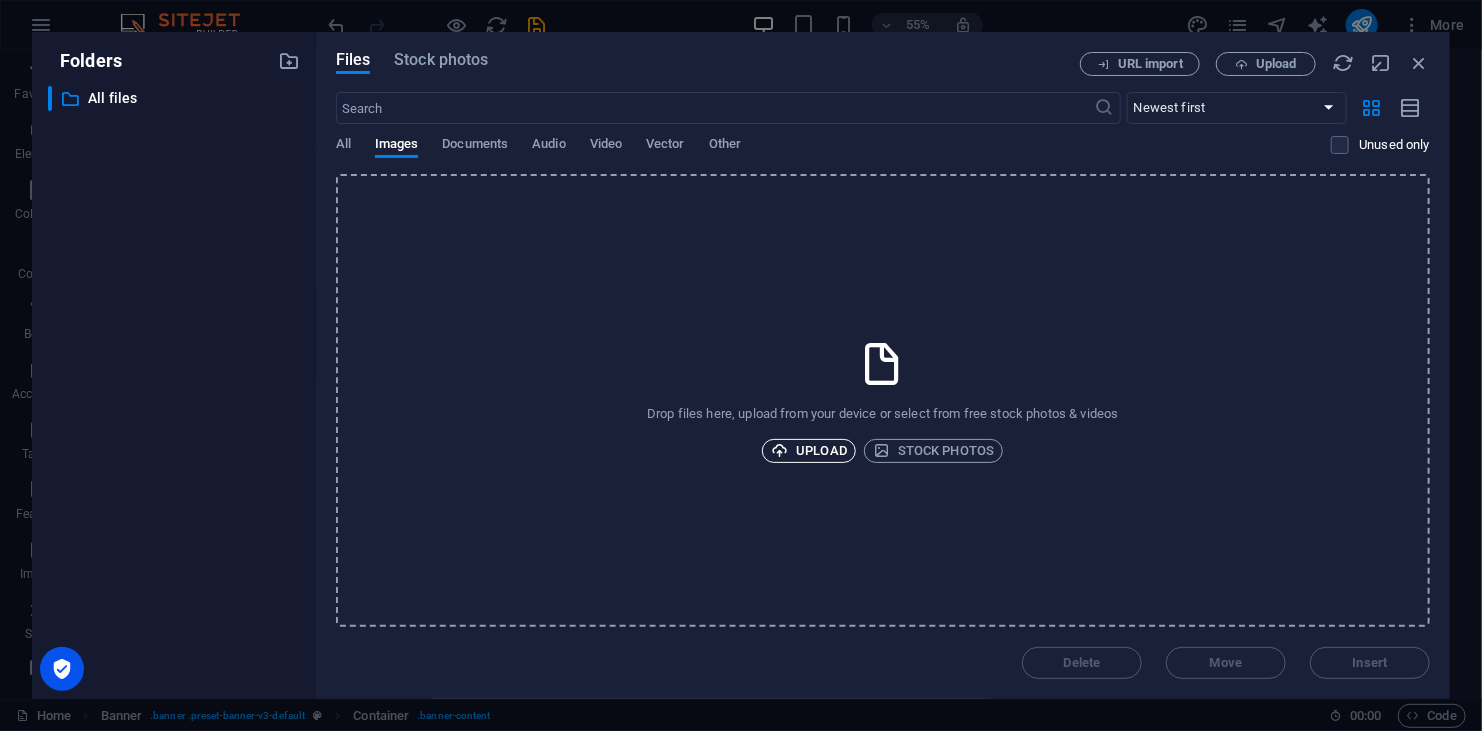 click on "Upload" at bounding box center [809, 451] 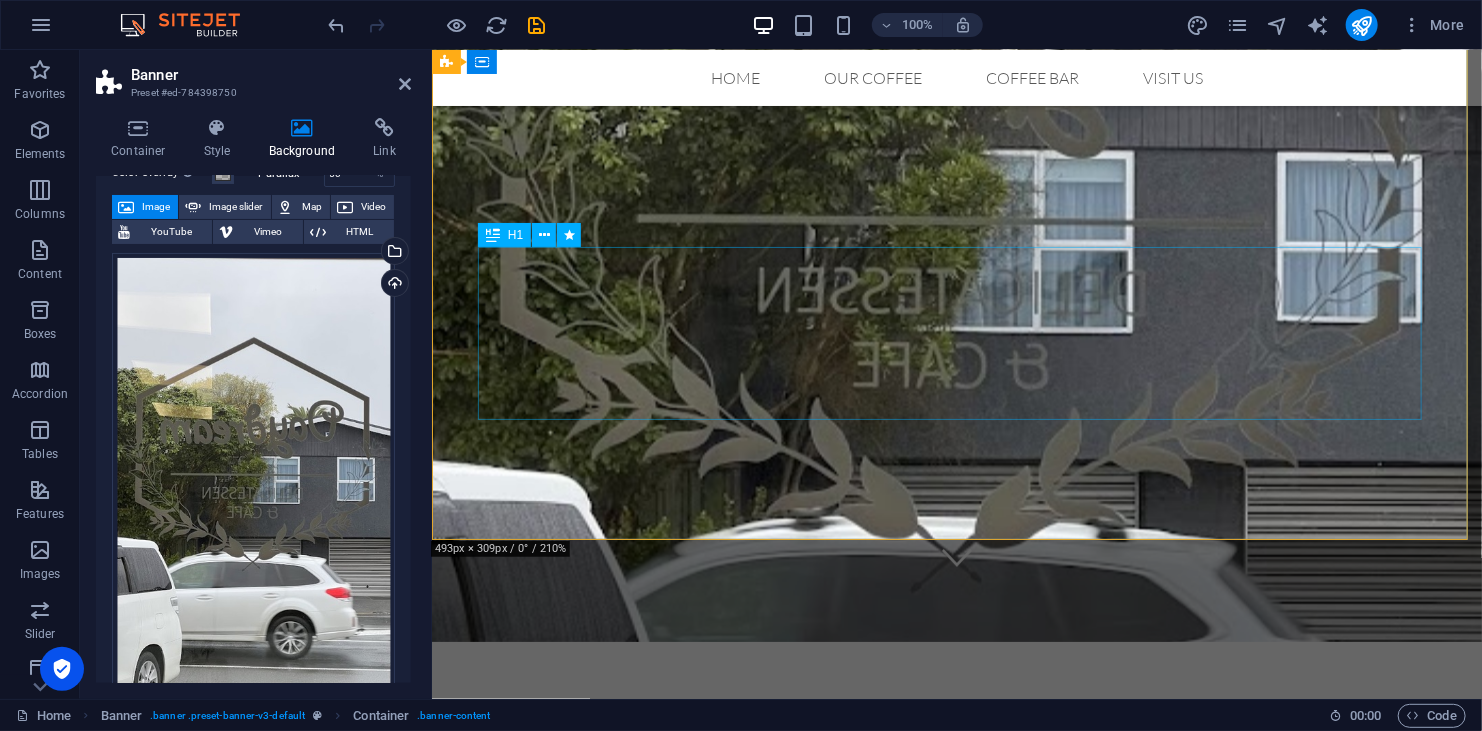 scroll, scrollTop: 0, scrollLeft: 0, axis: both 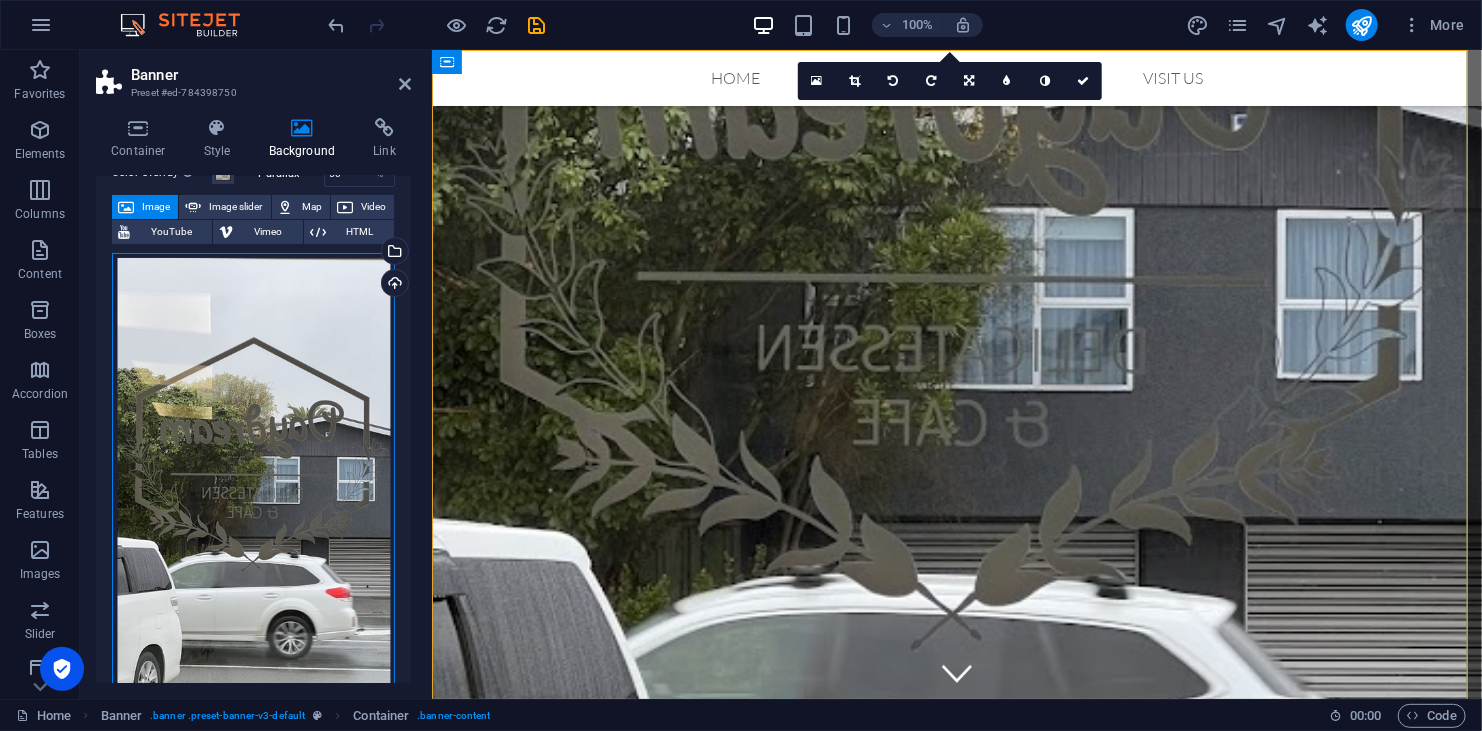 click on "Drag files here, click to choose files or select files from Files or our free stock photos & videos" at bounding box center (253, 500) 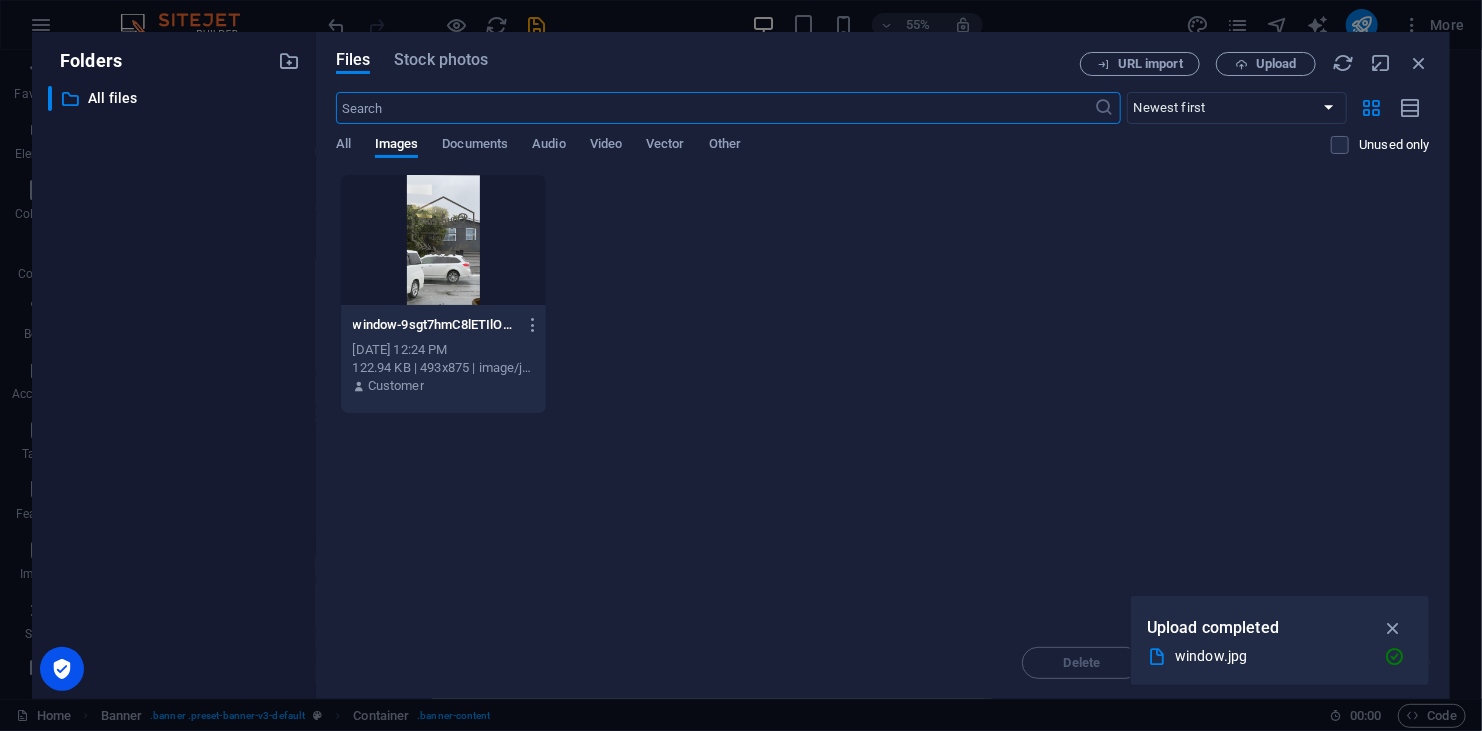 click at bounding box center (444, 240) 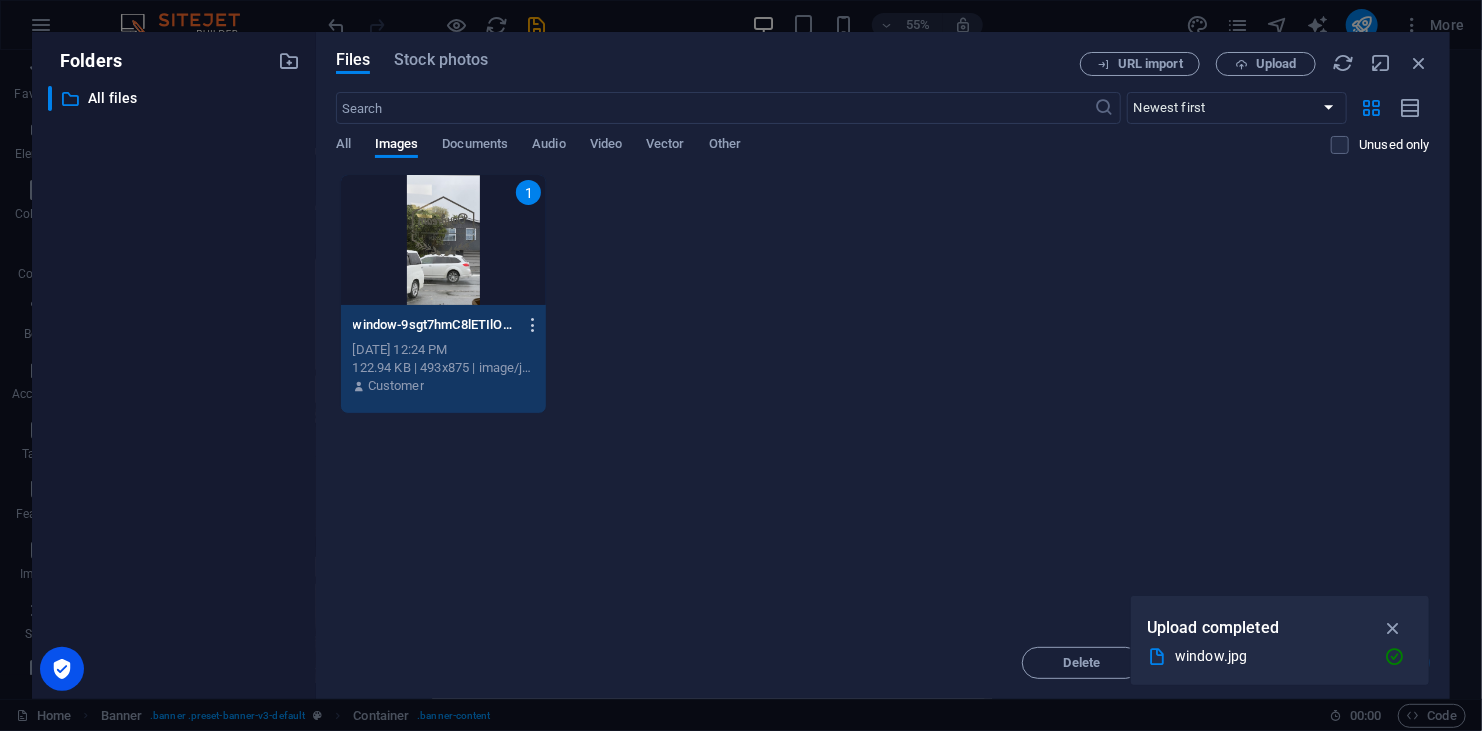 click at bounding box center [533, 325] 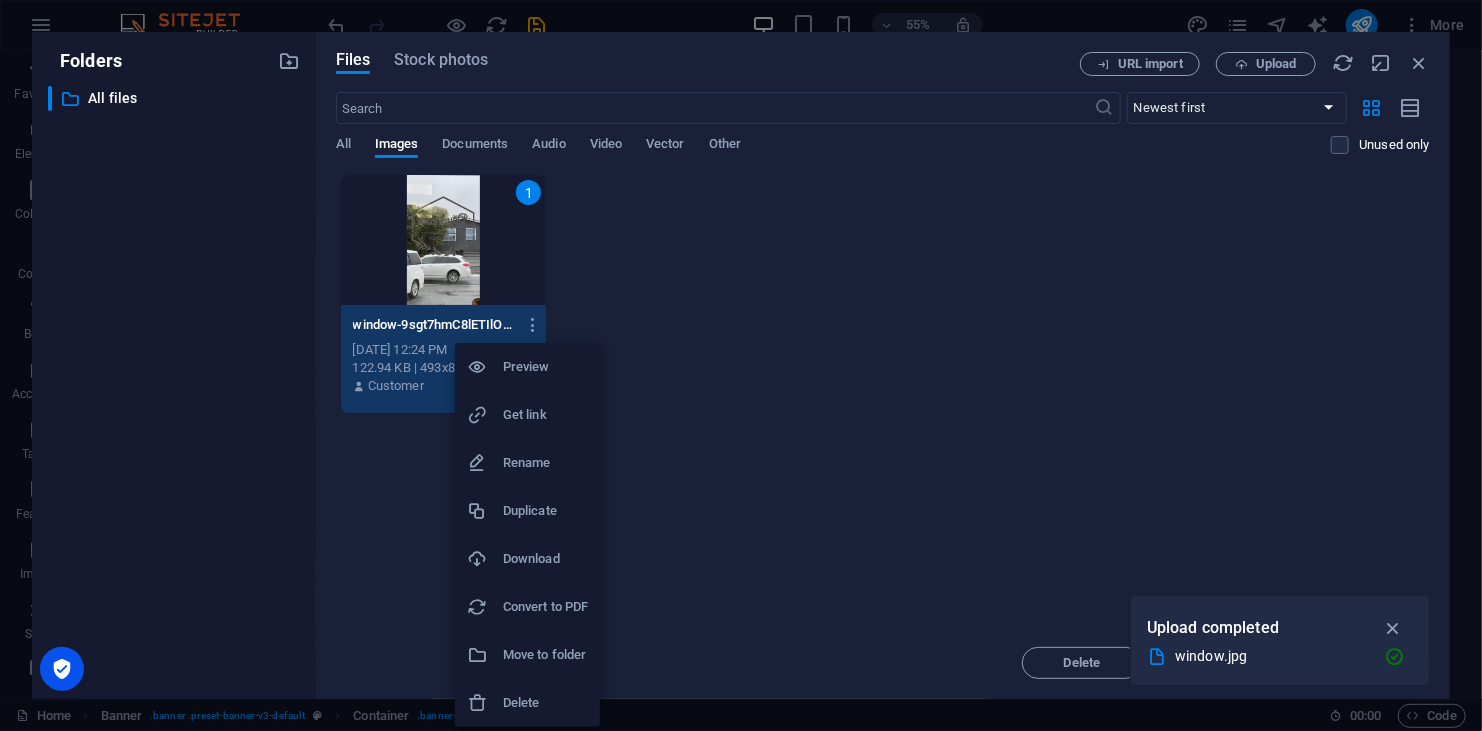 click on "Delete" at bounding box center [545, 703] 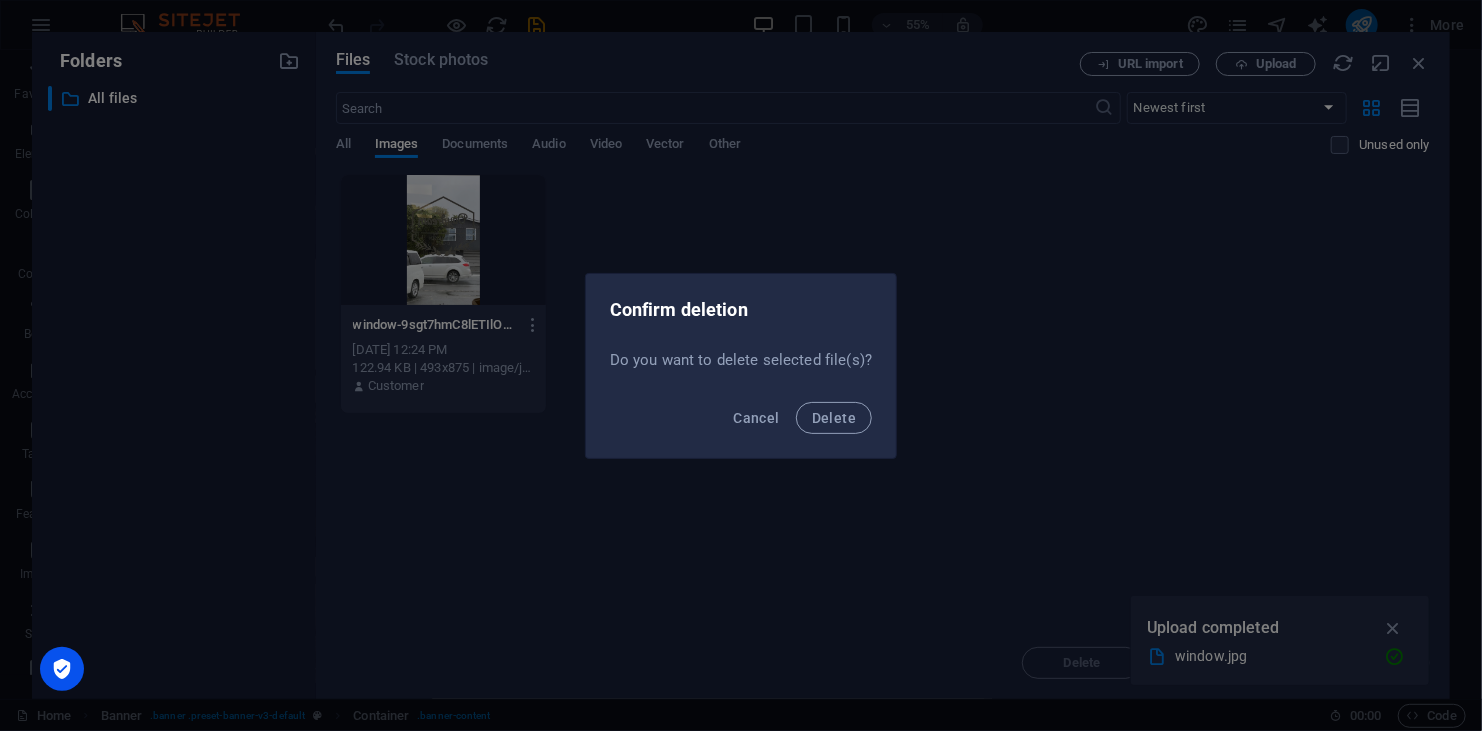 click on "Confirm deletion" at bounding box center (741, 308) 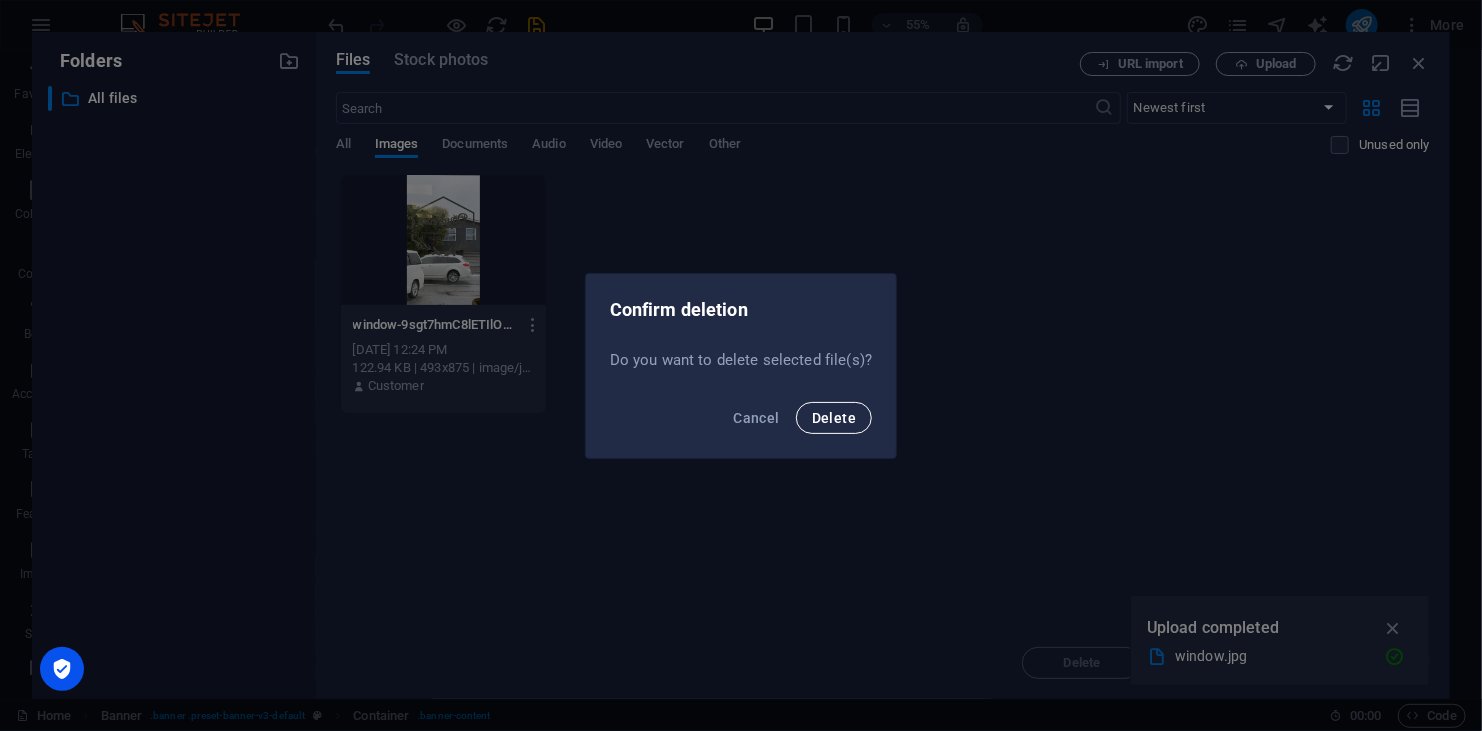 click on "Delete" at bounding box center (834, 418) 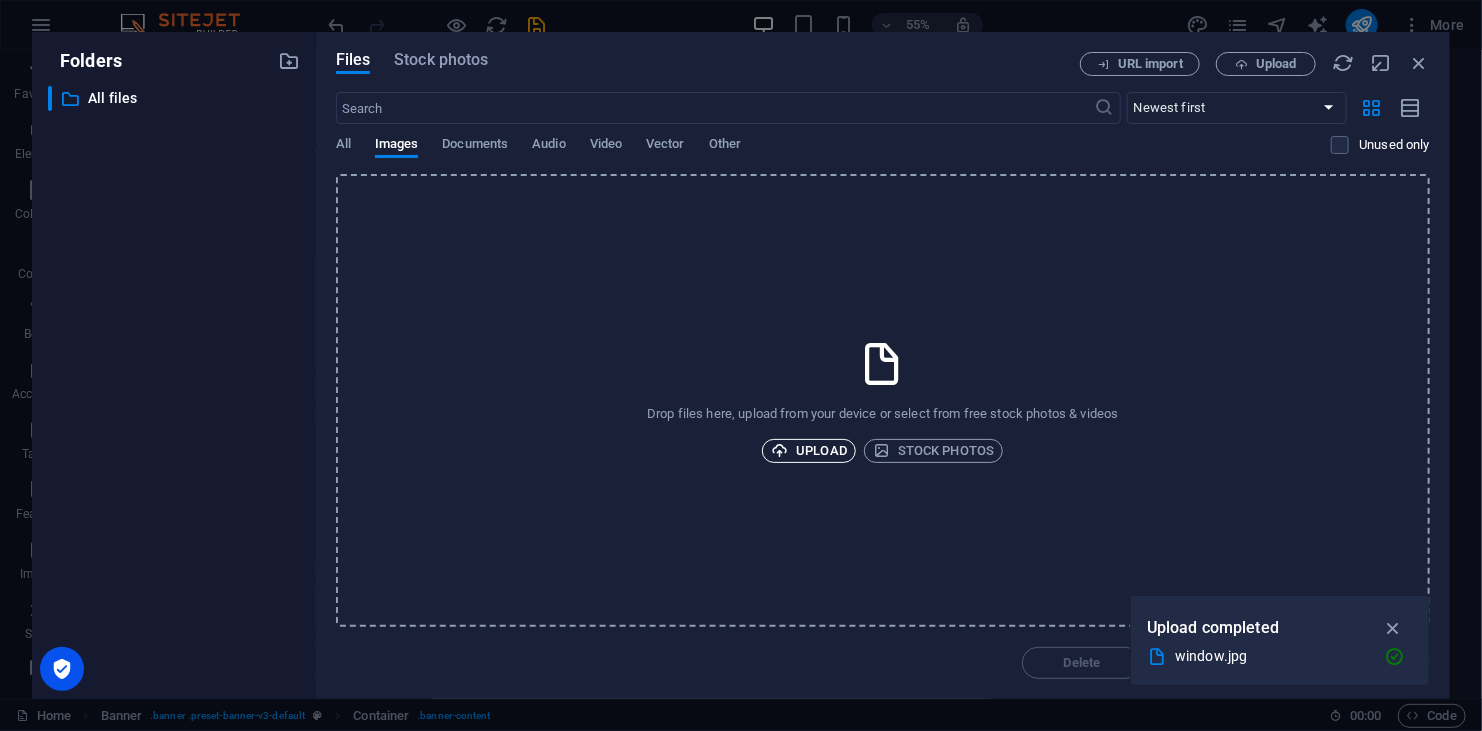 click on "Upload" at bounding box center [809, 451] 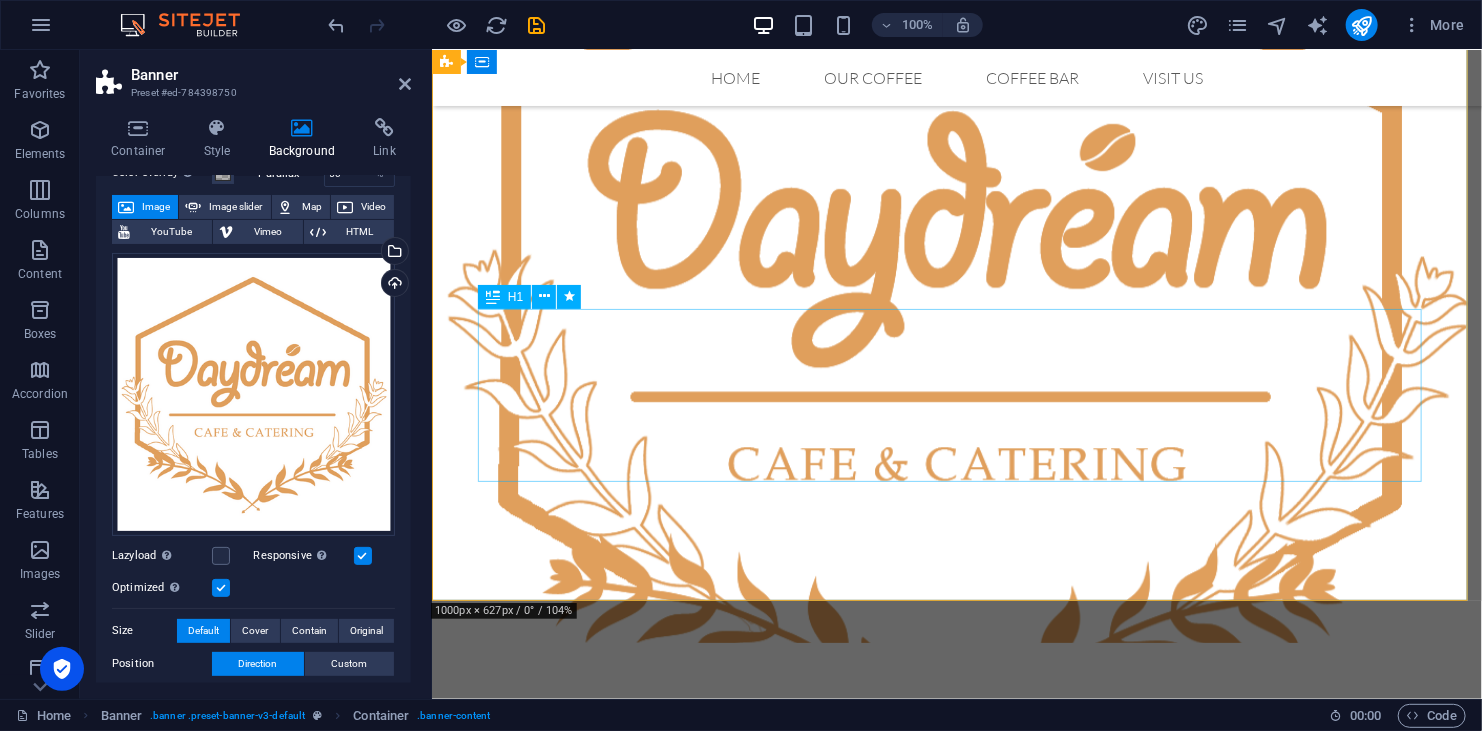 scroll, scrollTop: 0, scrollLeft: 0, axis: both 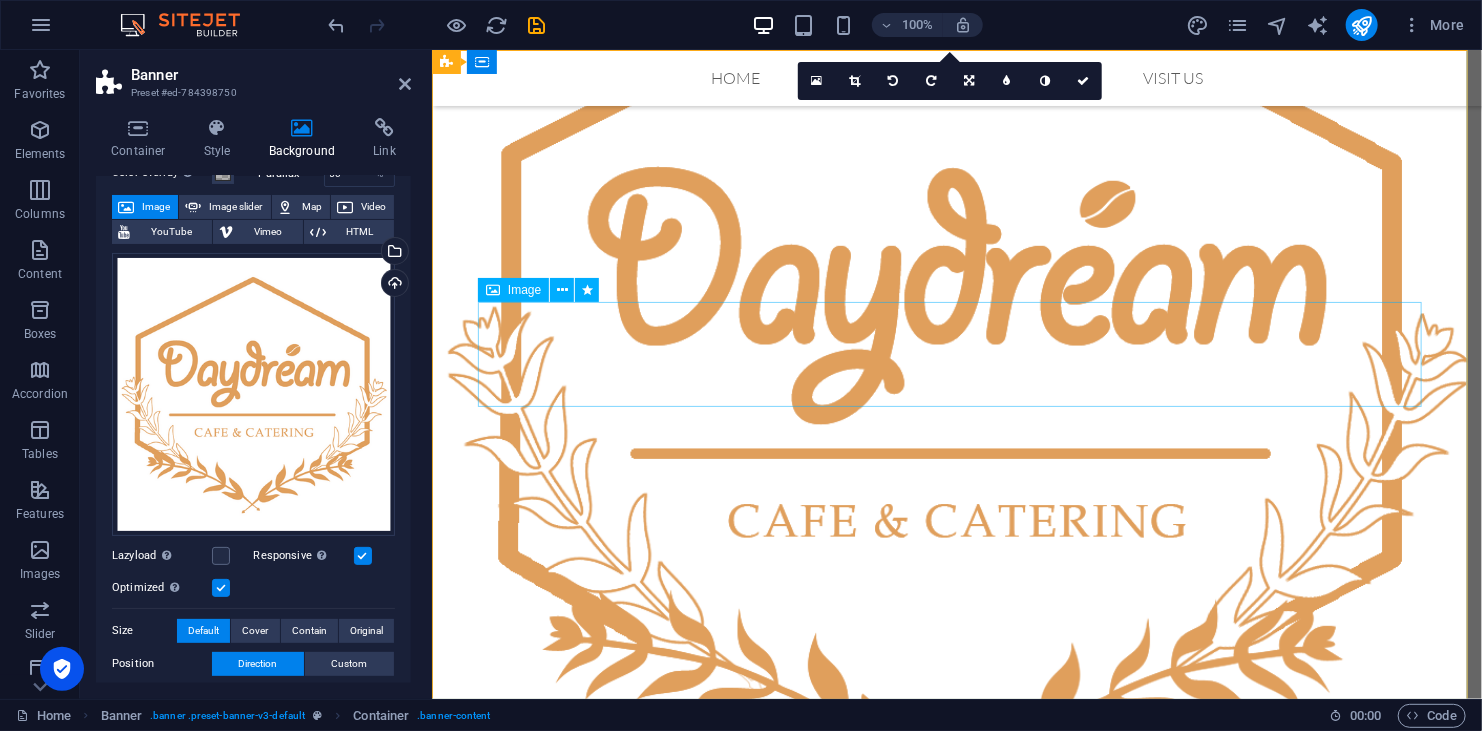 click at bounding box center (956, 964) 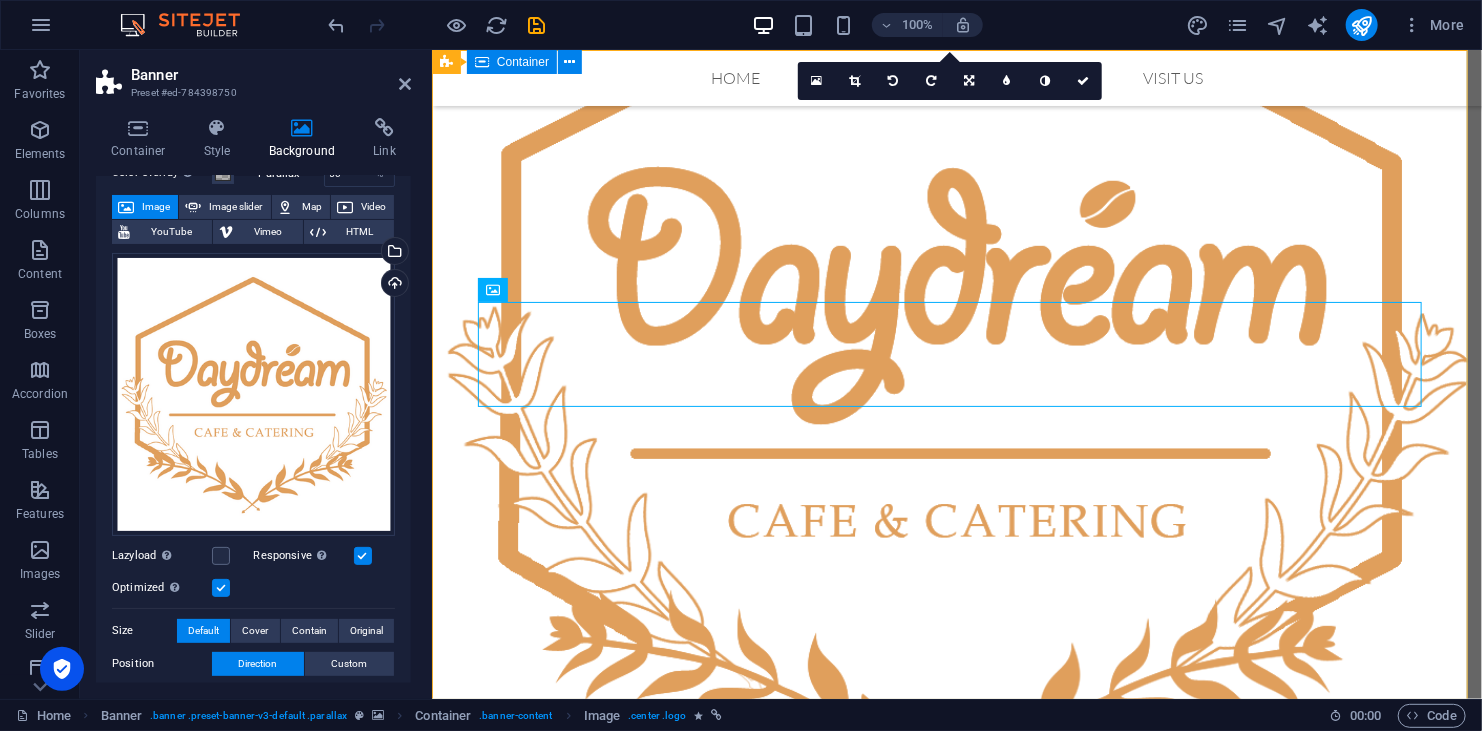 click on "Coffee Bar Original Coffee from [US_STATE]" at bounding box center (956, 984) 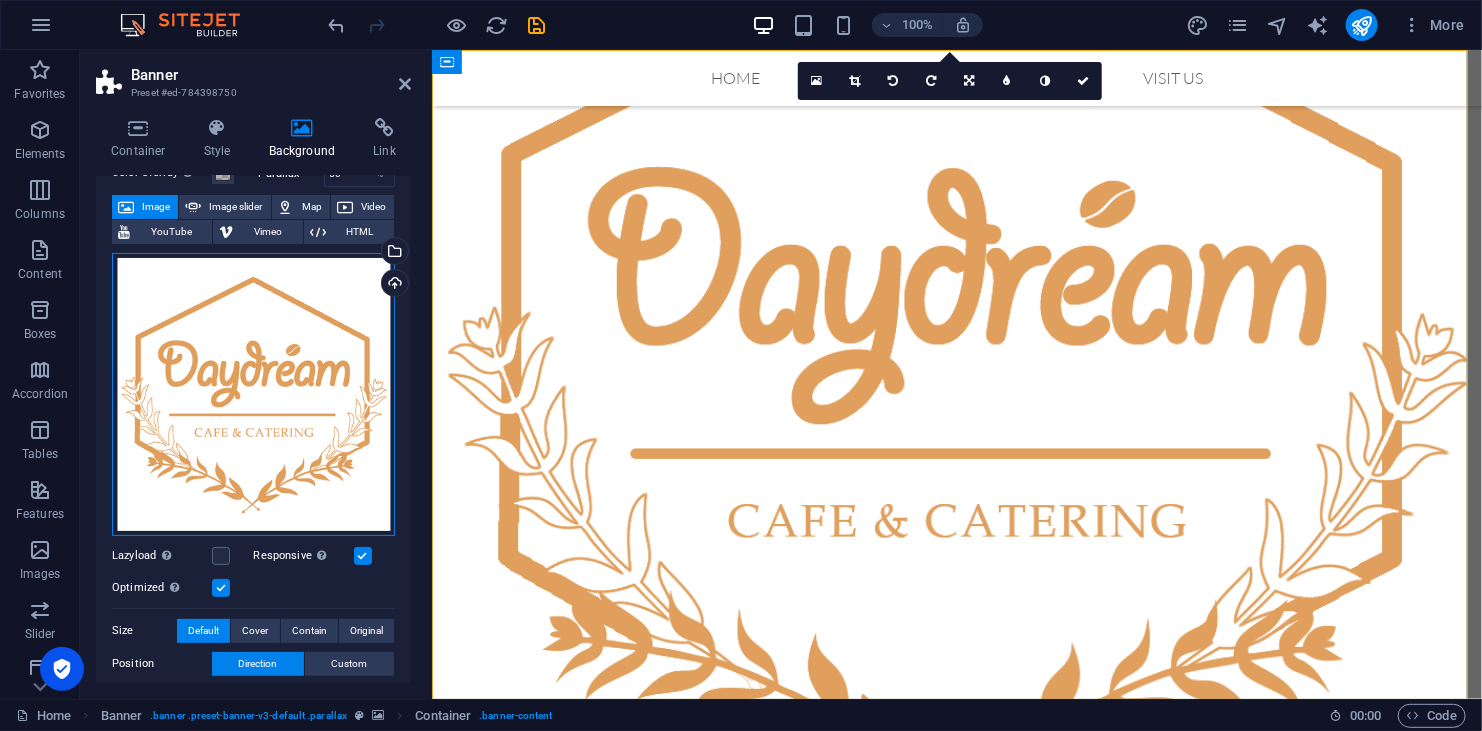 click on "Drag files here, click to choose files or select files from Files or our free stock photos & videos" at bounding box center [253, 394] 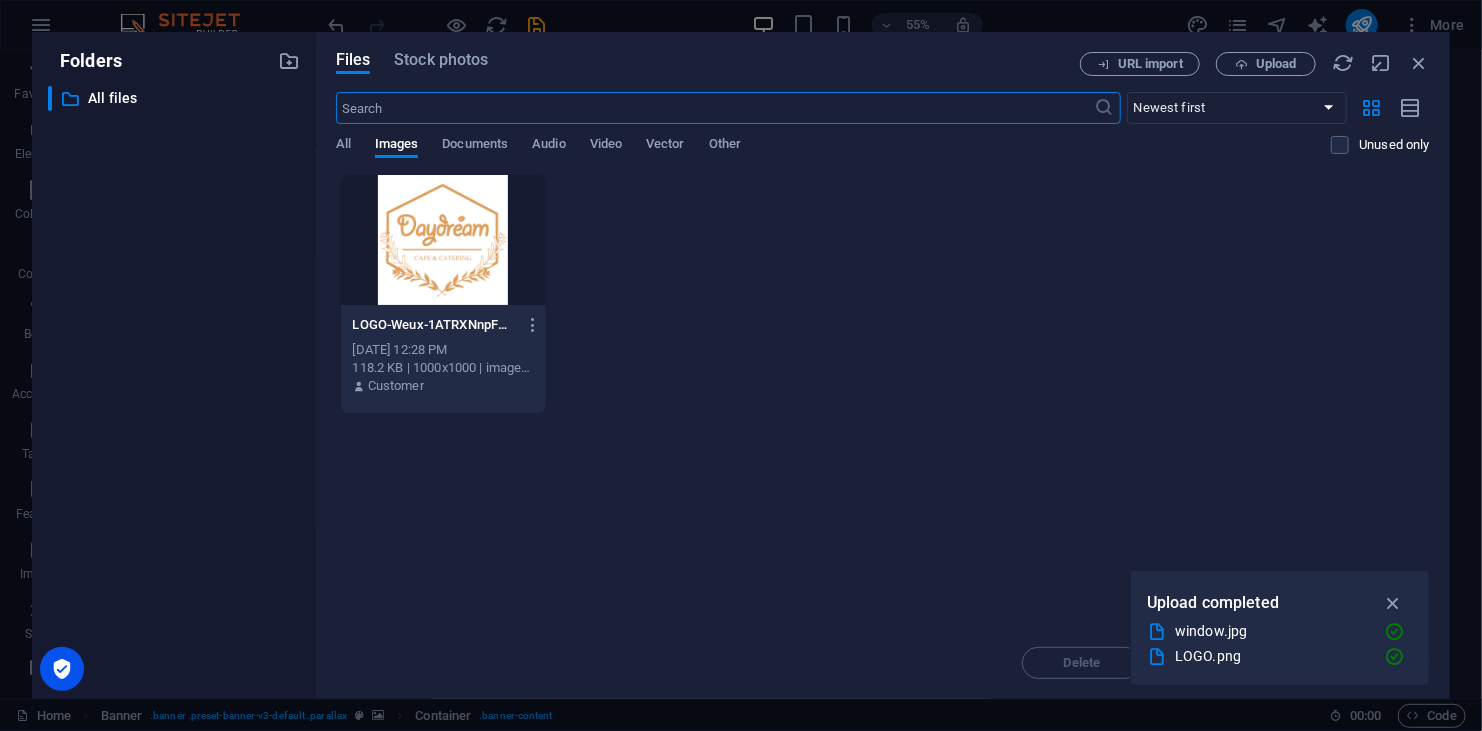 click at bounding box center [444, 240] 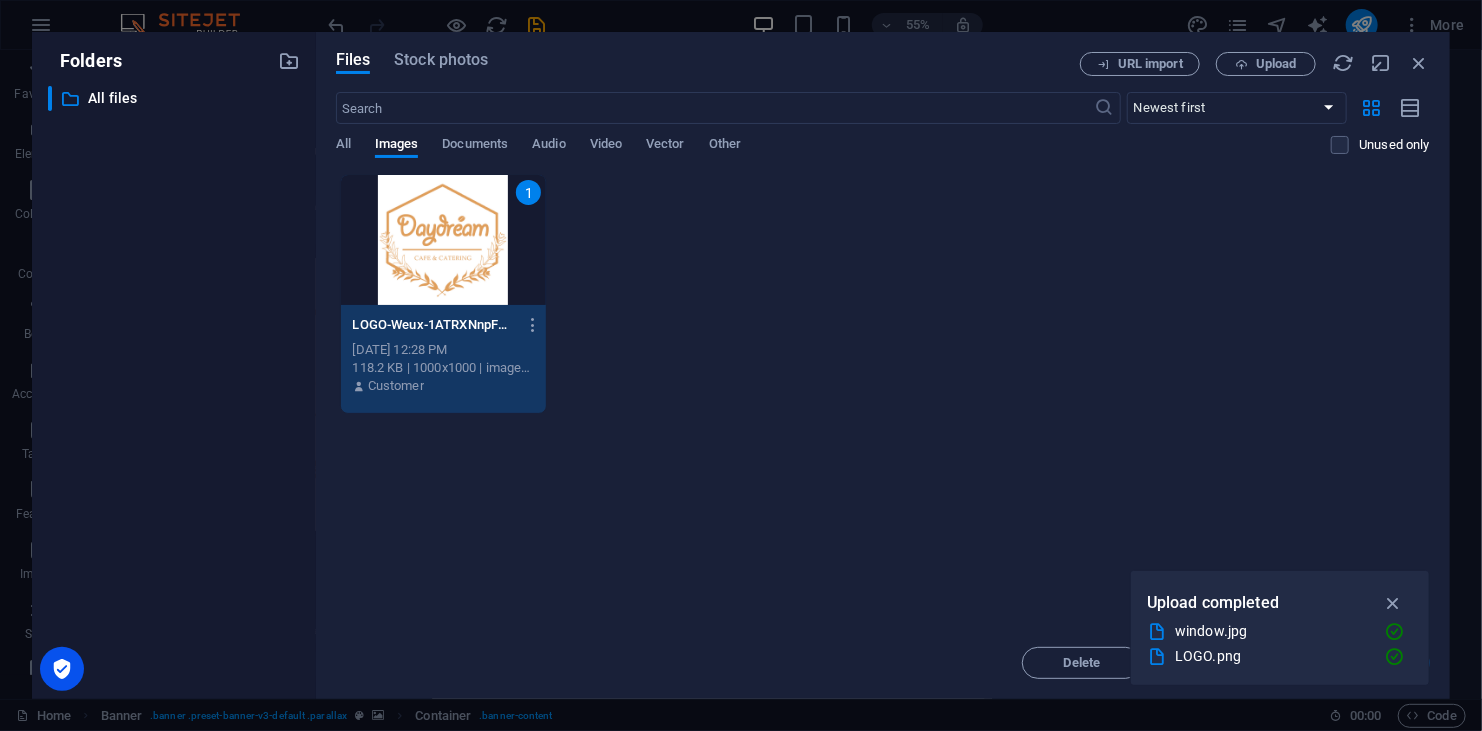 click on "1" at bounding box center [444, 240] 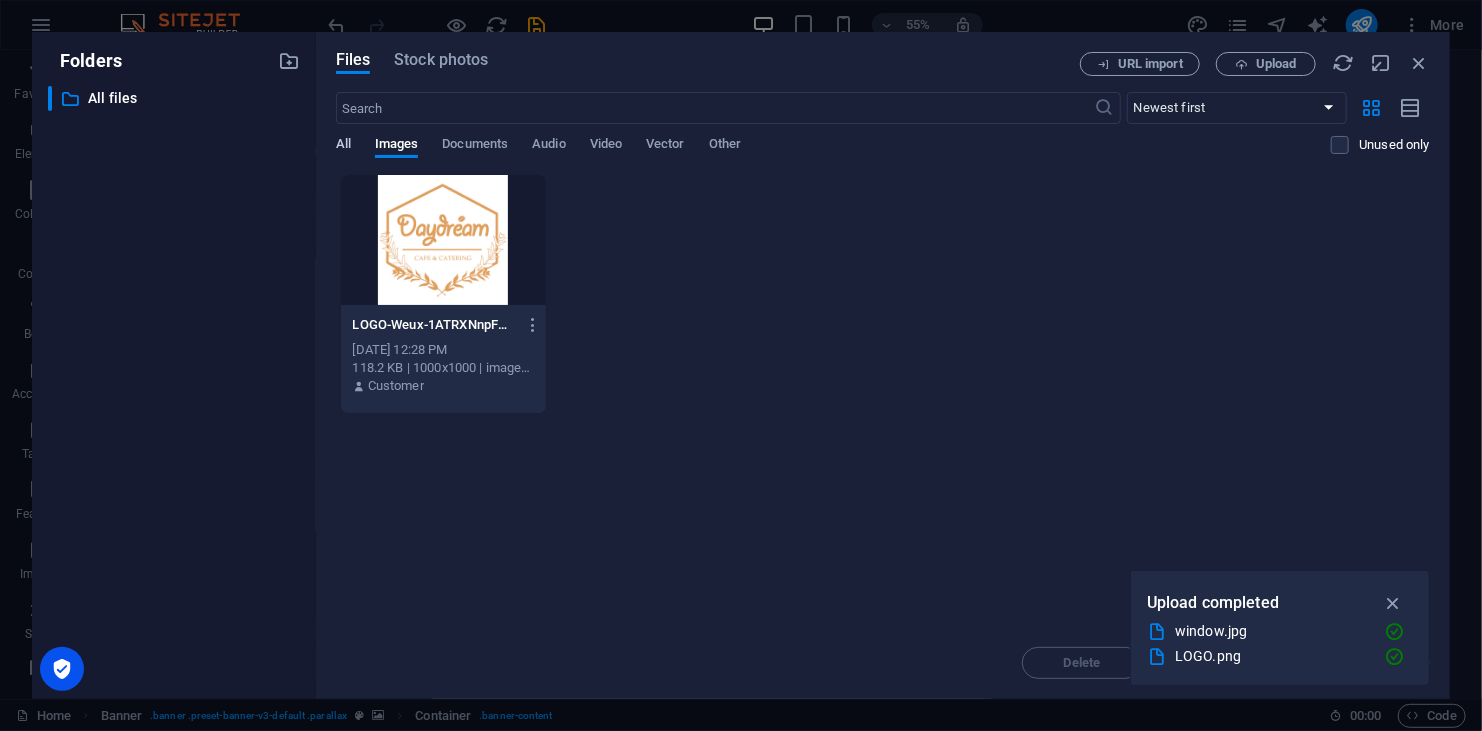 click on "All" at bounding box center (343, 146) 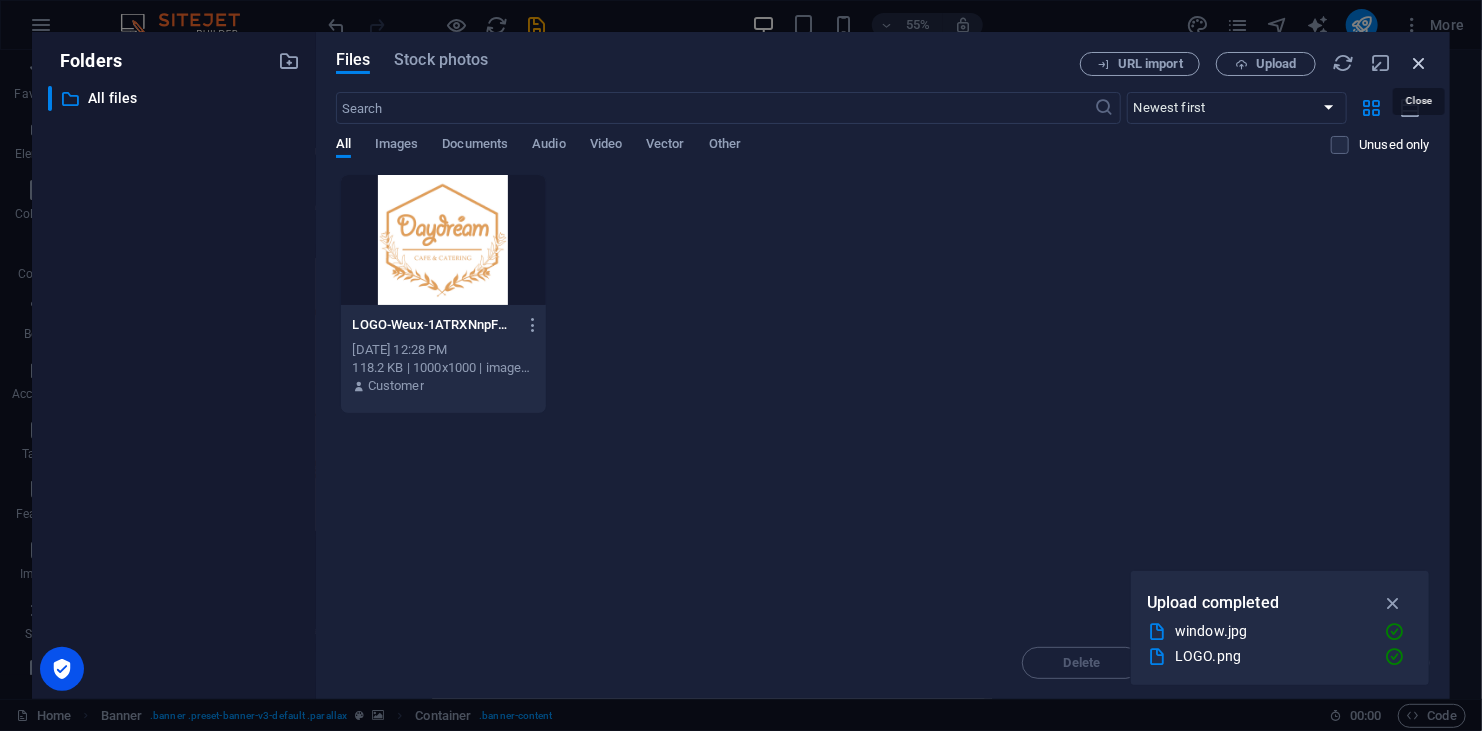 click at bounding box center (1419, 63) 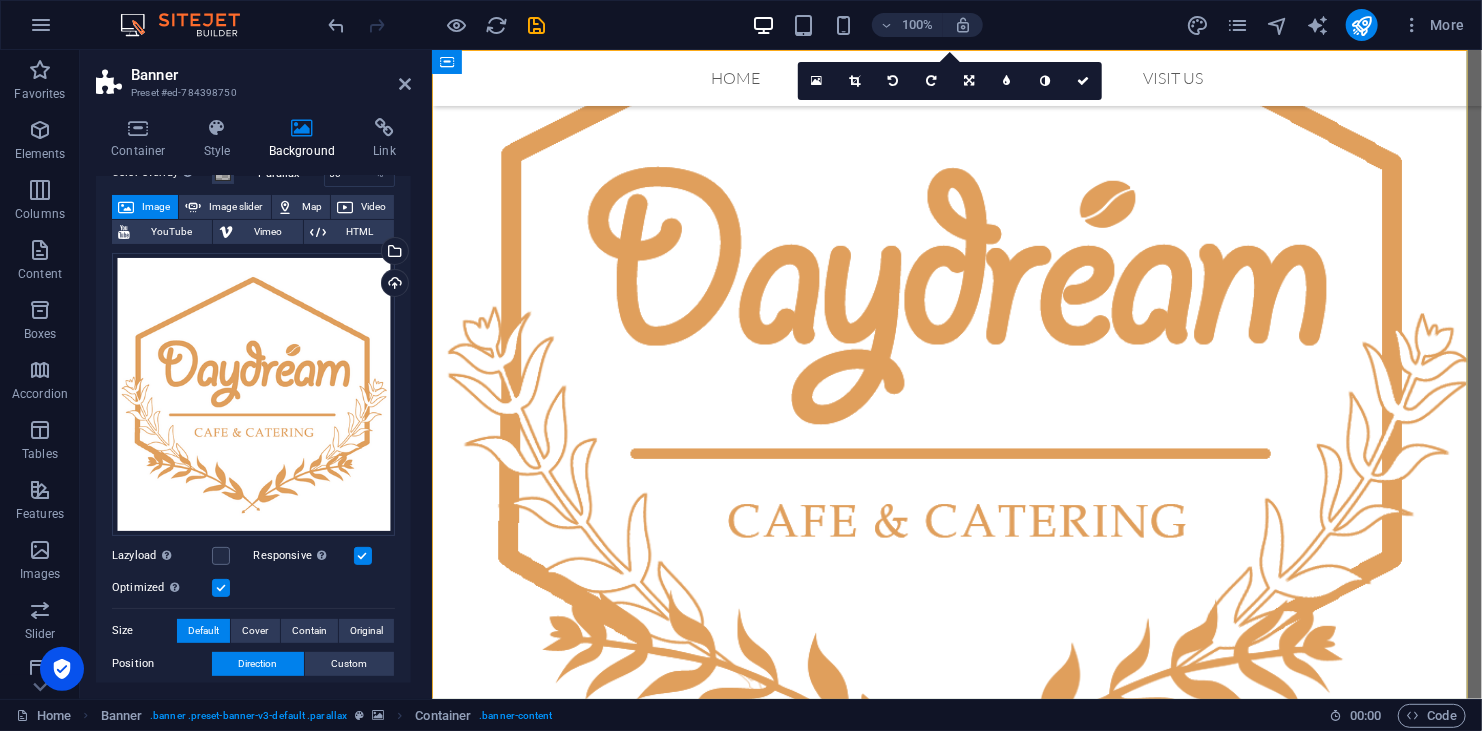 click on "Background" at bounding box center (306, 139) 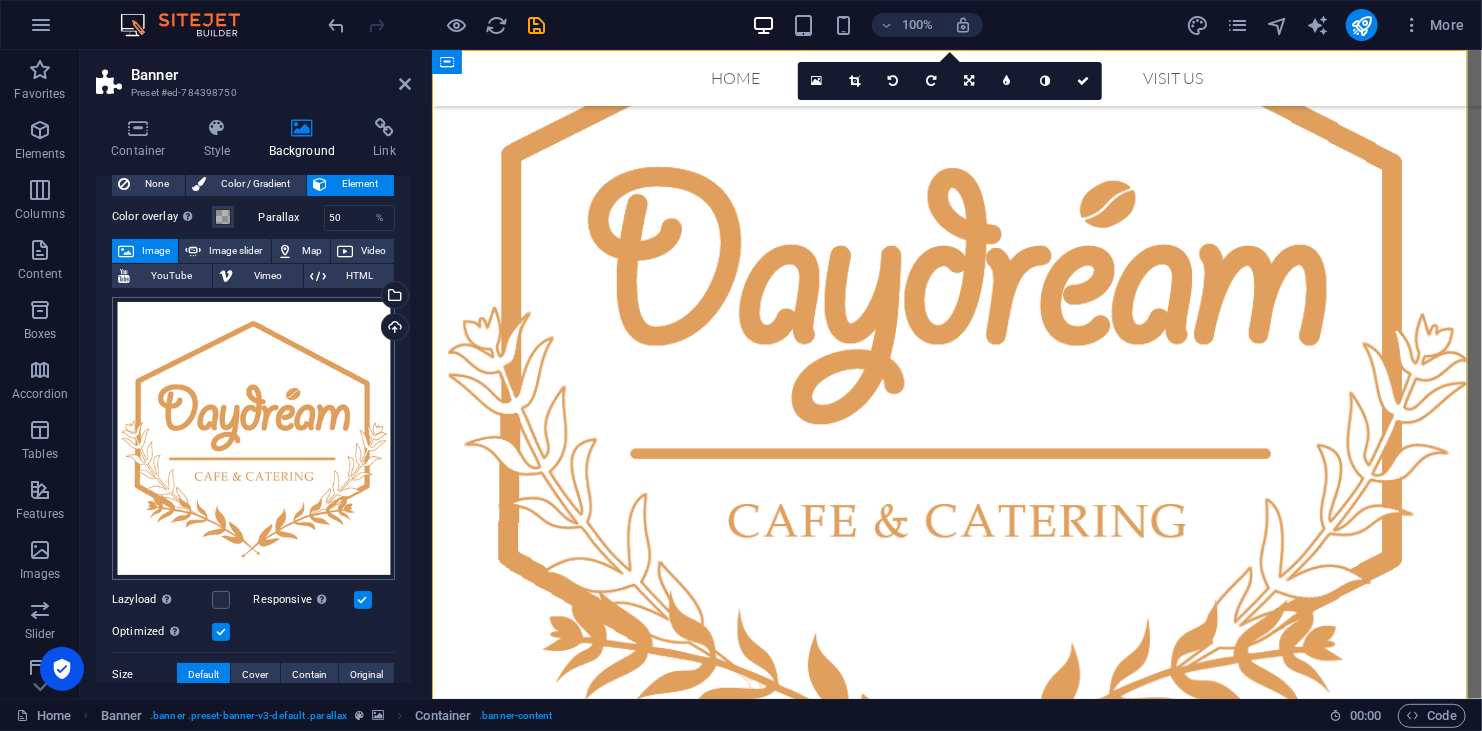 scroll, scrollTop: 0, scrollLeft: 0, axis: both 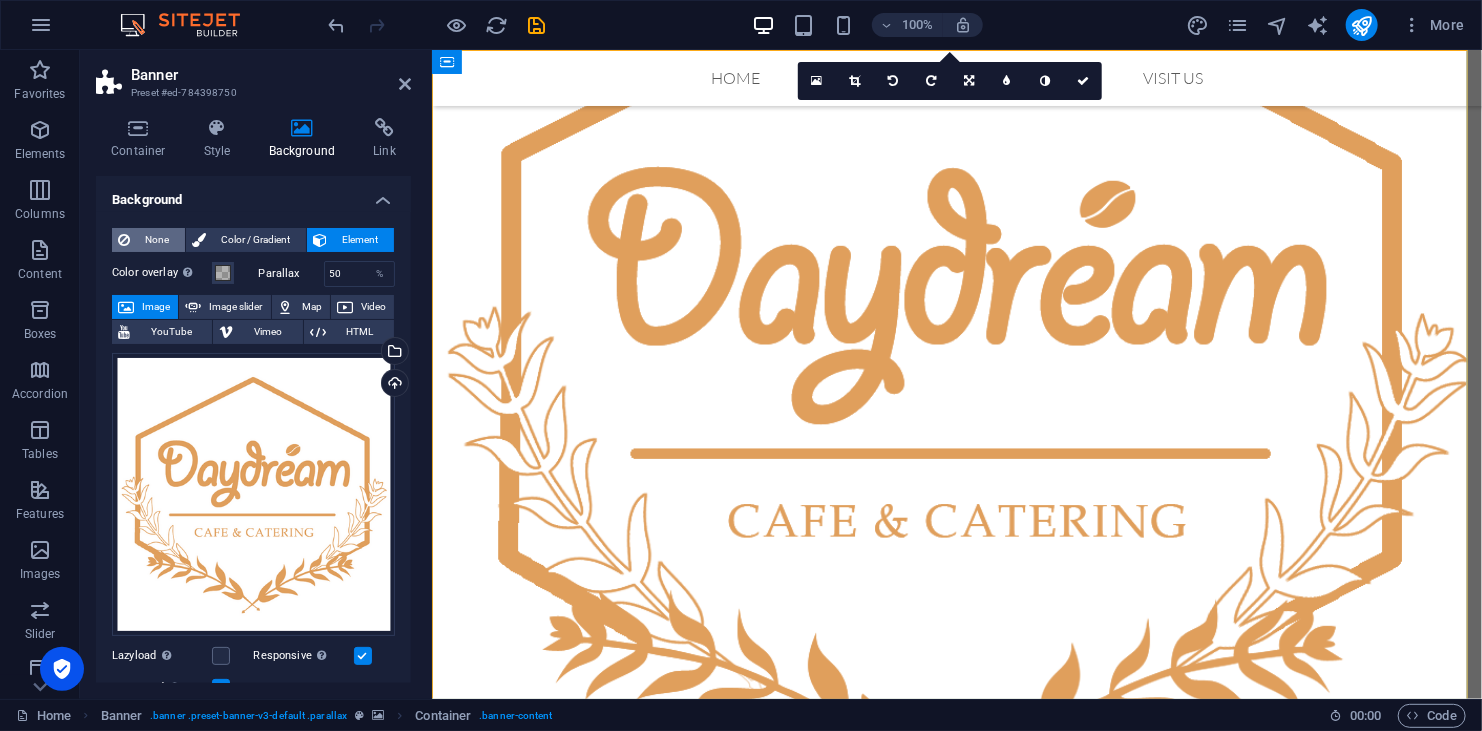 click on "None" at bounding box center (157, 240) 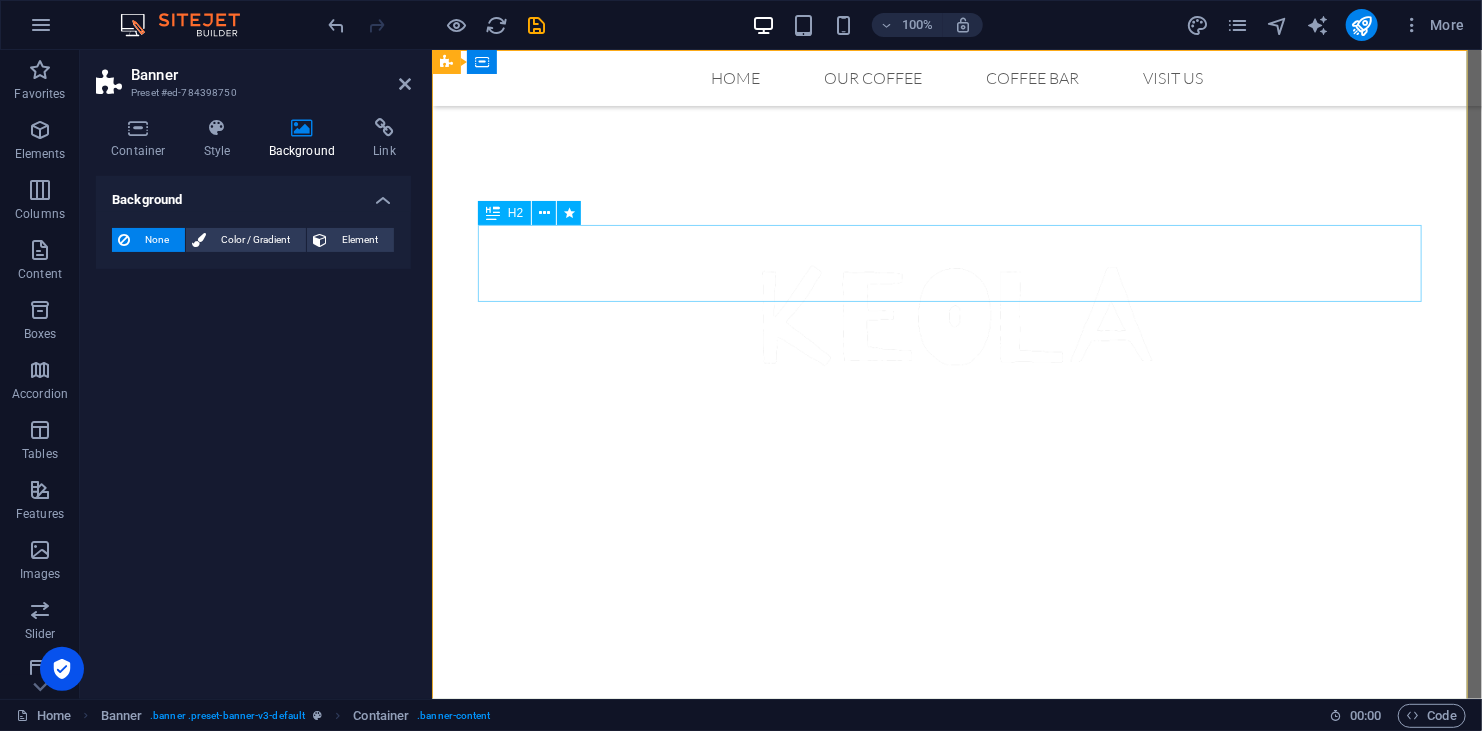 click on "Coffee Bar" at bounding box center [956, 223] 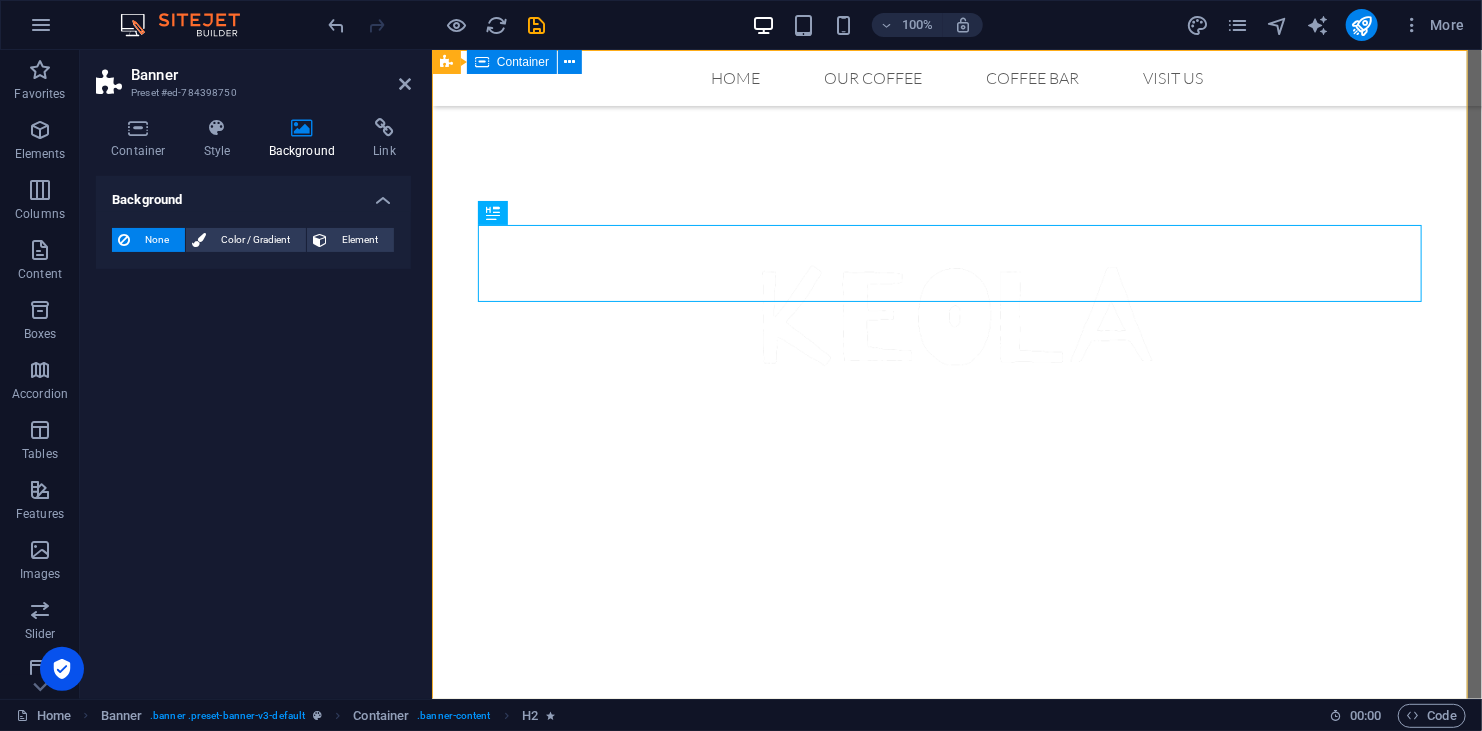 click on "Coffee Bar Original Coffee from [US_STATE]" at bounding box center [956, 334] 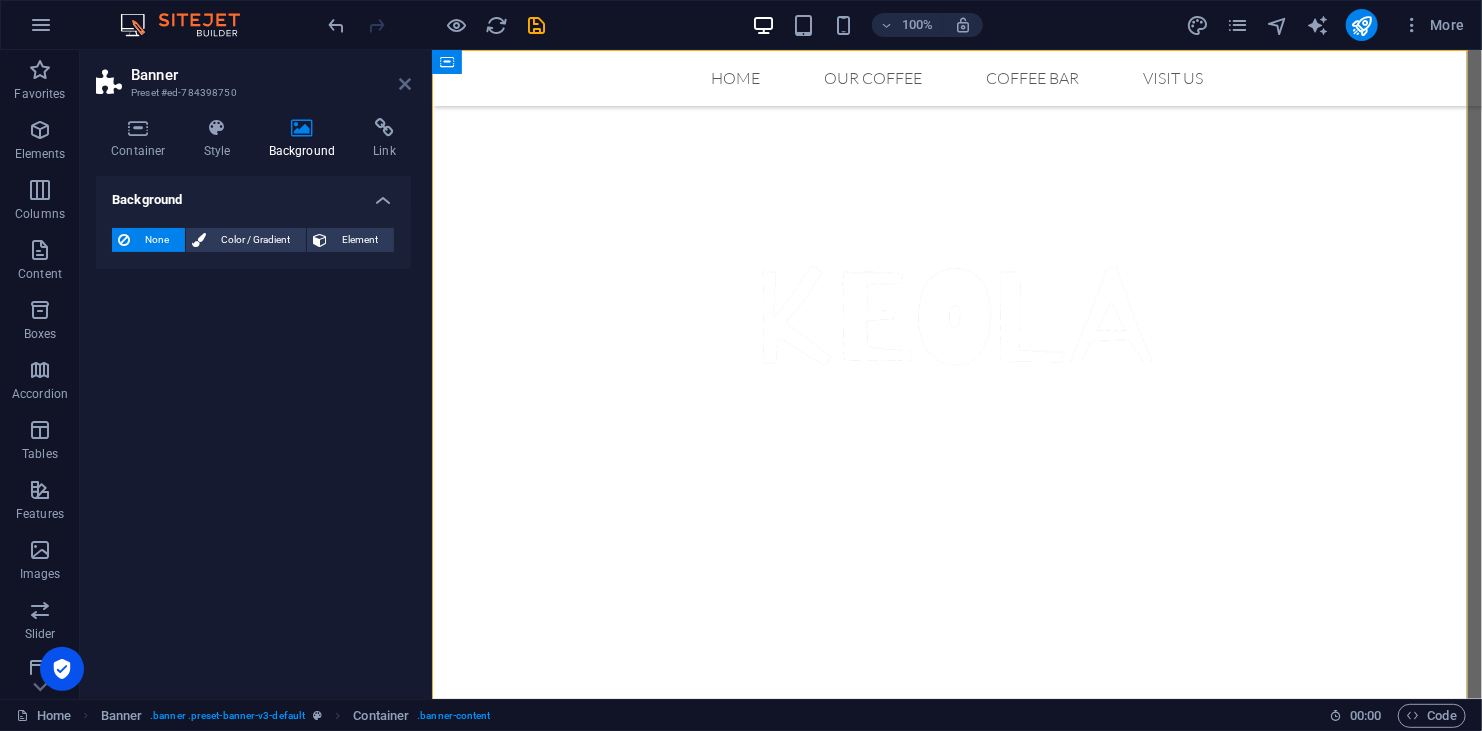 click at bounding box center [405, 84] 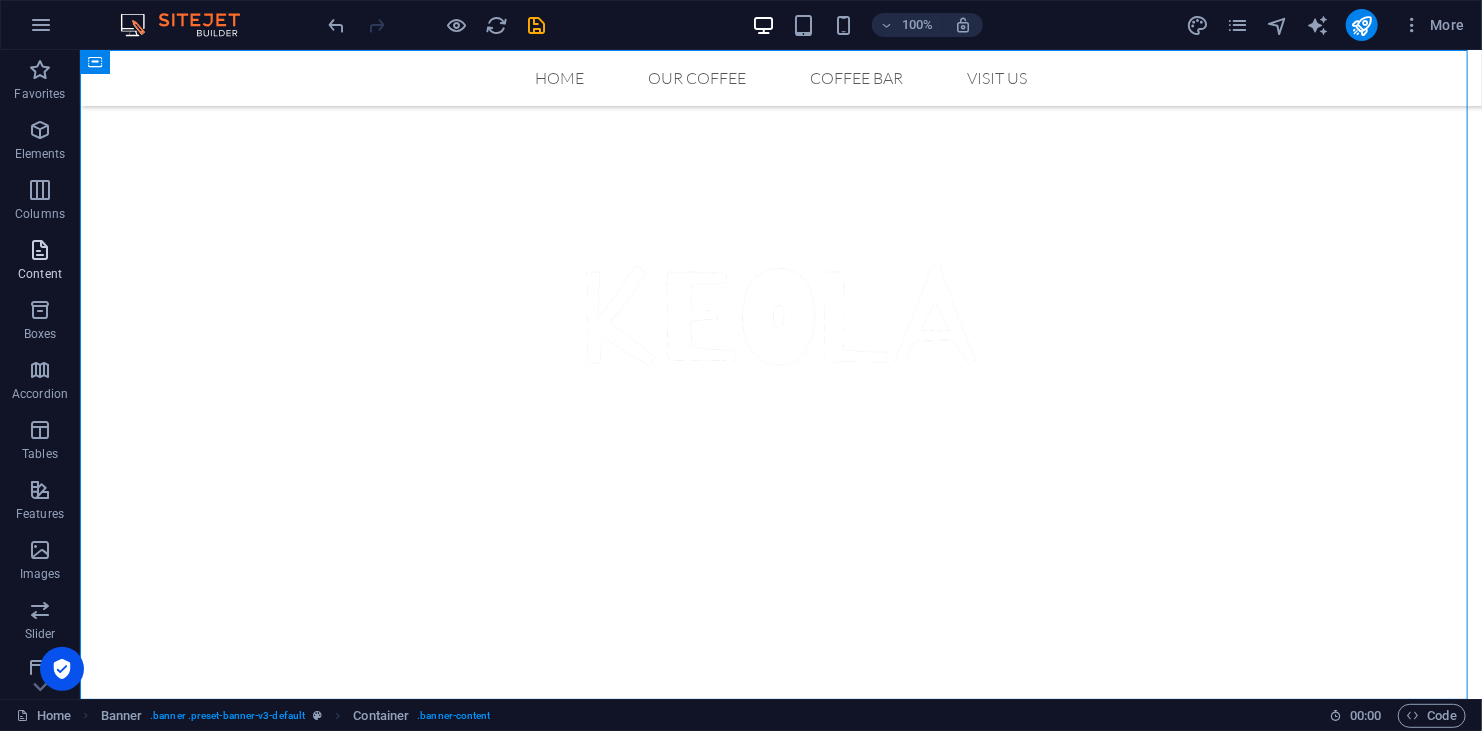 click at bounding box center (40, 250) 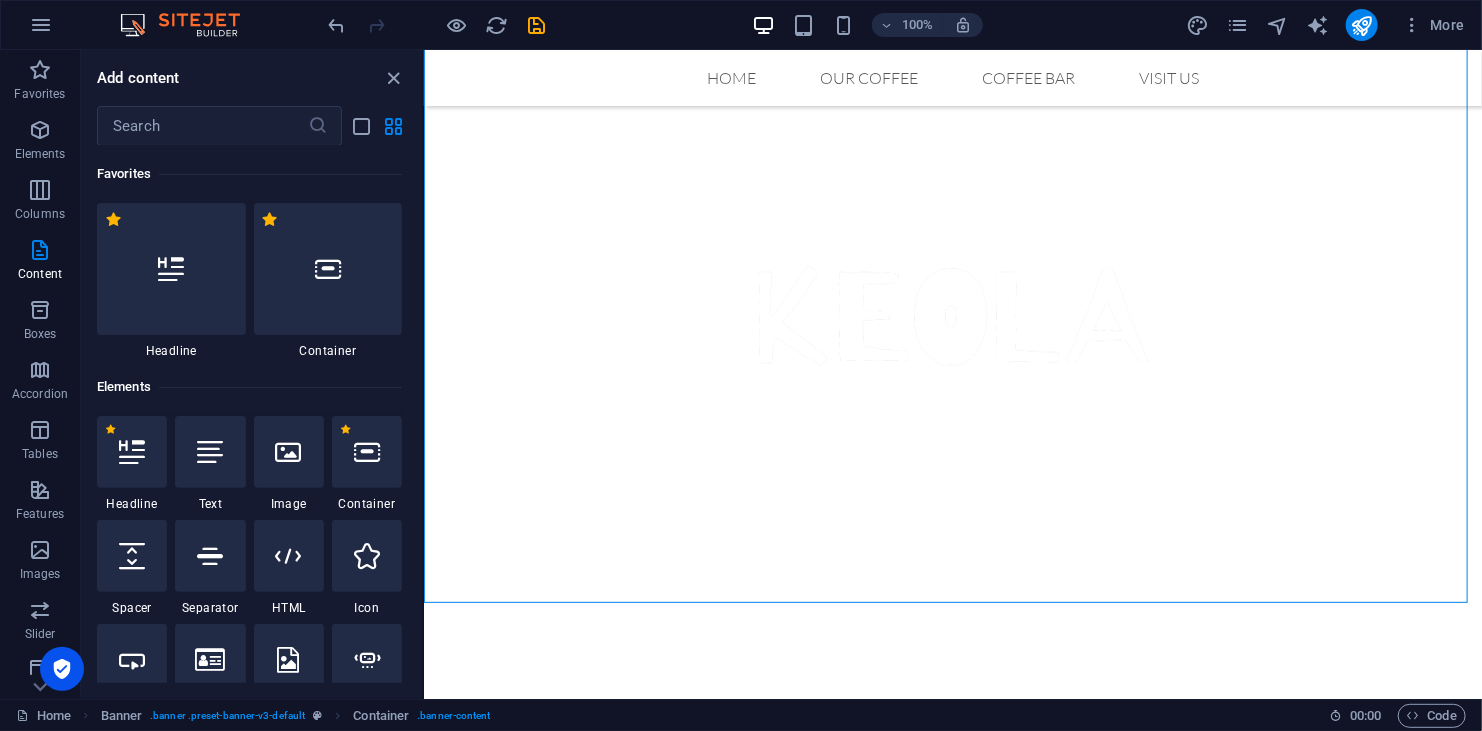 scroll, scrollTop: 178, scrollLeft: 0, axis: vertical 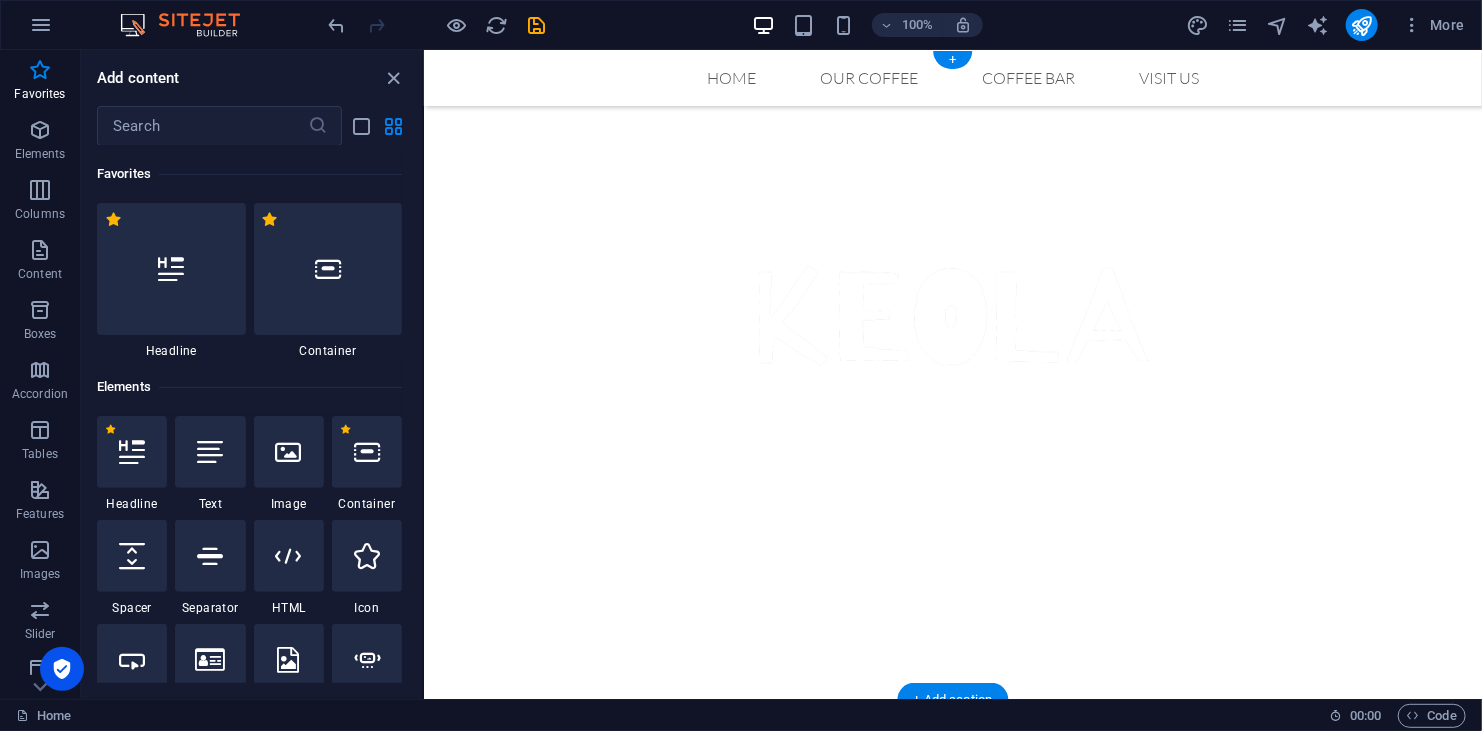 click at bounding box center (952, 314) 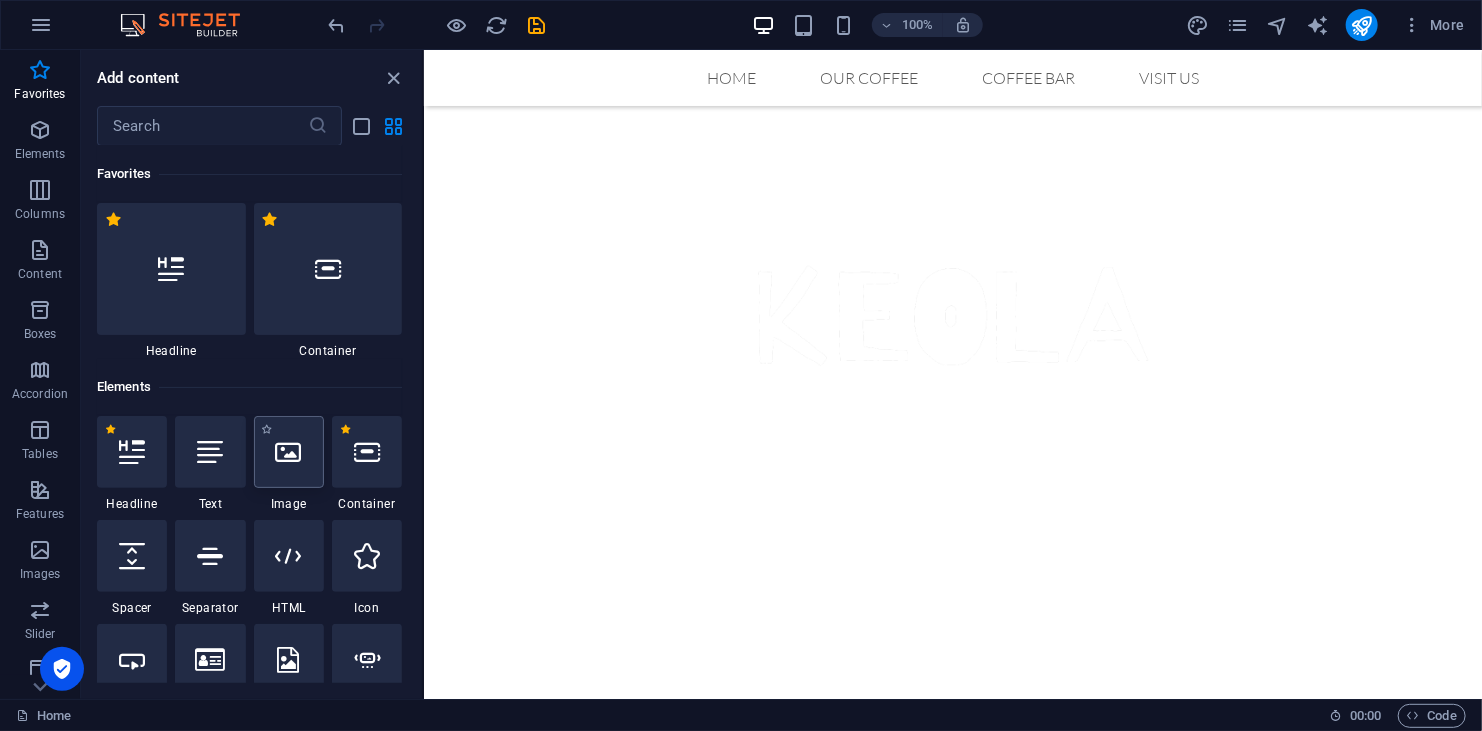 click at bounding box center (289, 452) 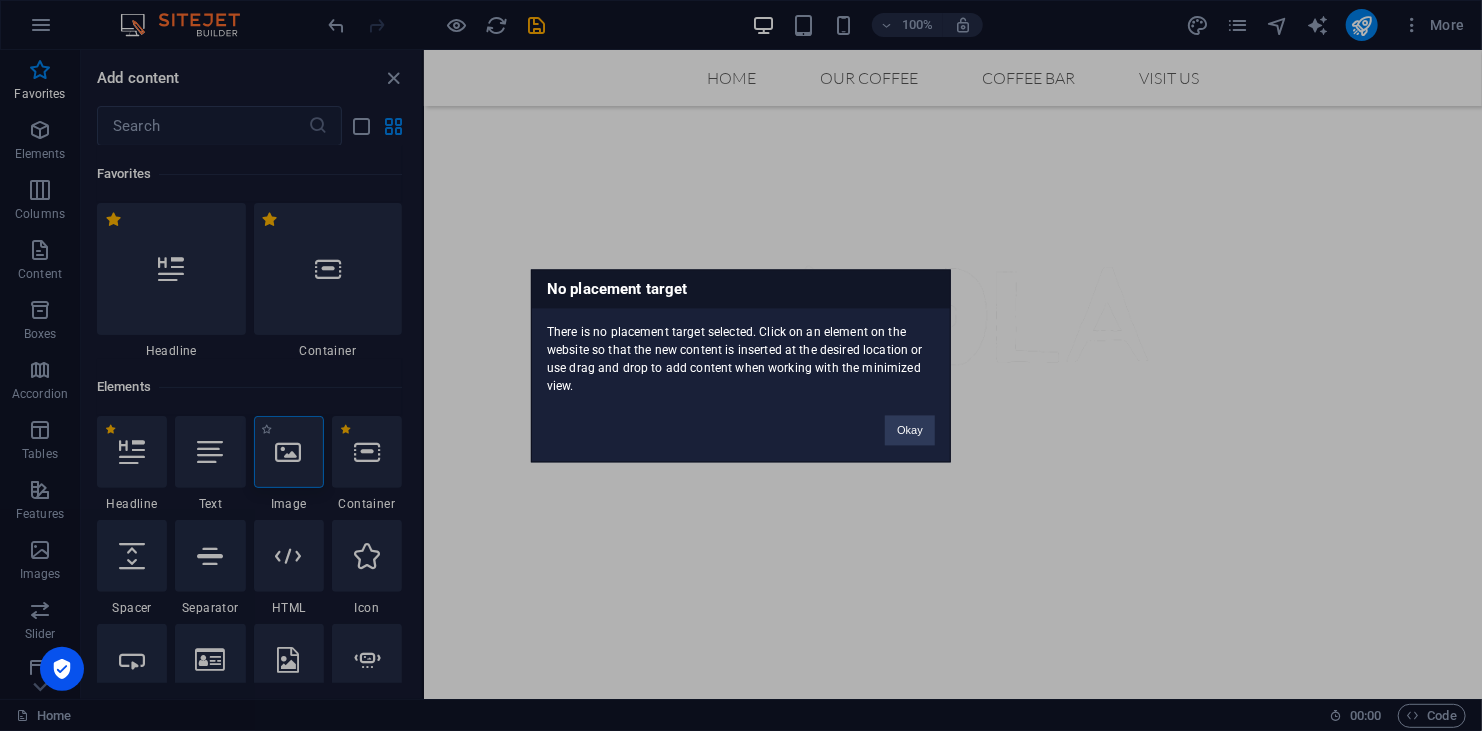 click on "No placement target There is no placement target selected. Click on an element on the website so that the new content is inserted at the desired location or use drag and drop to add content when working with the minimized view. Okay" at bounding box center [741, 365] 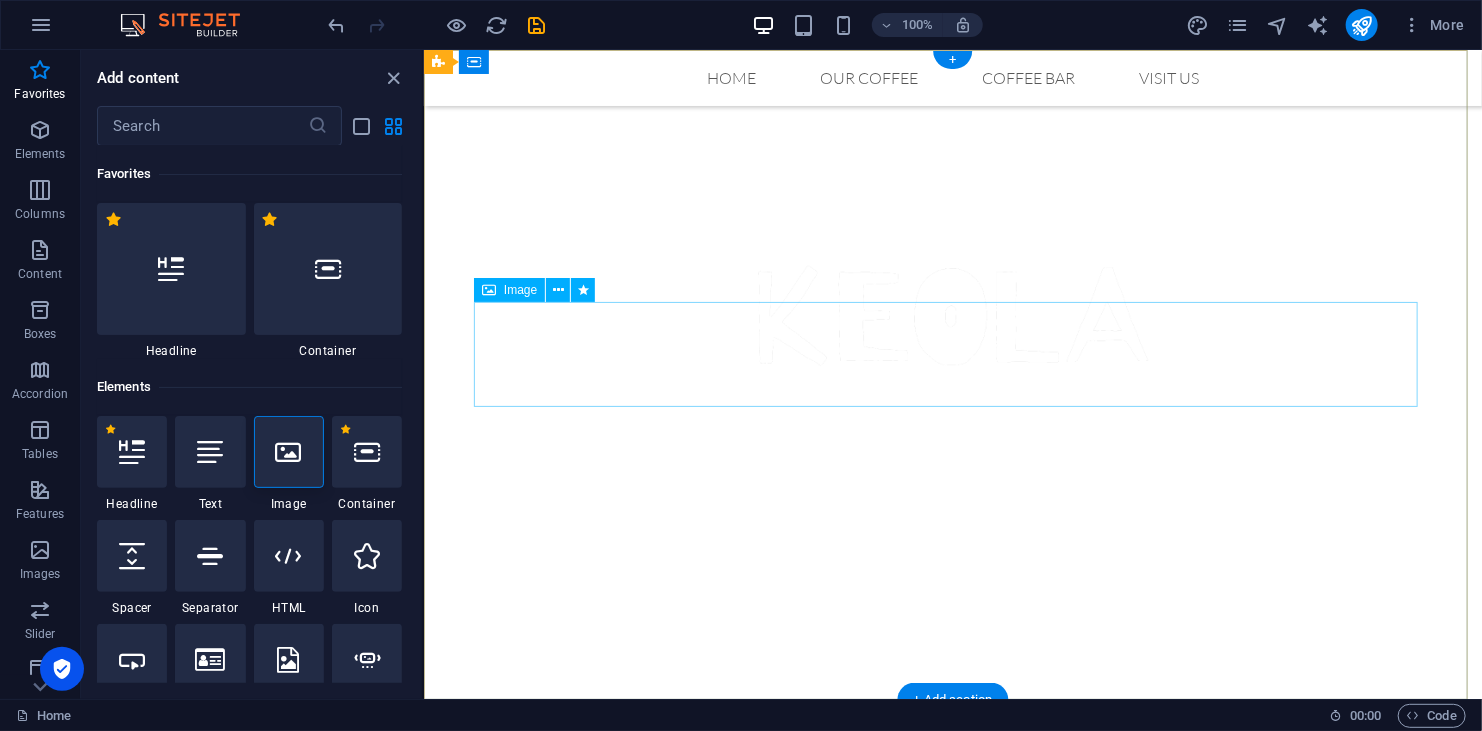 click at bounding box center (952, 314) 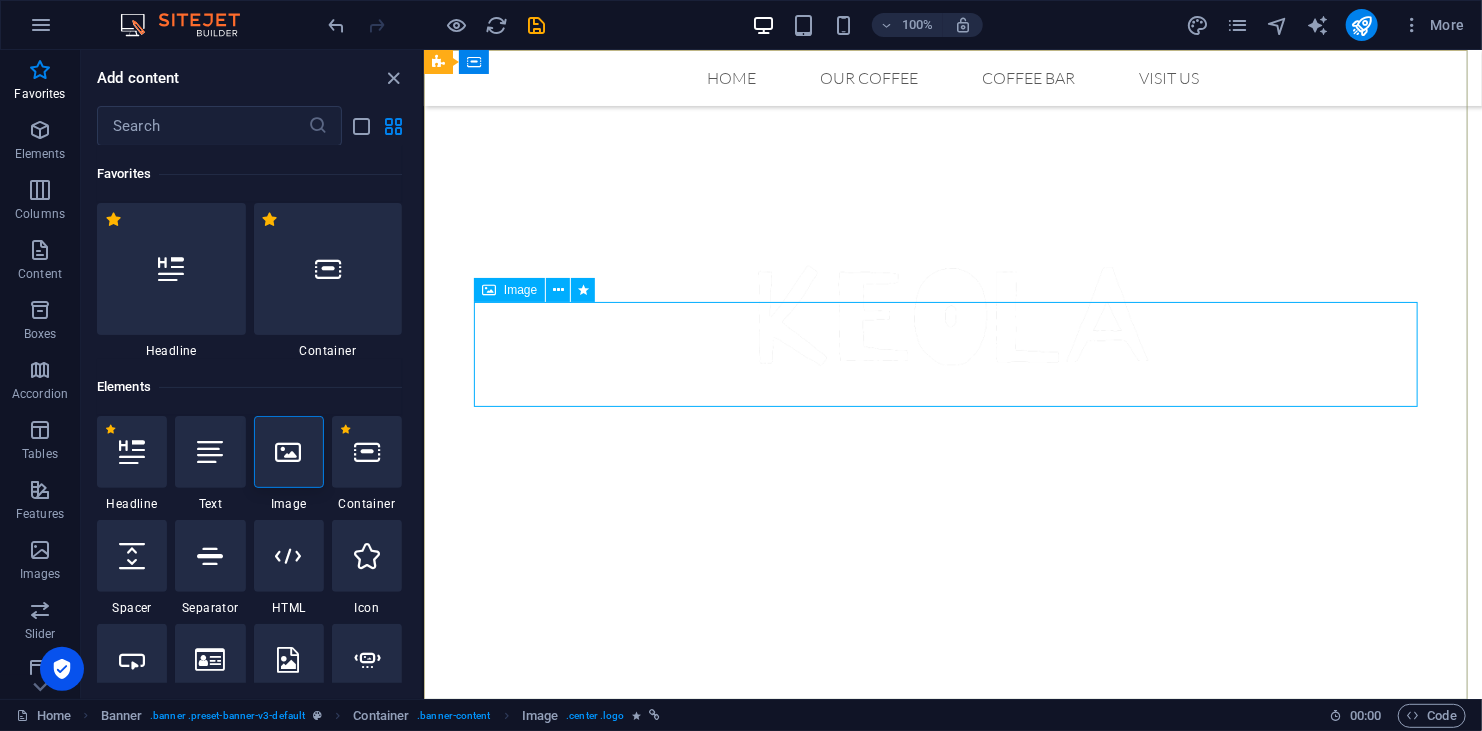 click on "Image" at bounding box center (520, 290) 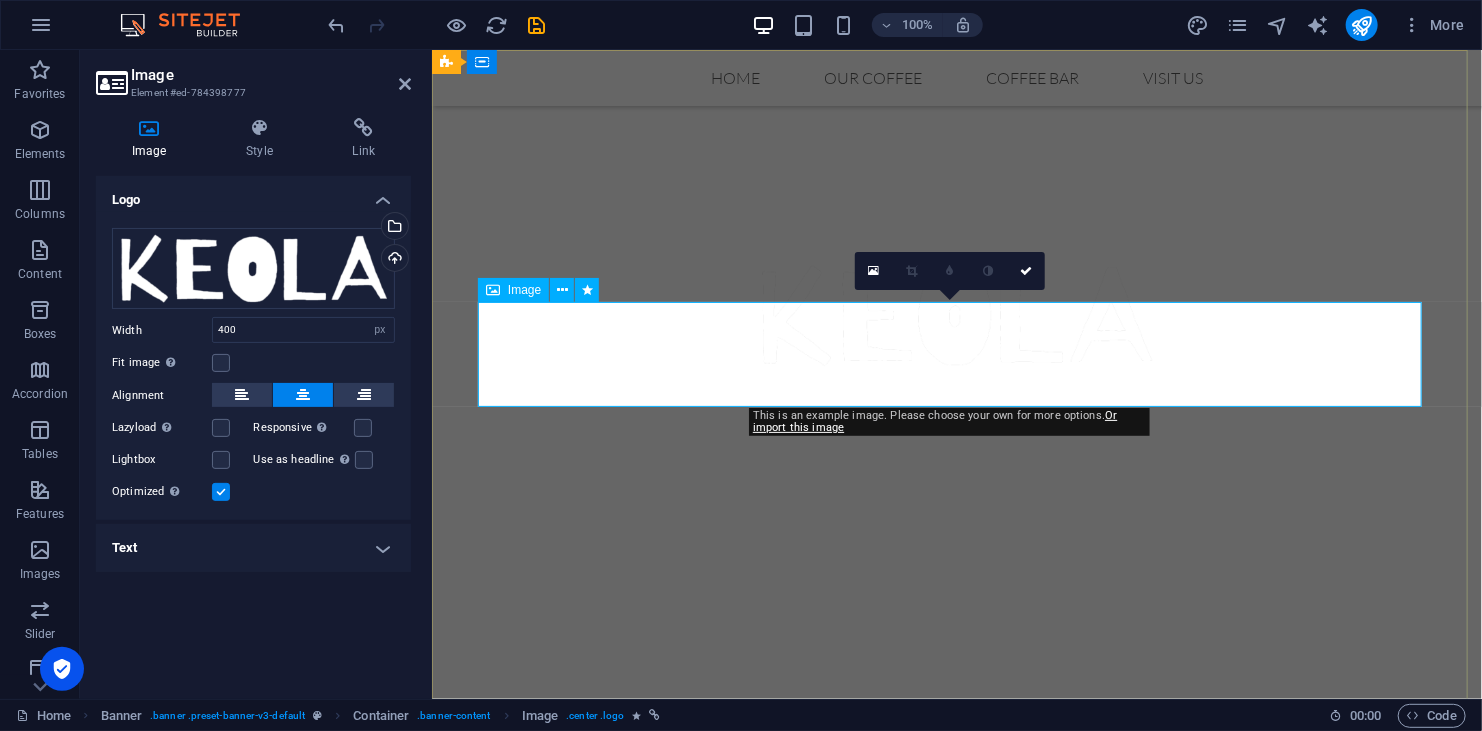 click at bounding box center [956, 314] 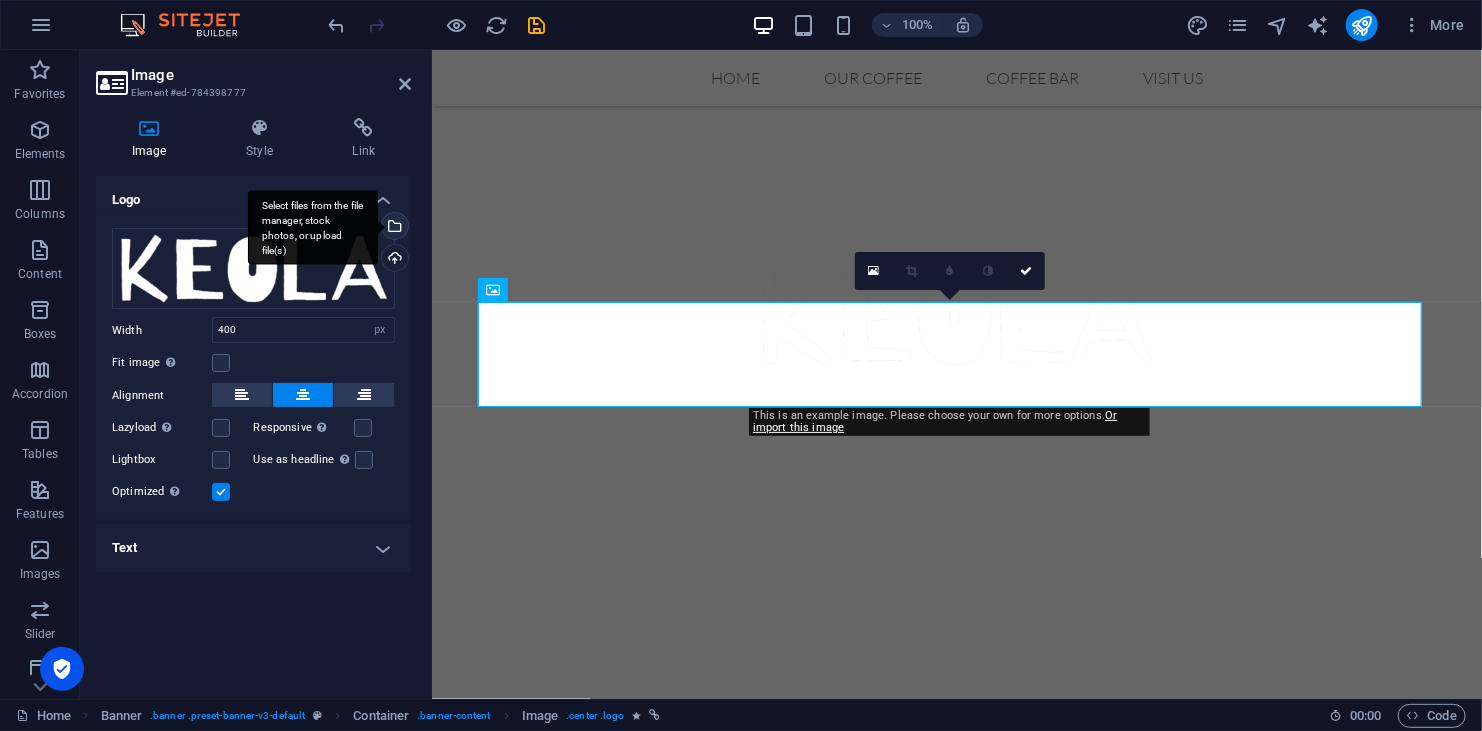 click on "Select files from the file manager, stock photos, or upload file(s)" at bounding box center [393, 228] 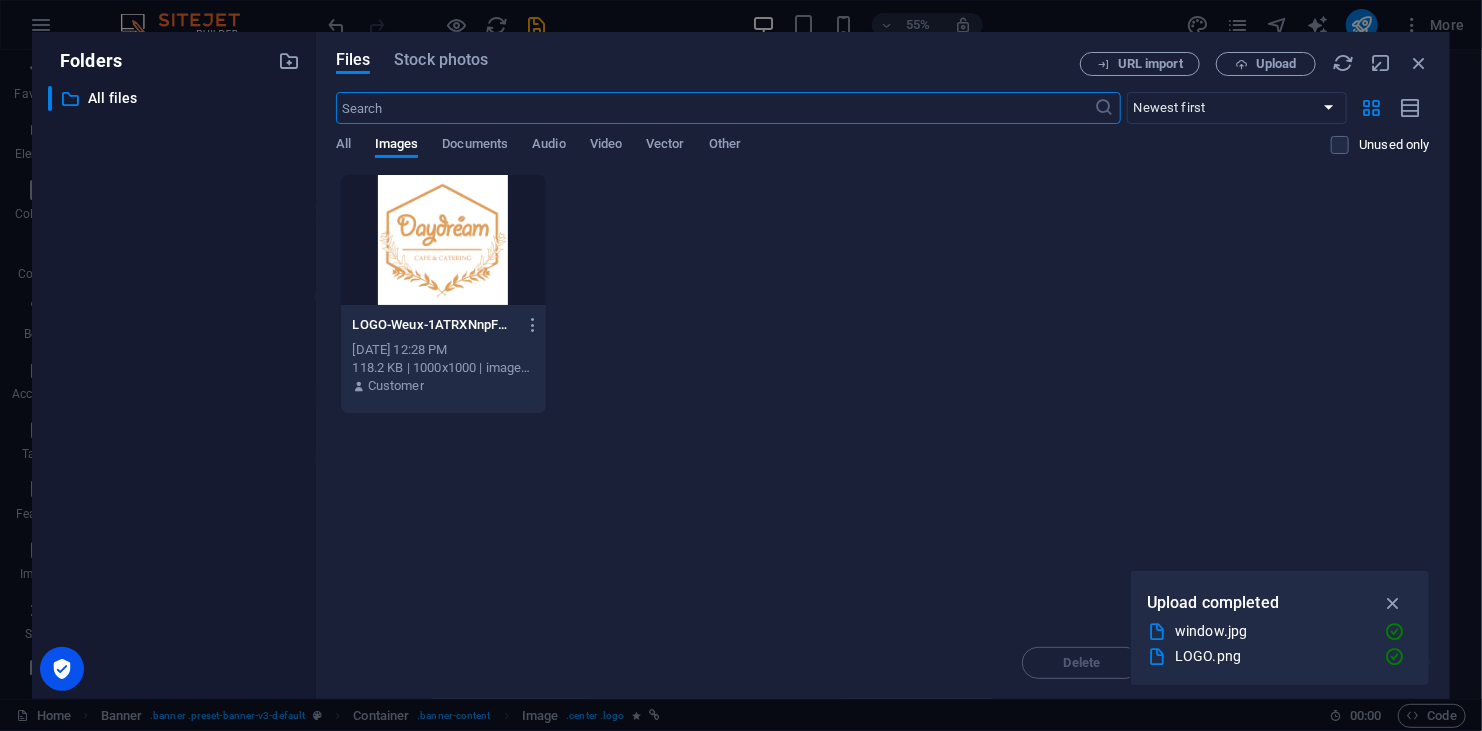 click at bounding box center (444, 240) 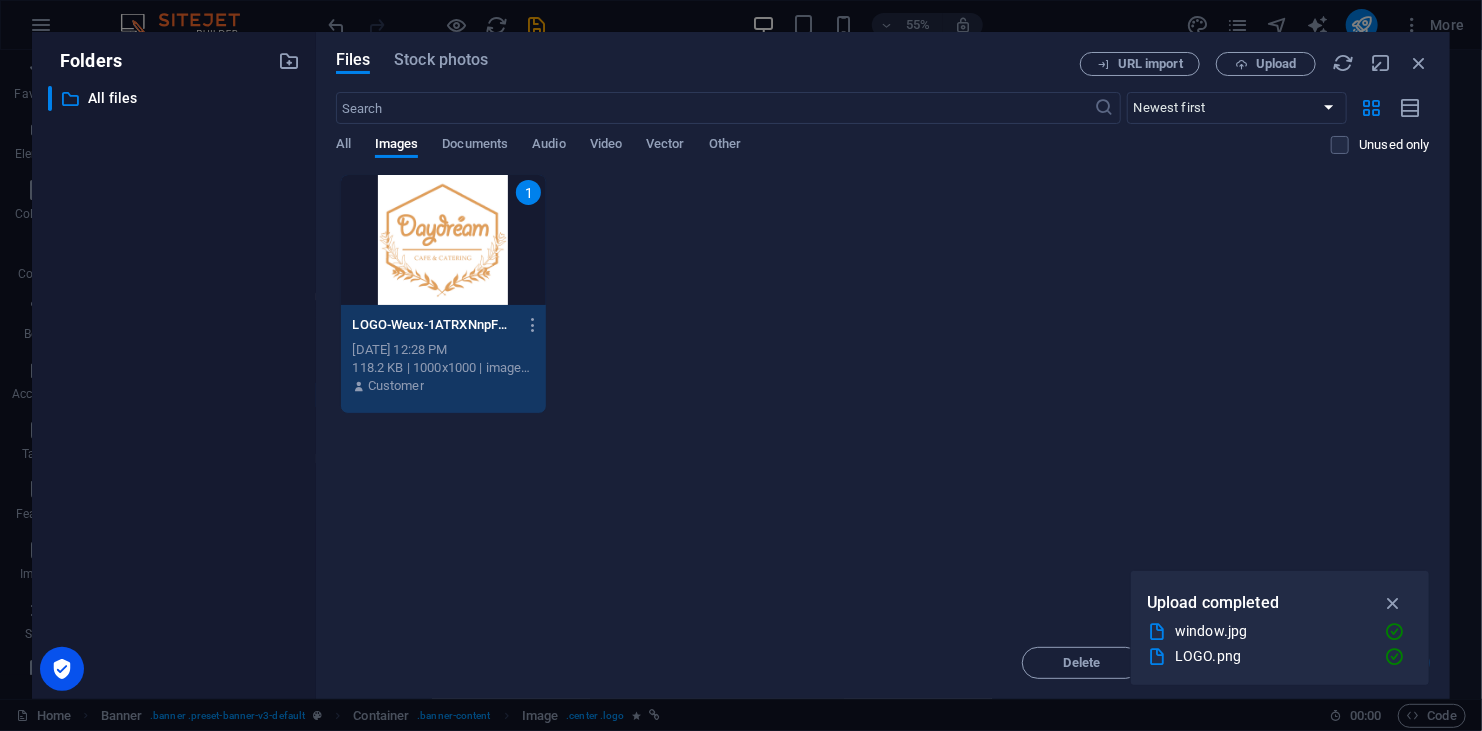 click on "1" at bounding box center [444, 240] 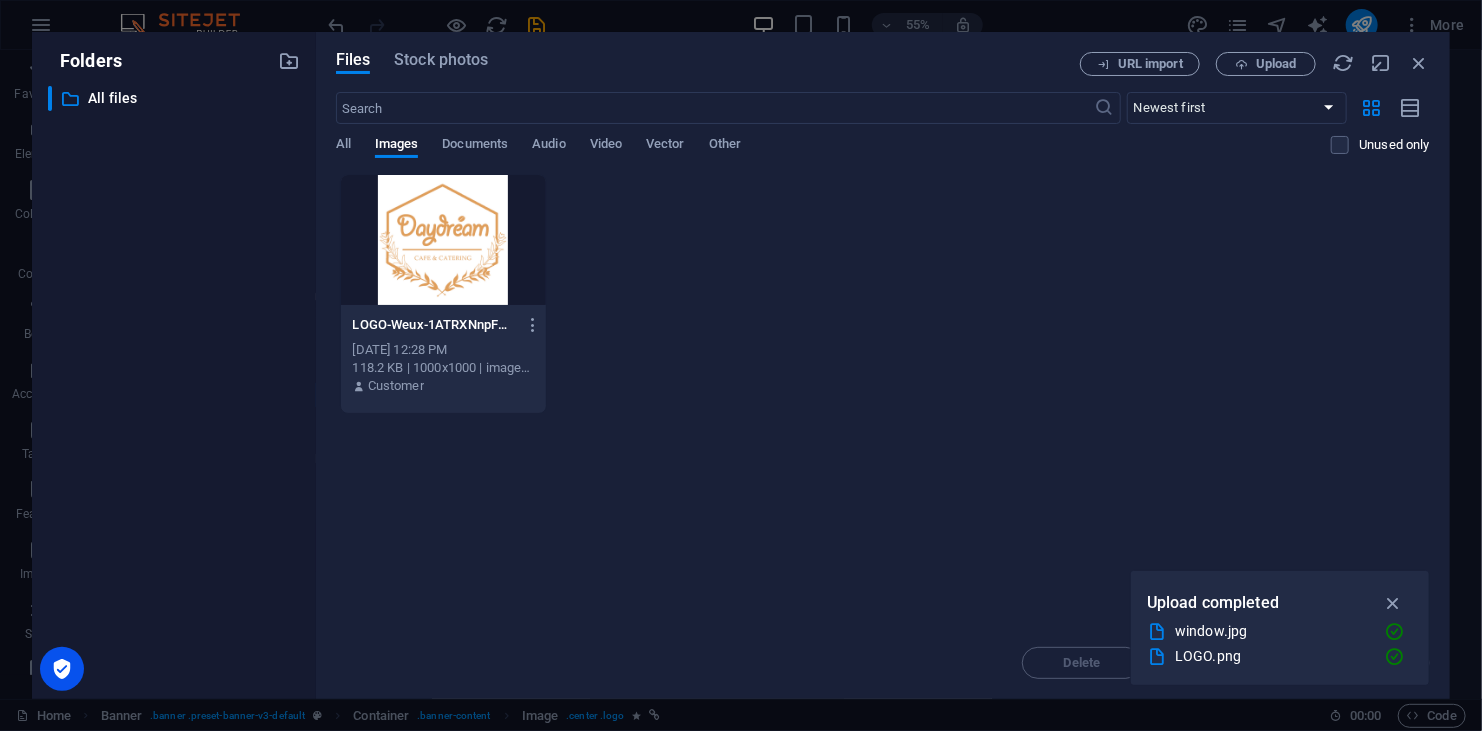 click at bounding box center [444, 240] 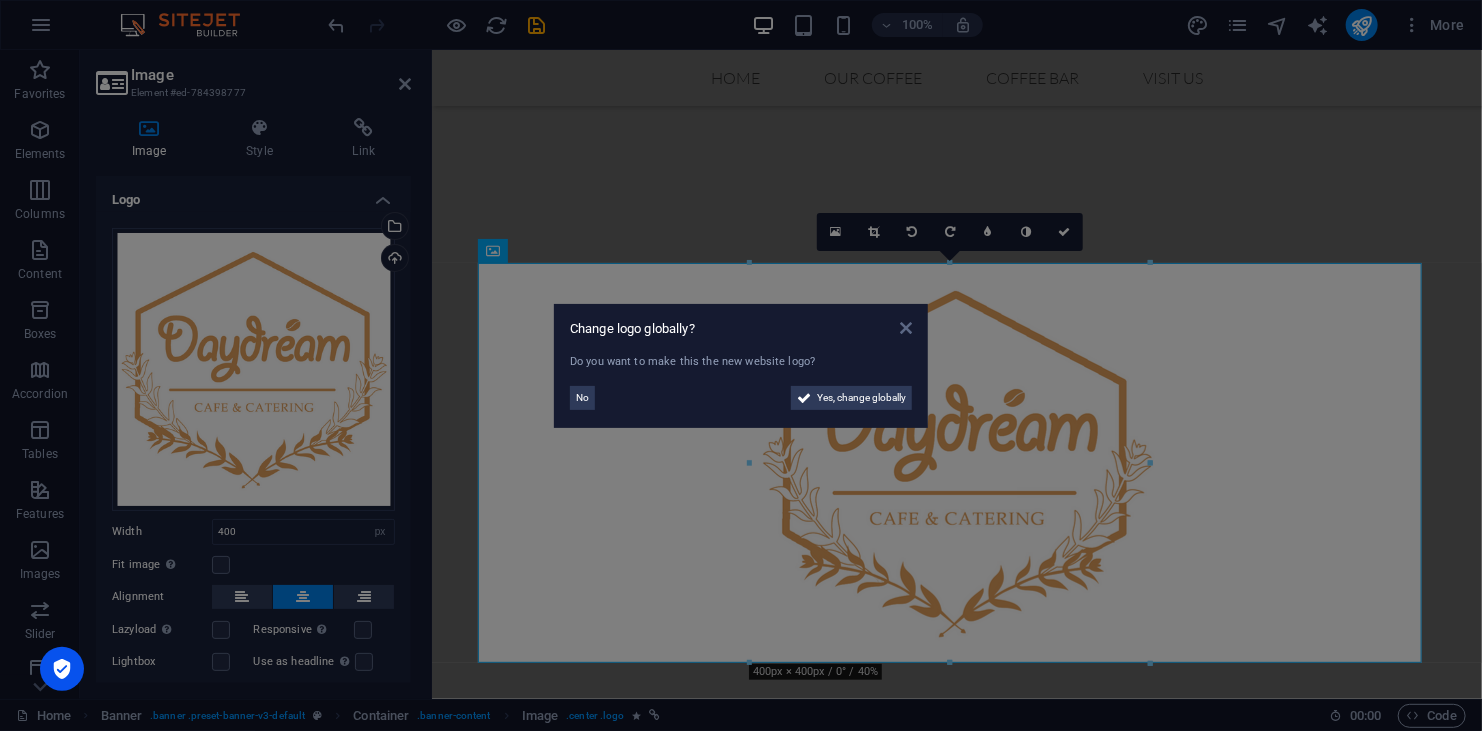 click at bounding box center [906, 328] 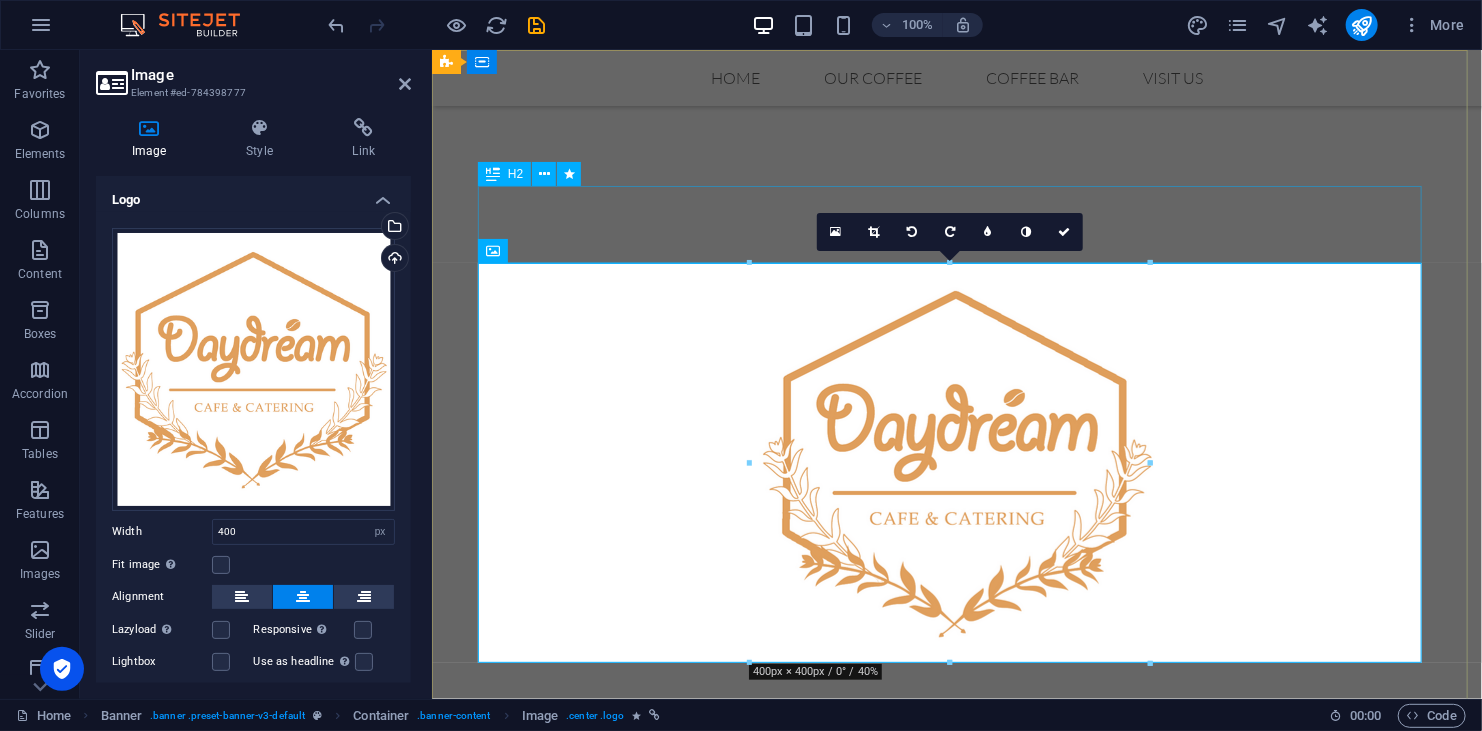 click on "Coffee Bar" at bounding box center (956, 223) 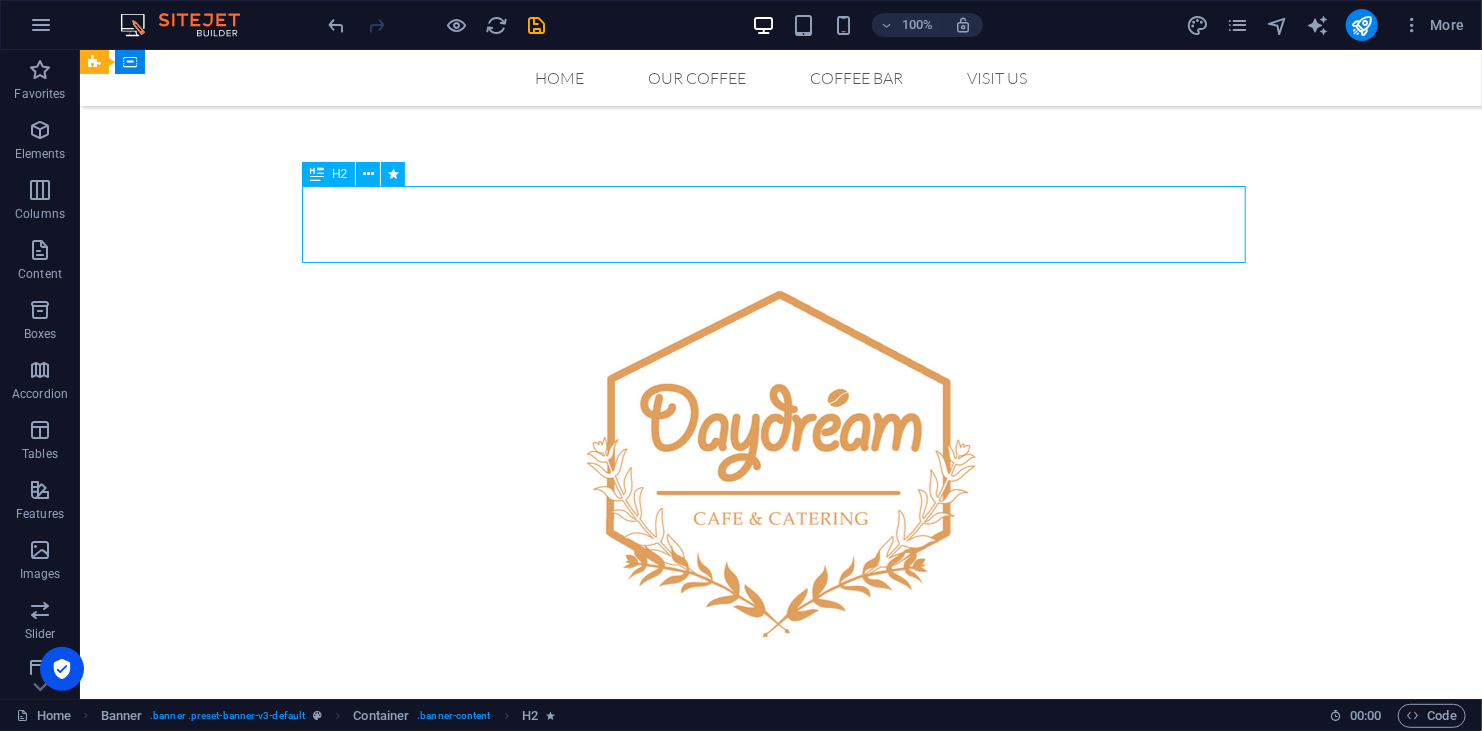click on "Coffee Bar" at bounding box center (780, 223) 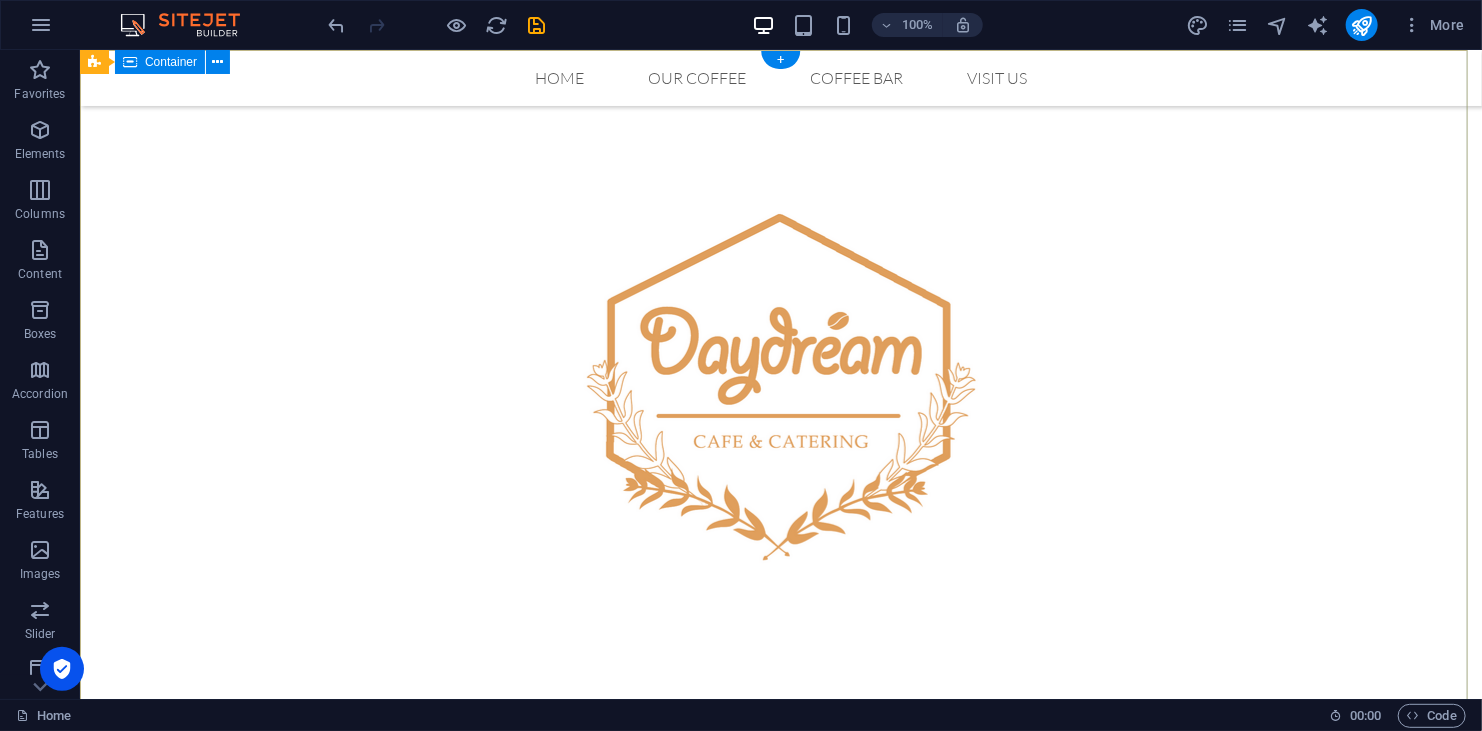 click on "Original Coffee from [US_STATE]" at bounding box center (780, 443) 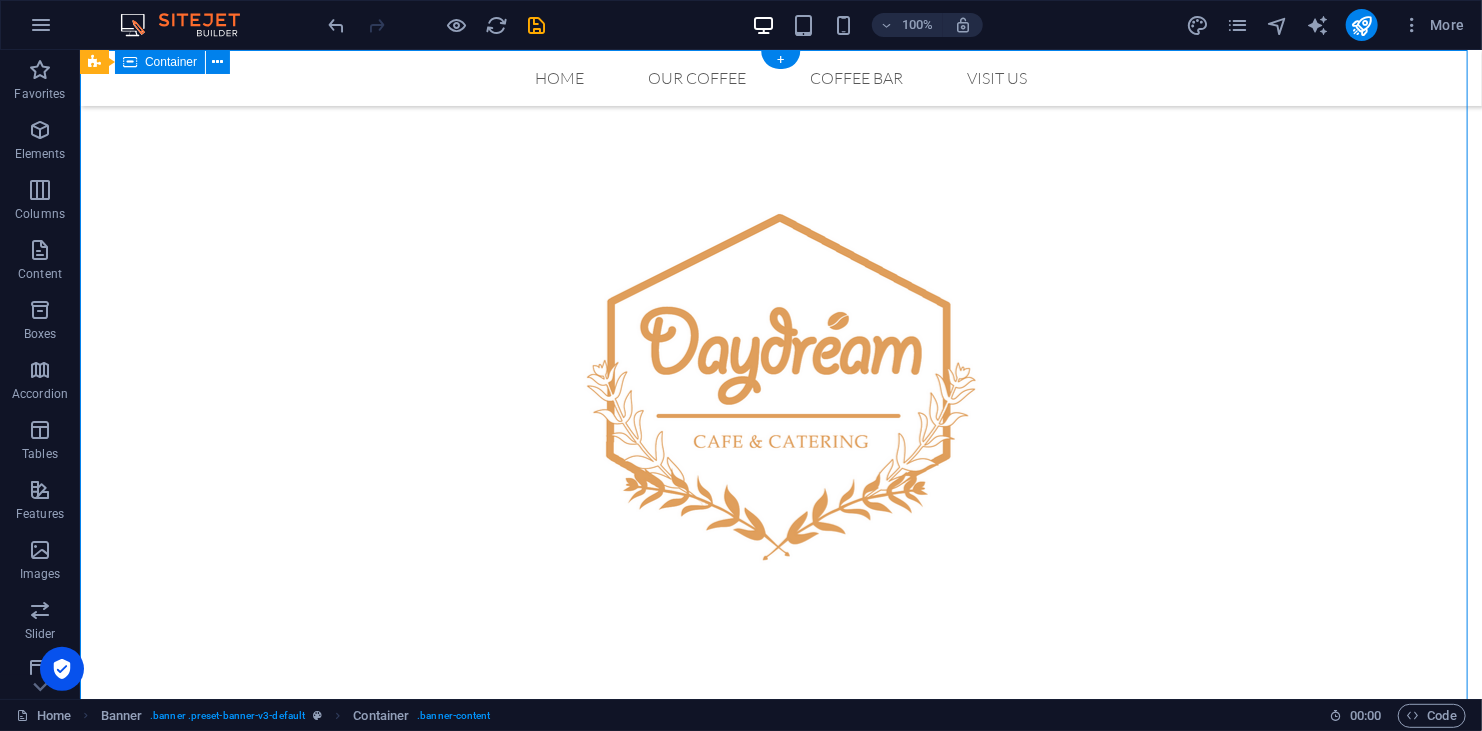 click on "Original Coffee from [US_STATE]" at bounding box center [780, 443] 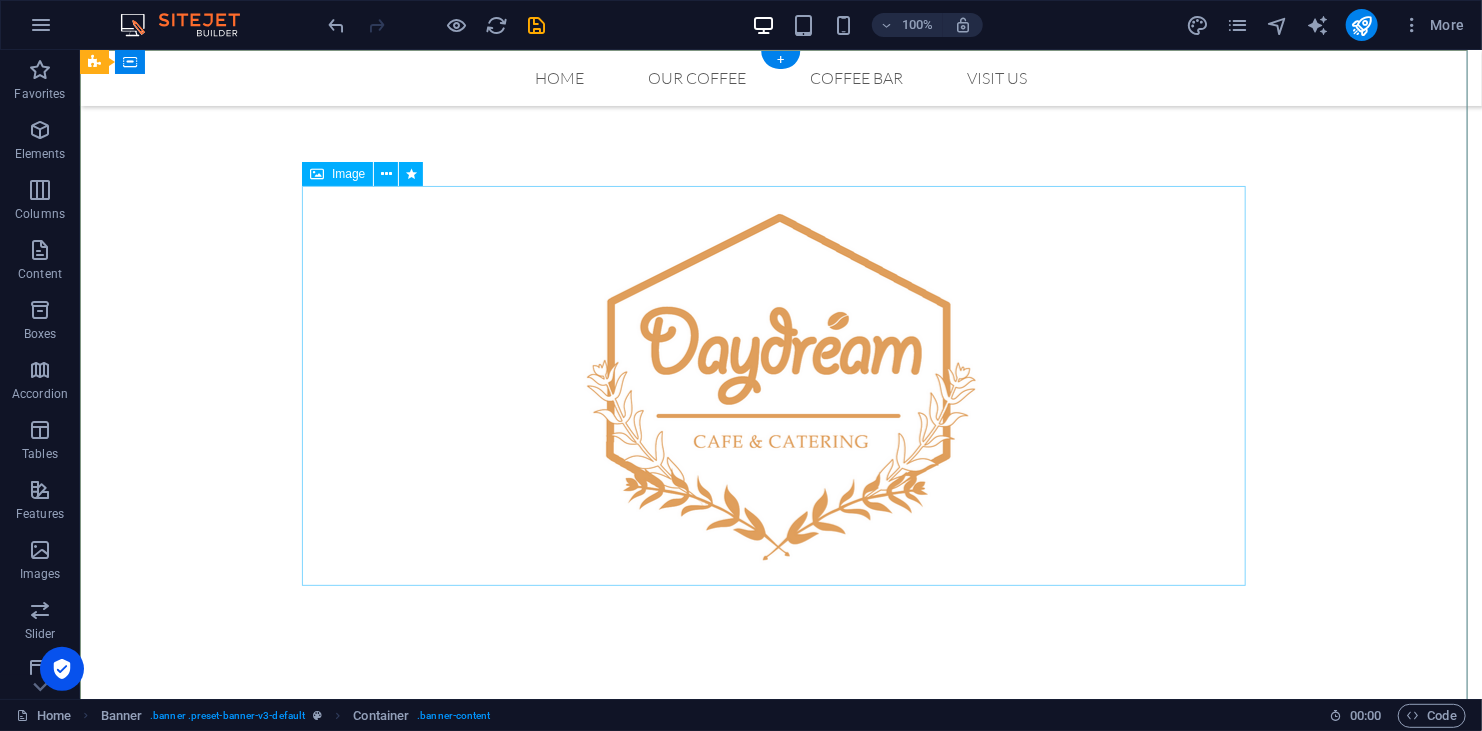 click at bounding box center [780, 385] 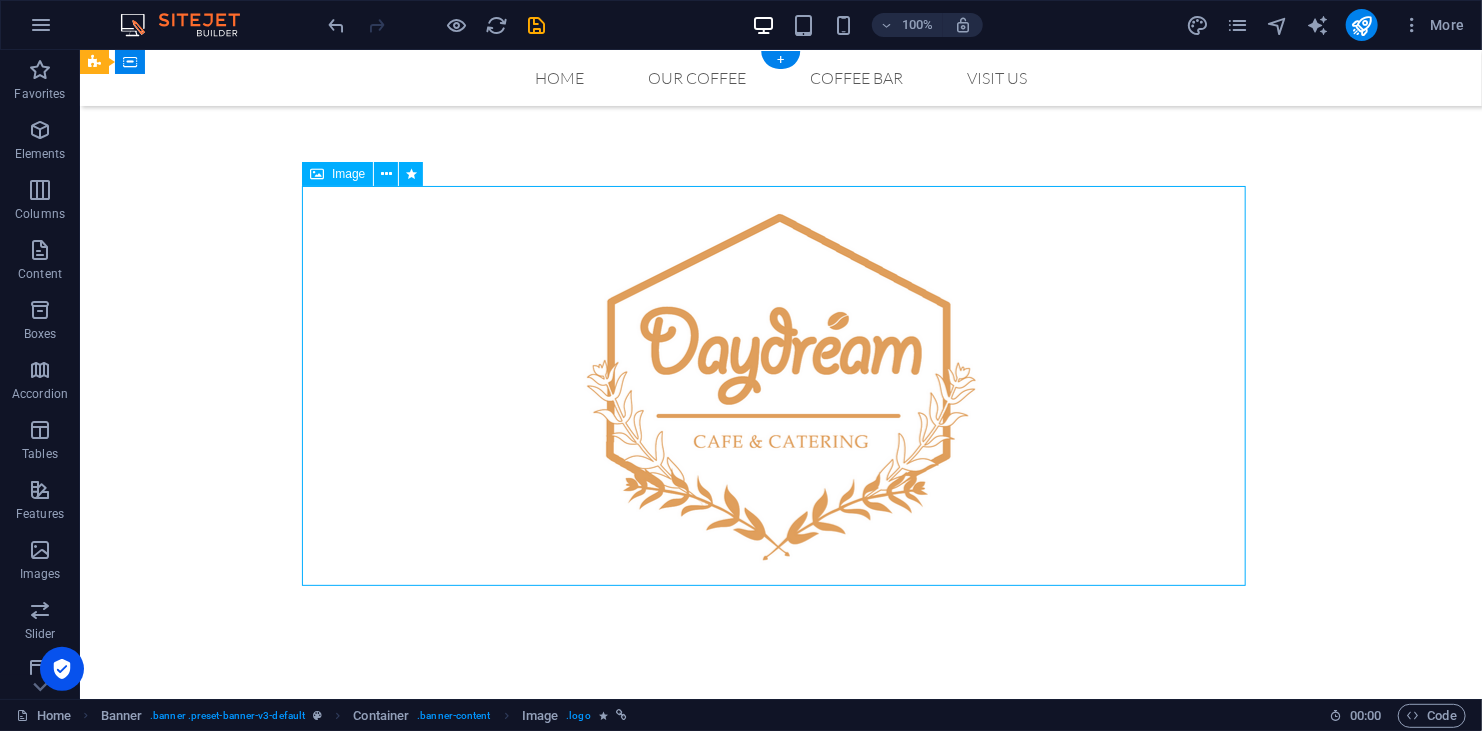 drag, startPoint x: 824, startPoint y: 342, endPoint x: 830, endPoint y: 272, distance: 70.256676 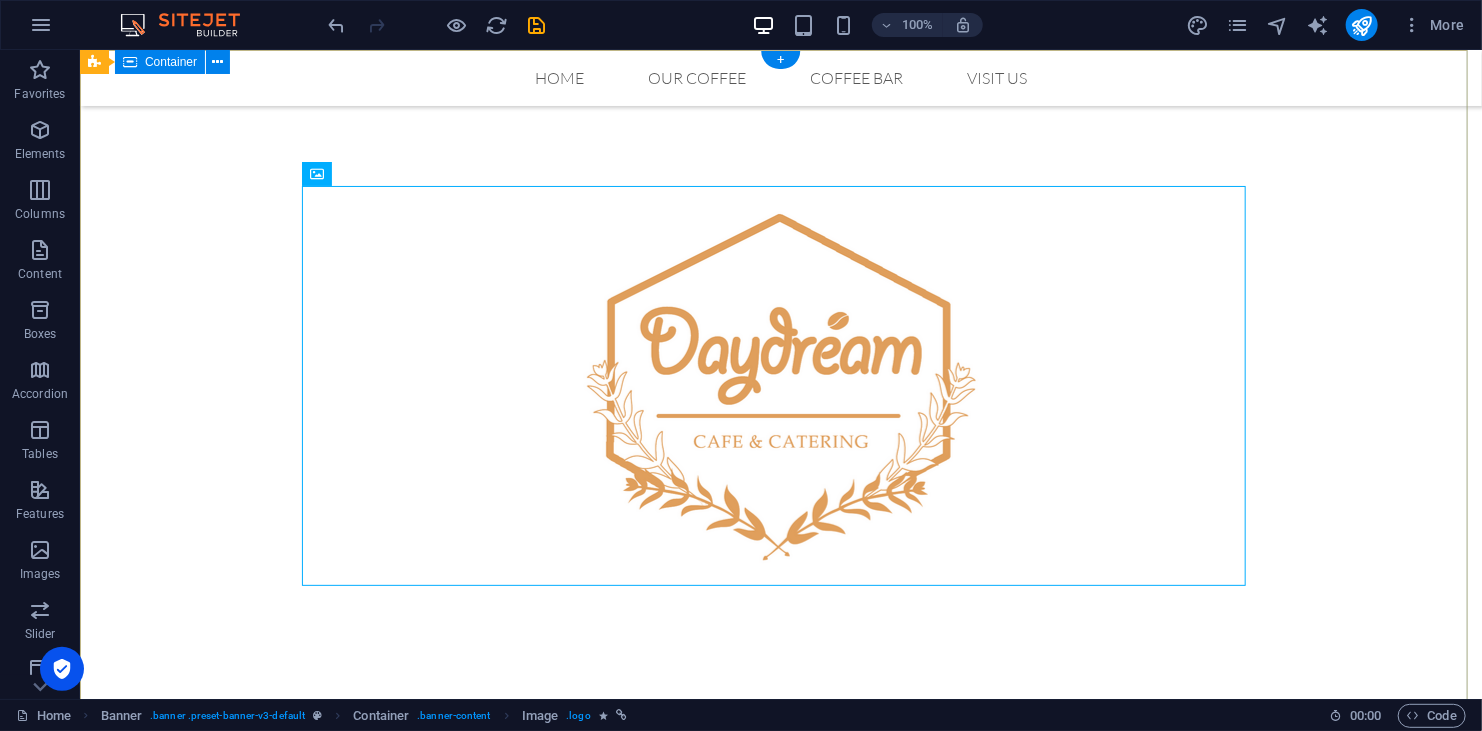 click on "Original Coffee from [US_STATE]" at bounding box center [780, 443] 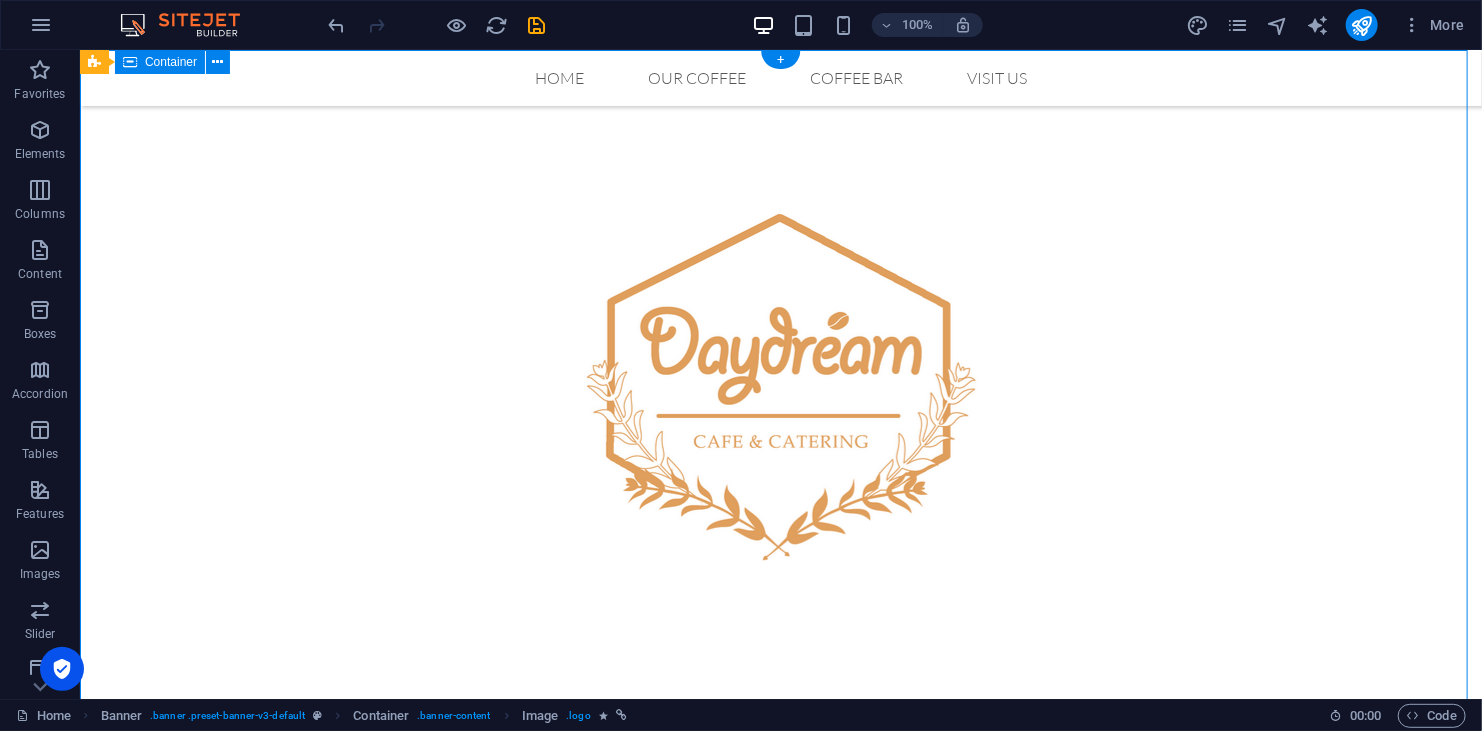 click on "Original Coffee from [US_STATE]" at bounding box center [780, 443] 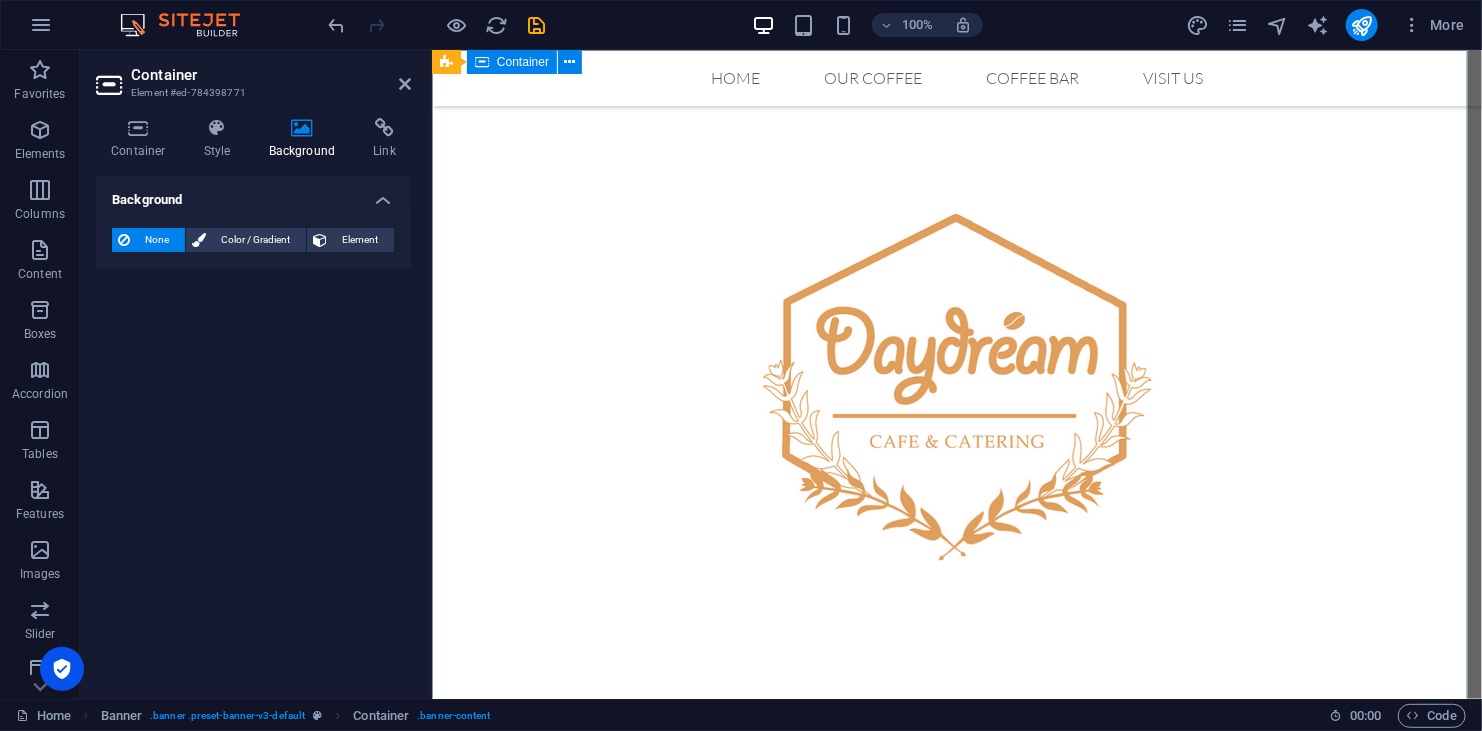 click on "Original Coffee from [US_STATE]" at bounding box center (956, 443) 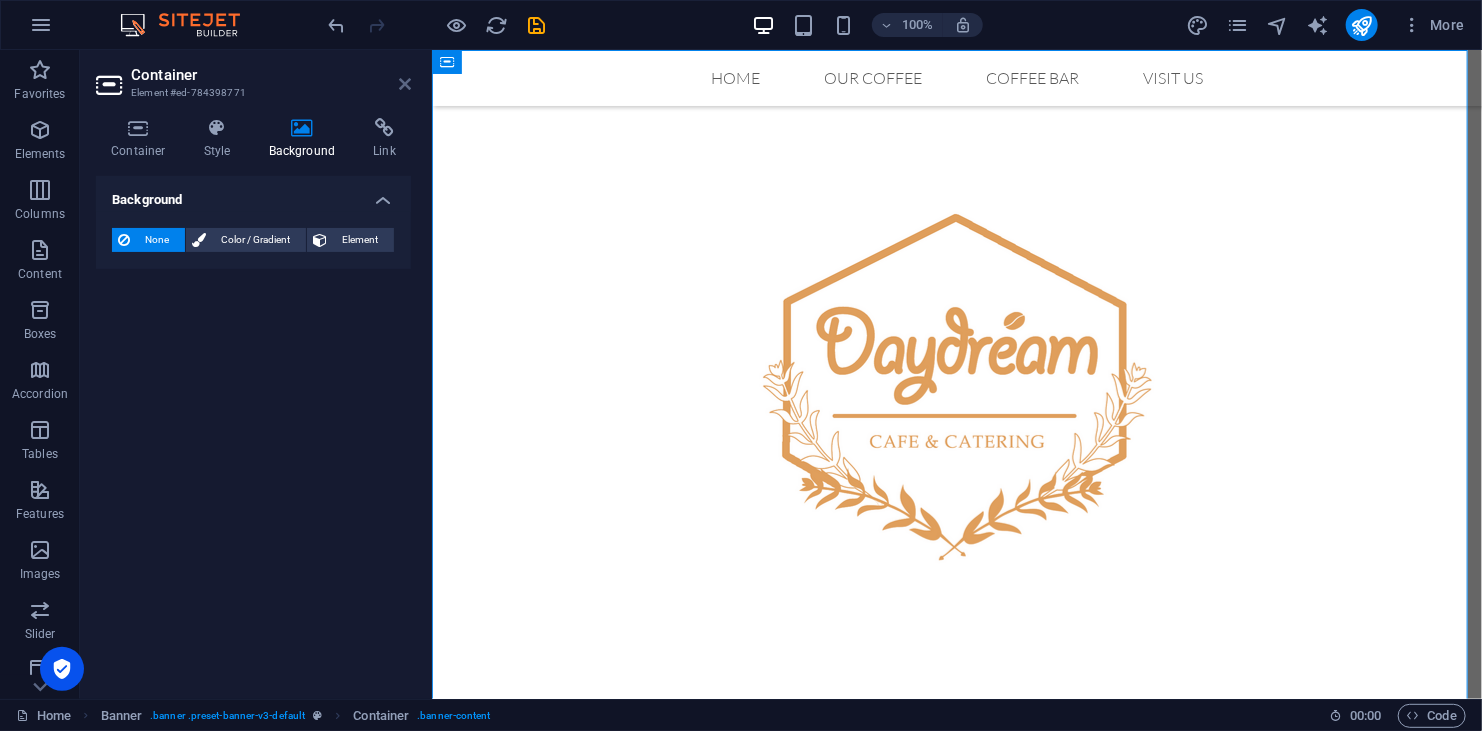drag, startPoint x: 402, startPoint y: 84, endPoint x: 516, endPoint y: 70, distance: 114.85643 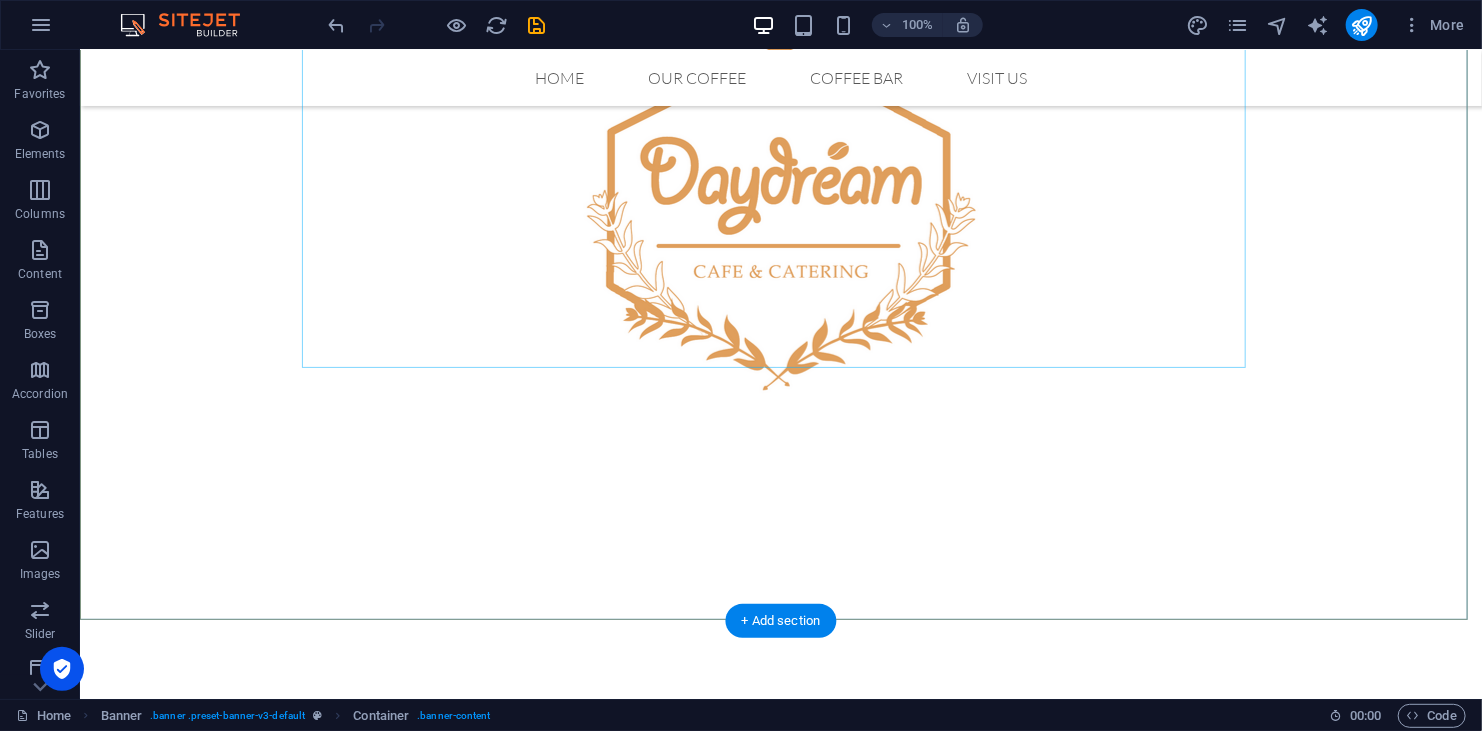 scroll, scrollTop: 300, scrollLeft: 0, axis: vertical 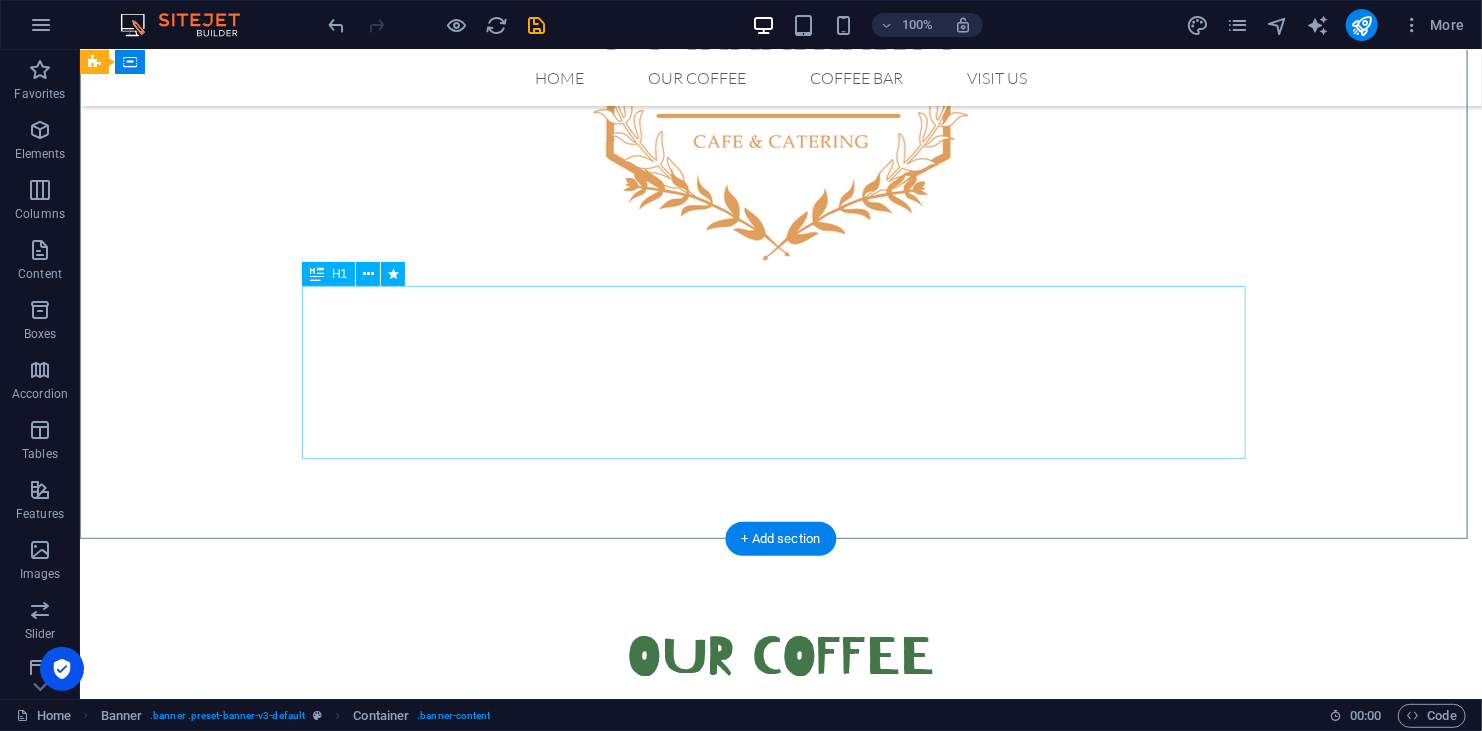click on "Original Coffee from [US_STATE]" at bounding box center [780, 371] 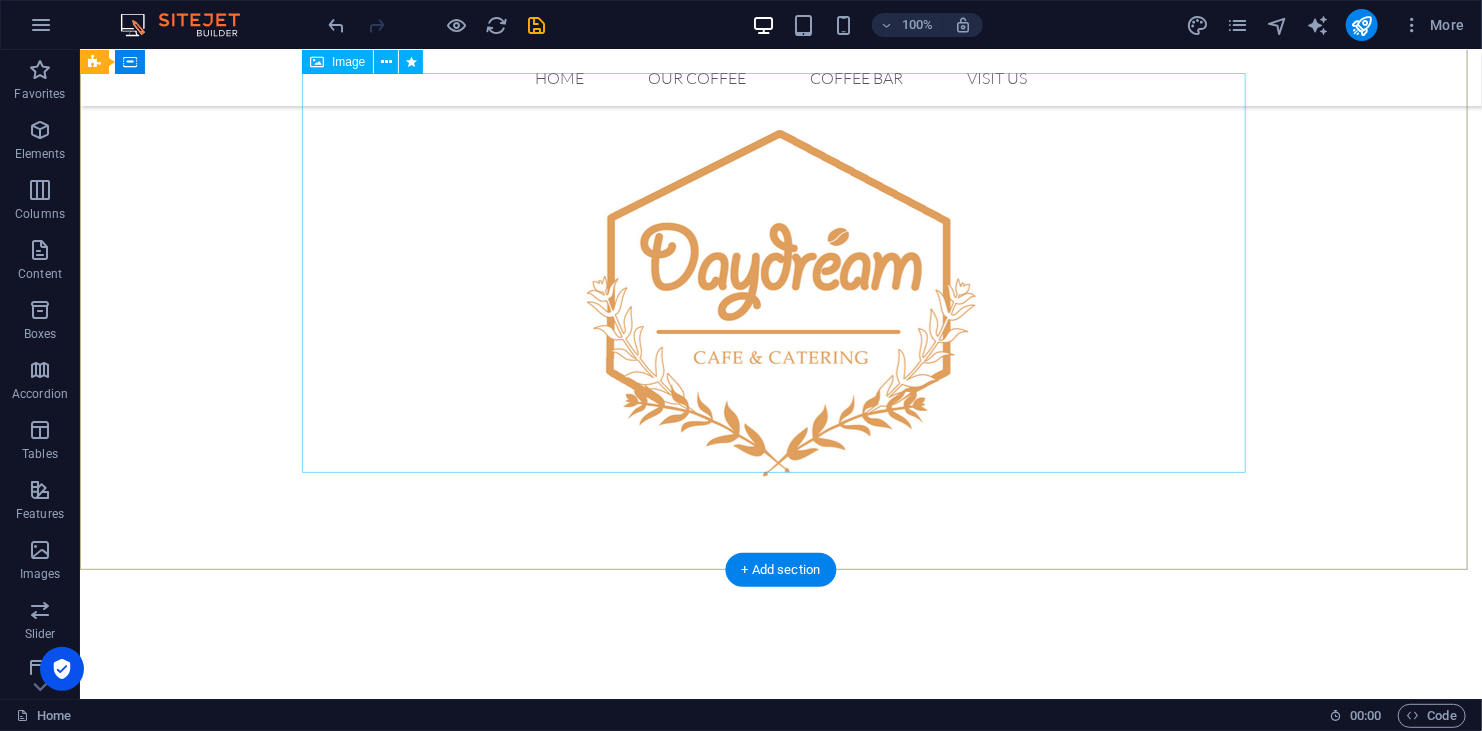 scroll, scrollTop: 0, scrollLeft: 0, axis: both 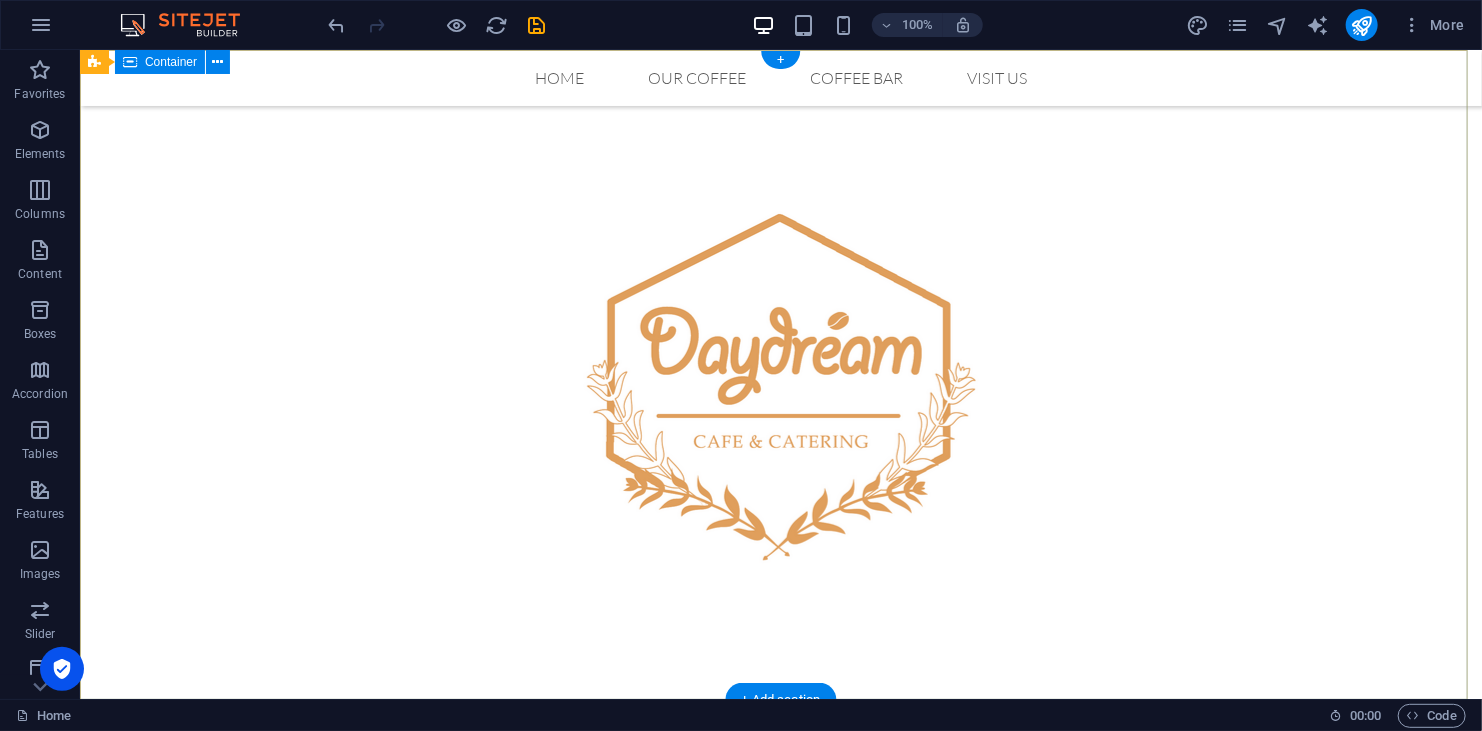 click at bounding box center (780, 357) 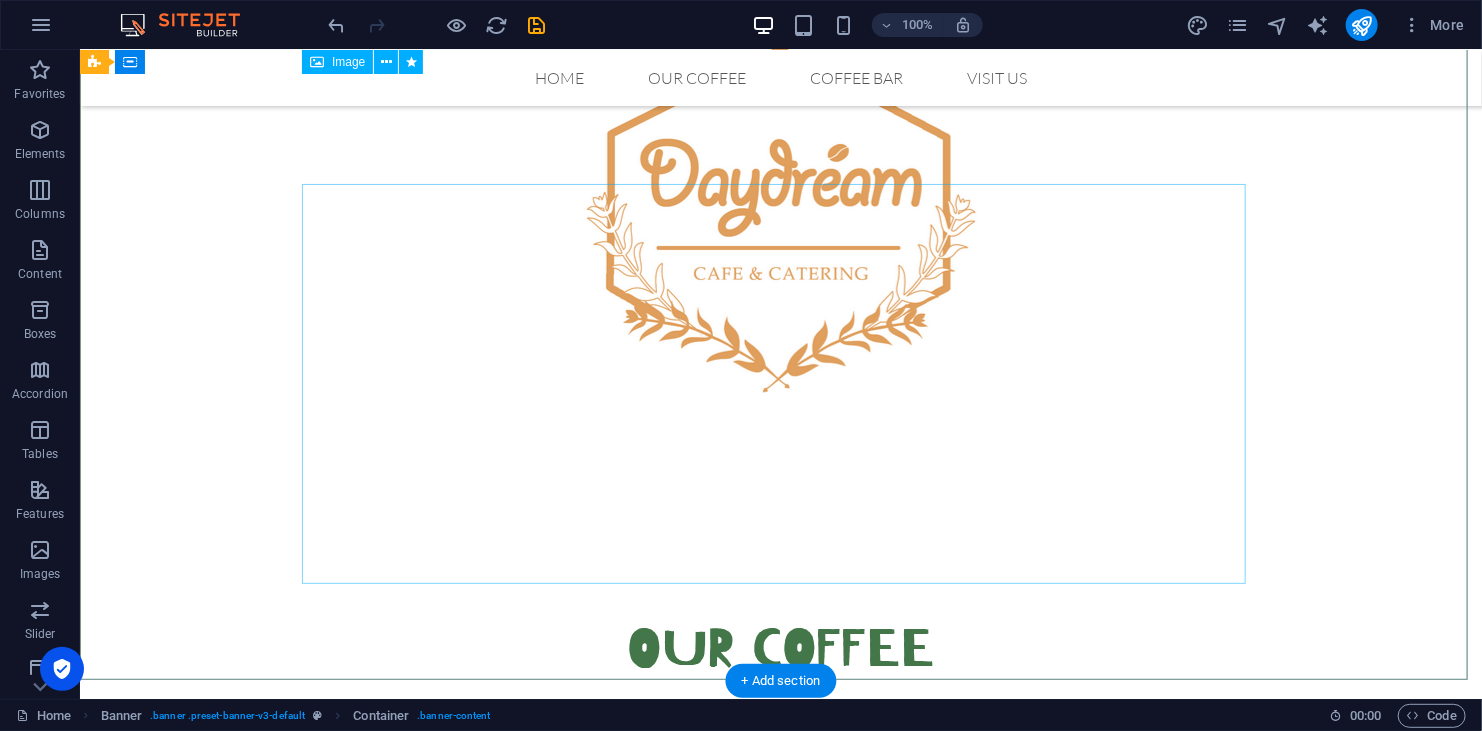 scroll, scrollTop: 0, scrollLeft: 0, axis: both 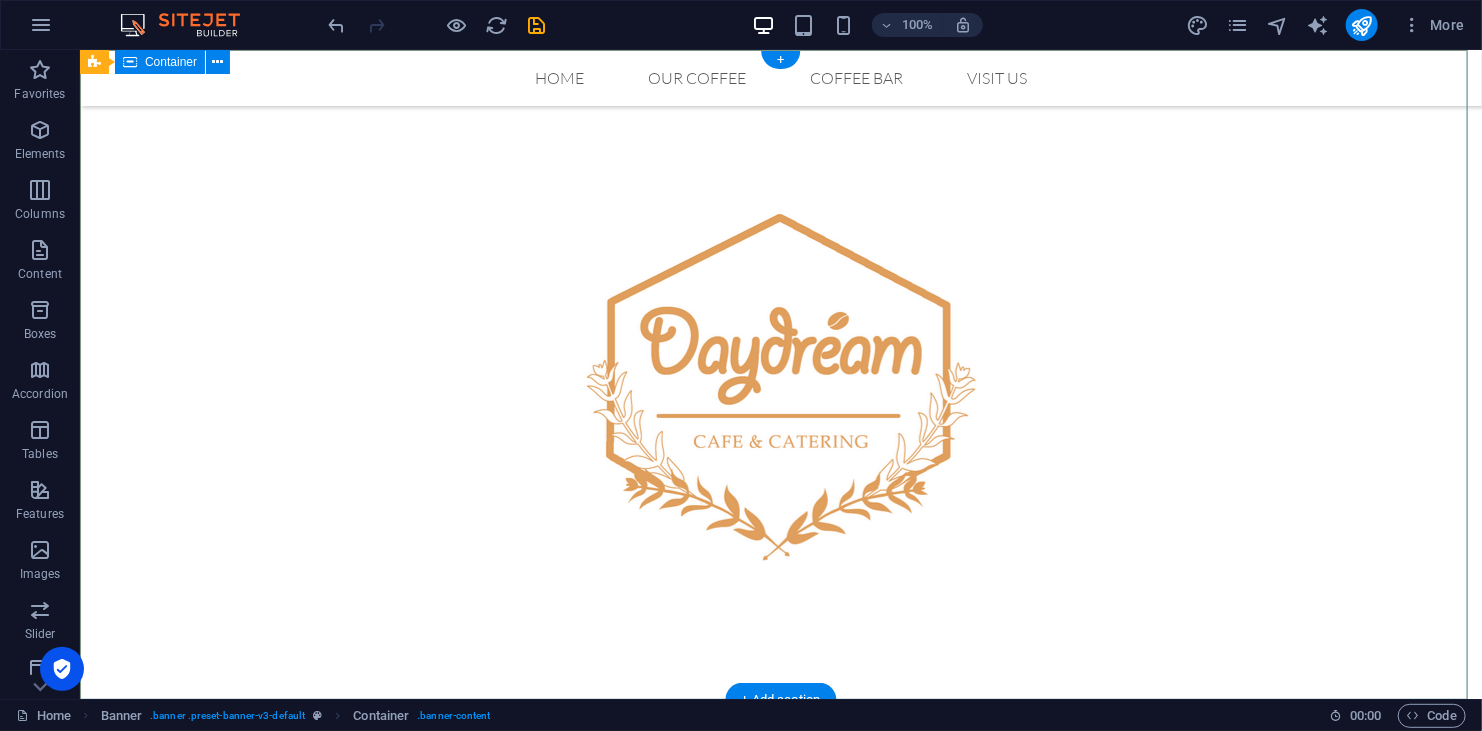 click at bounding box center (780, 357) 